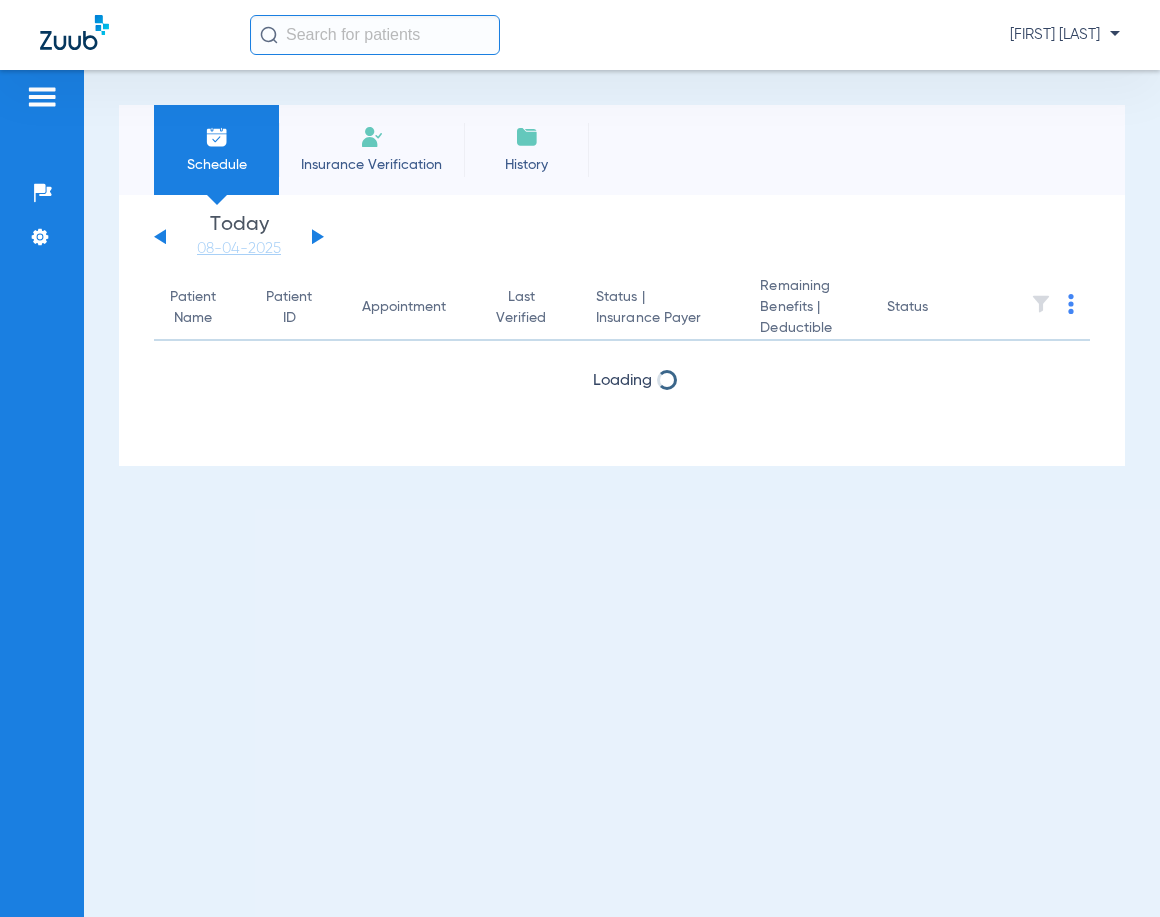 scroll, scrollTop: 0, scrollLeft: 0, axis: both 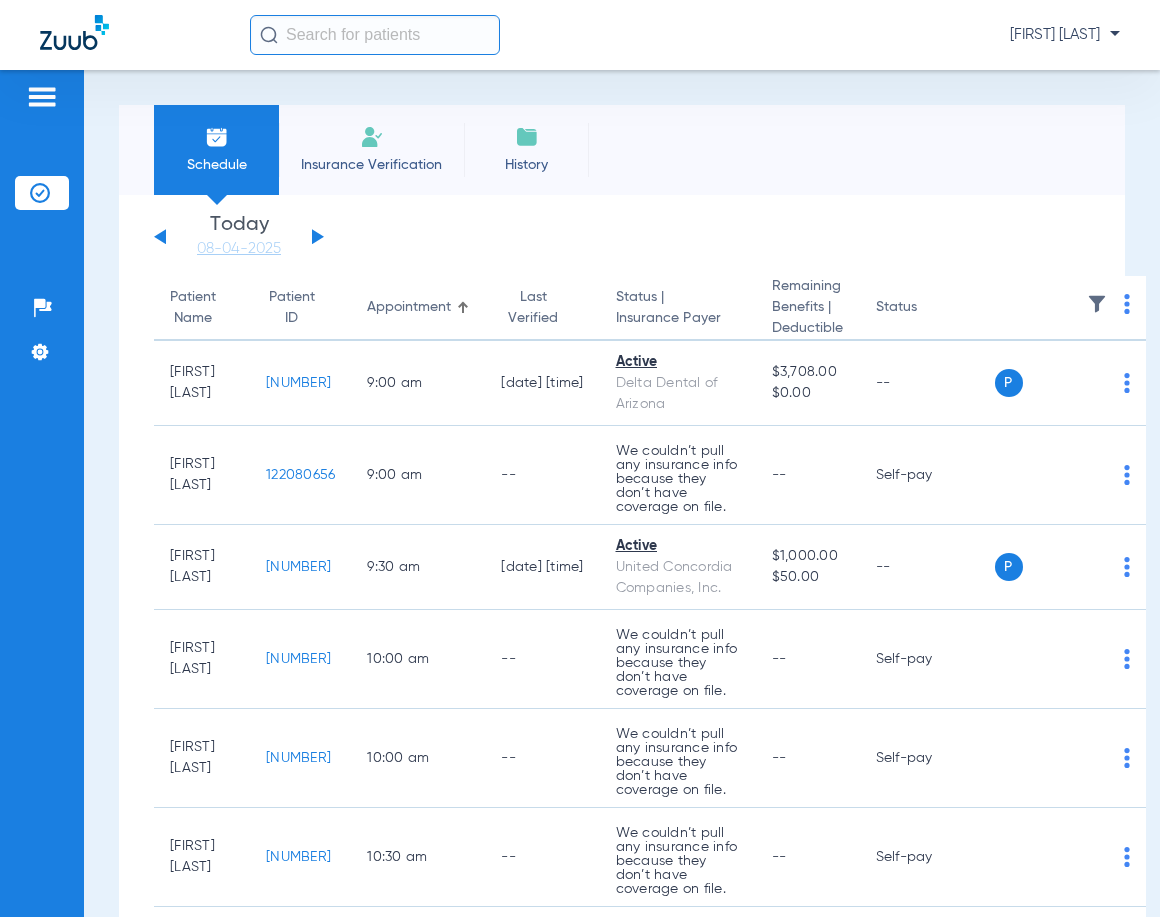 click on "Saturday   05-31-2025   Sunday   06-01-2025   Monday   06-02-2025   Tuesday   06-03-2025   Wednesday   06-04-2025   Thursday   06-05-2025   Friday   06-06-2025   Saturday   06-07-2025   Sunday   06-08-2025   Monday   06-09-2025   Tuesday   06-10-2025   Wednesday   06-11-2025   Thursday   06-12-2025   Friday   06-13-2025   Saturday   06-14-2025   Sunday   06-15-2025   Monday   06-16-2025   Tuesday   06-17-2025   Wednesday   06-18-2025   Thursday   06-19-2025   Friday   06-20-2025   Saturday   06-21-2025   Sunday   06-22-2025   Monday   06-23-2025   Tuesday   06-24-2025   Wednesday   06-25-2025   Thursday   06-26-2025   Friday   06-27-2025   Saturday   06-28-2025   Sunday   06-29-2025   Monday   06-30-2025   Tuesday   07-01-2025   Wednesday   07-02-2025   Thursday   07-03-2025   Friday   07-04-2025   Saturday   07-05-2025   Sunday   07-06-2025   Monday   07-07-2025   Tuesday   07-08-2025   Wednesday   07-09-2025   Thursday   07-10-2025   Friday   07-11-2025   Saturday   07-12-2025   Sunday   07-13-2025" 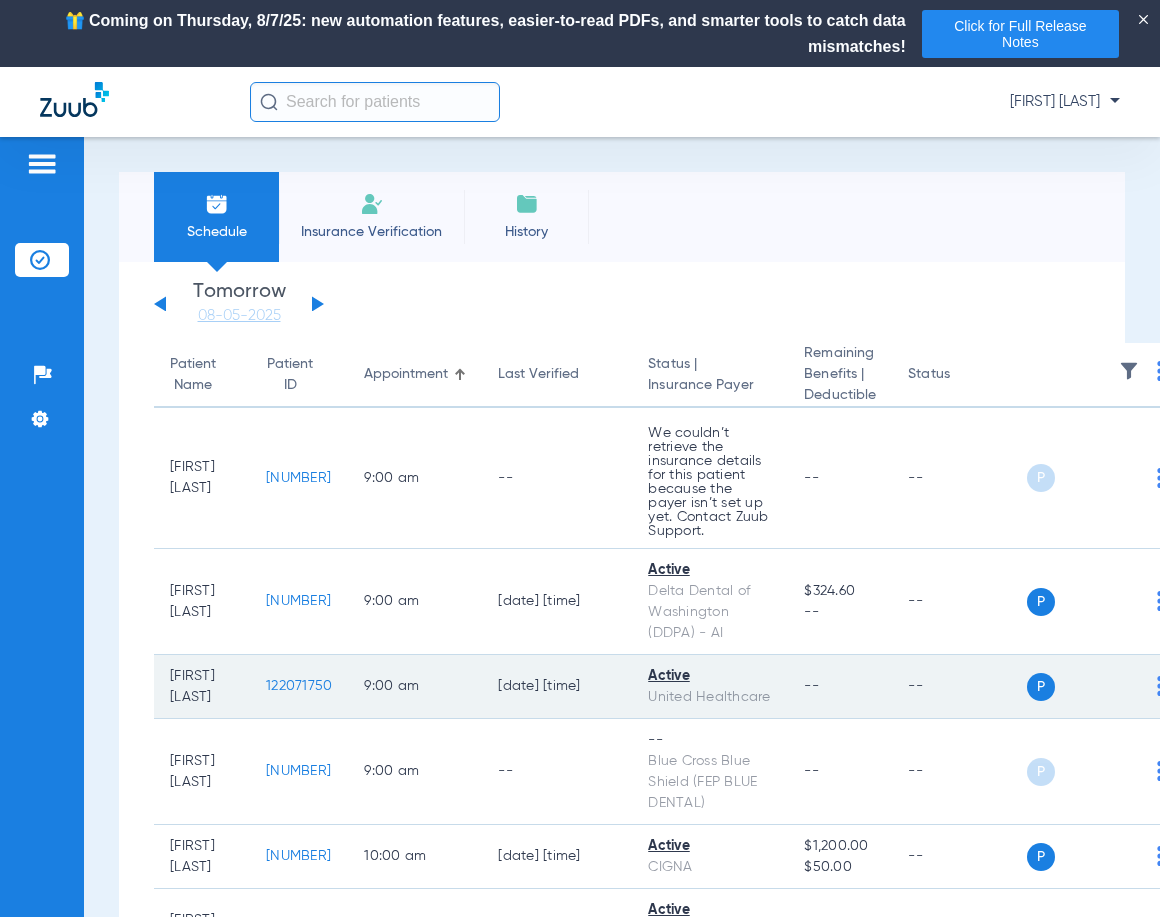 click on "122071750" 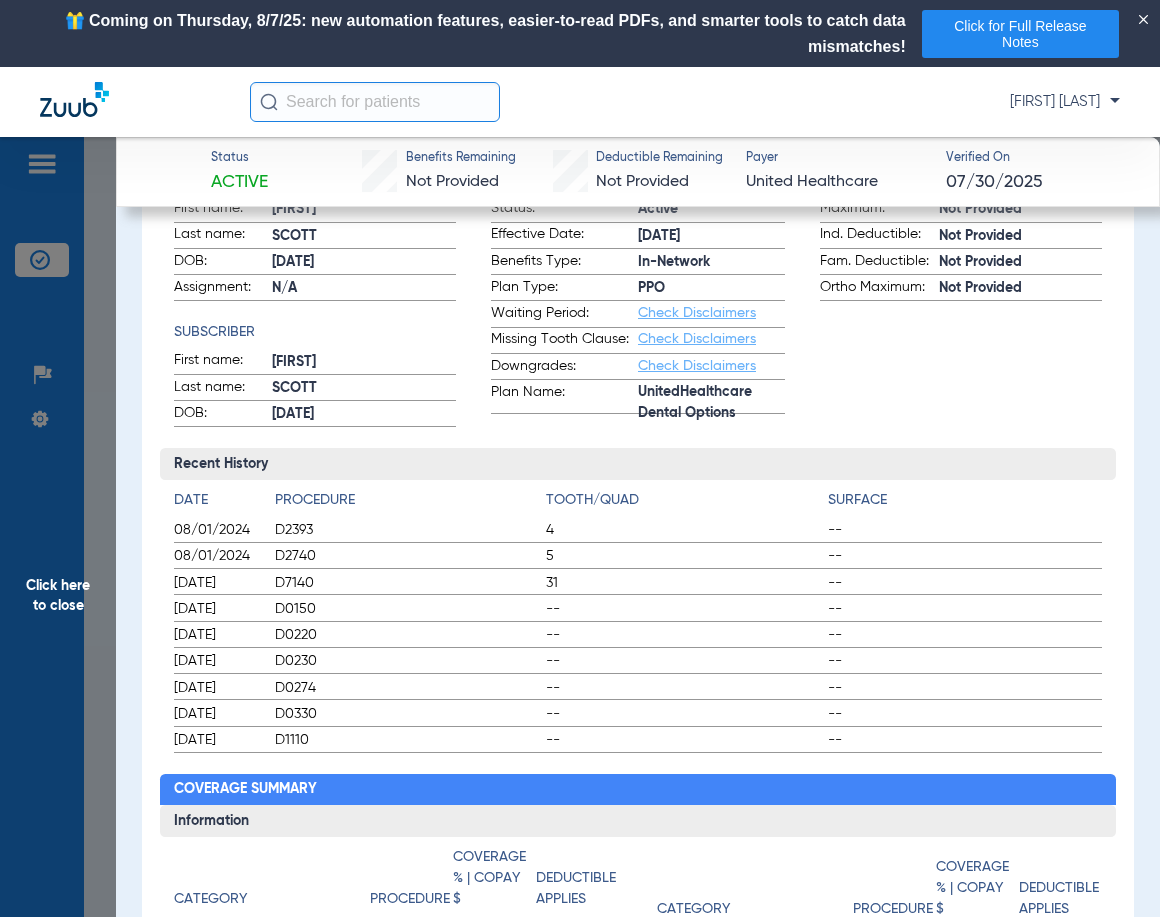 scroll, scrollTop: 100, scrollLeft: 0, axis: vertical 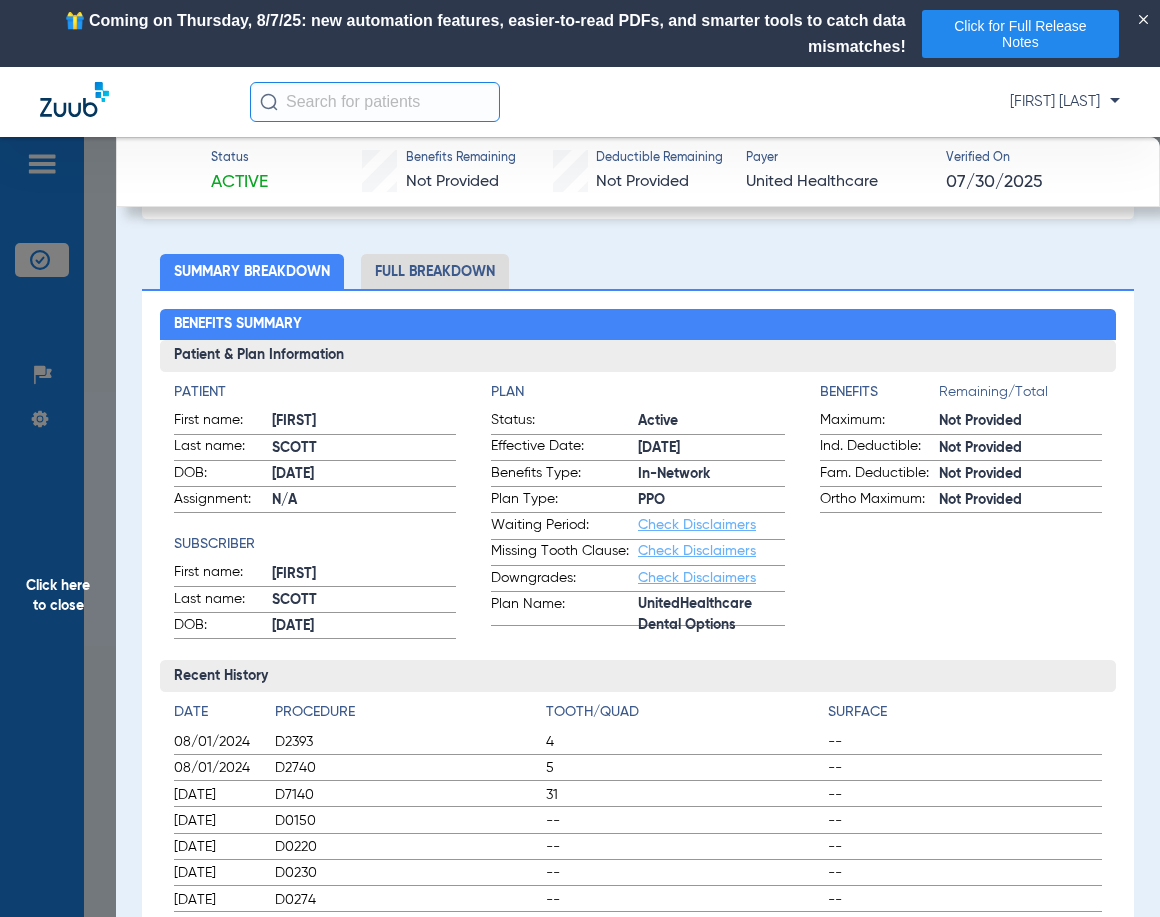 click on "Full Breakdown" 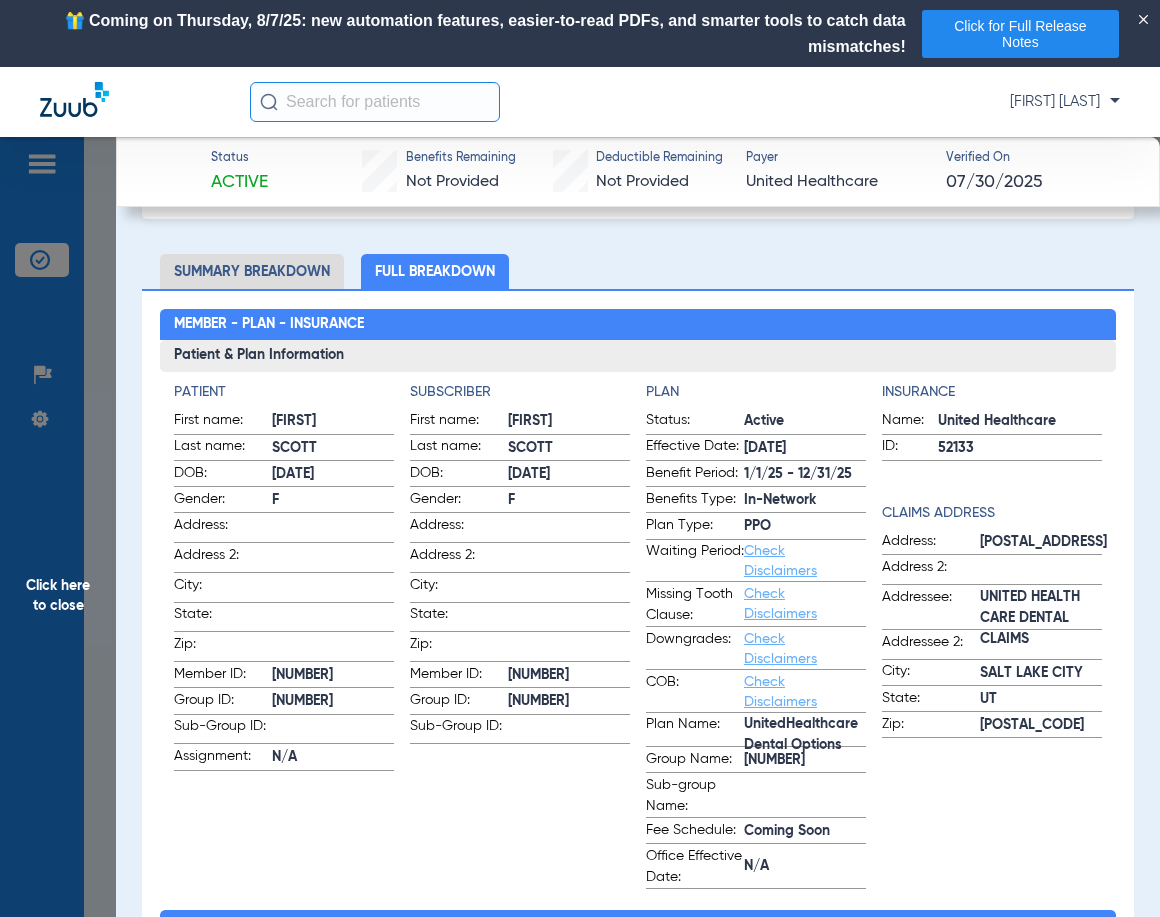click on "[NUMBER]" 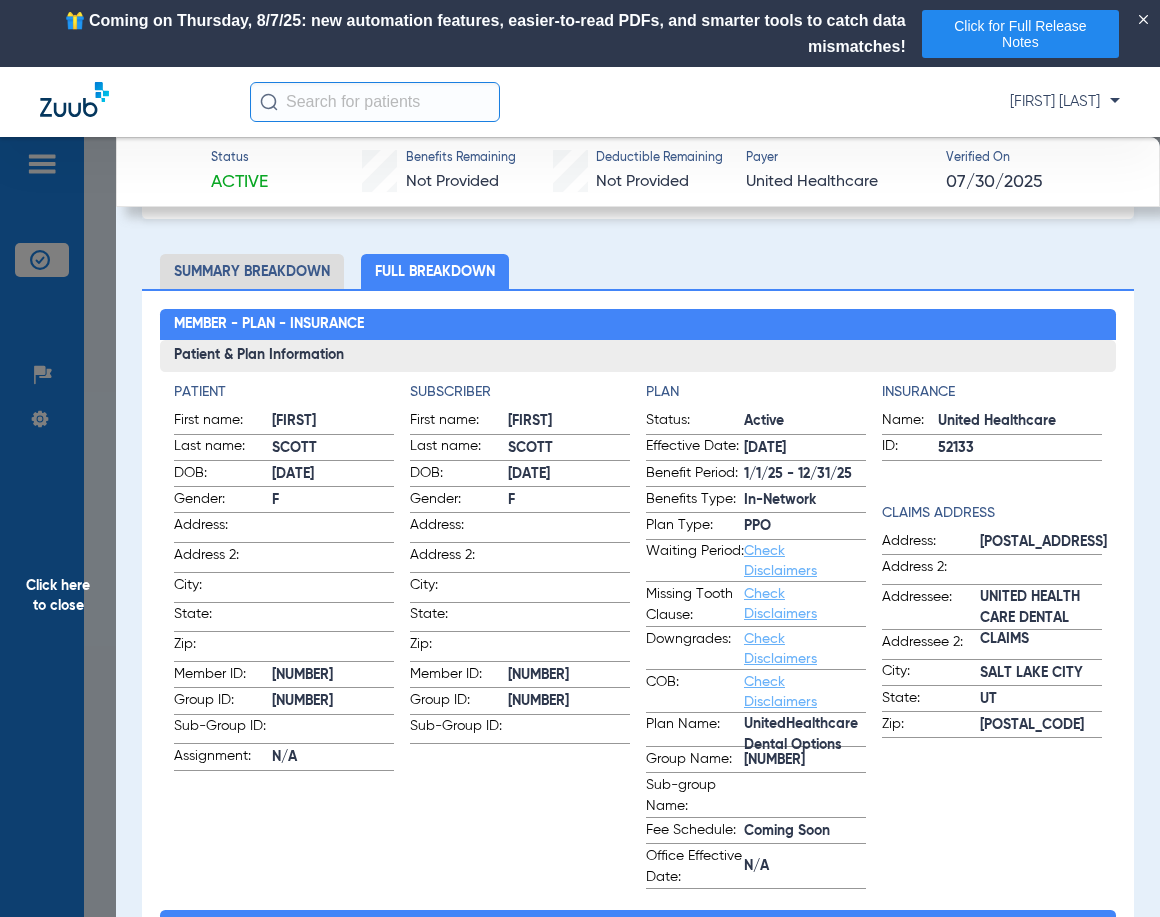 copy on "[NUMBER]" 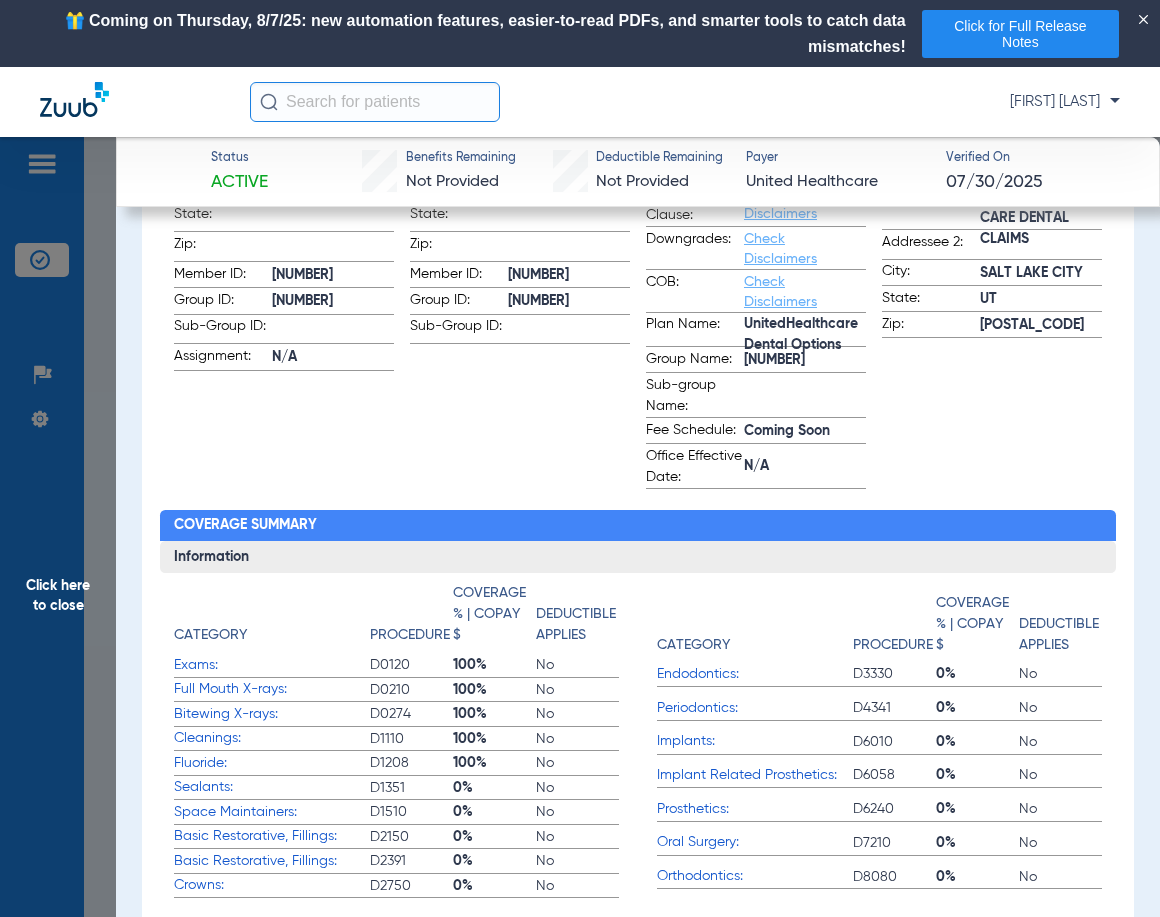 scroll, scrollTop: 1000, scrollLeft: 0, axis: vertical 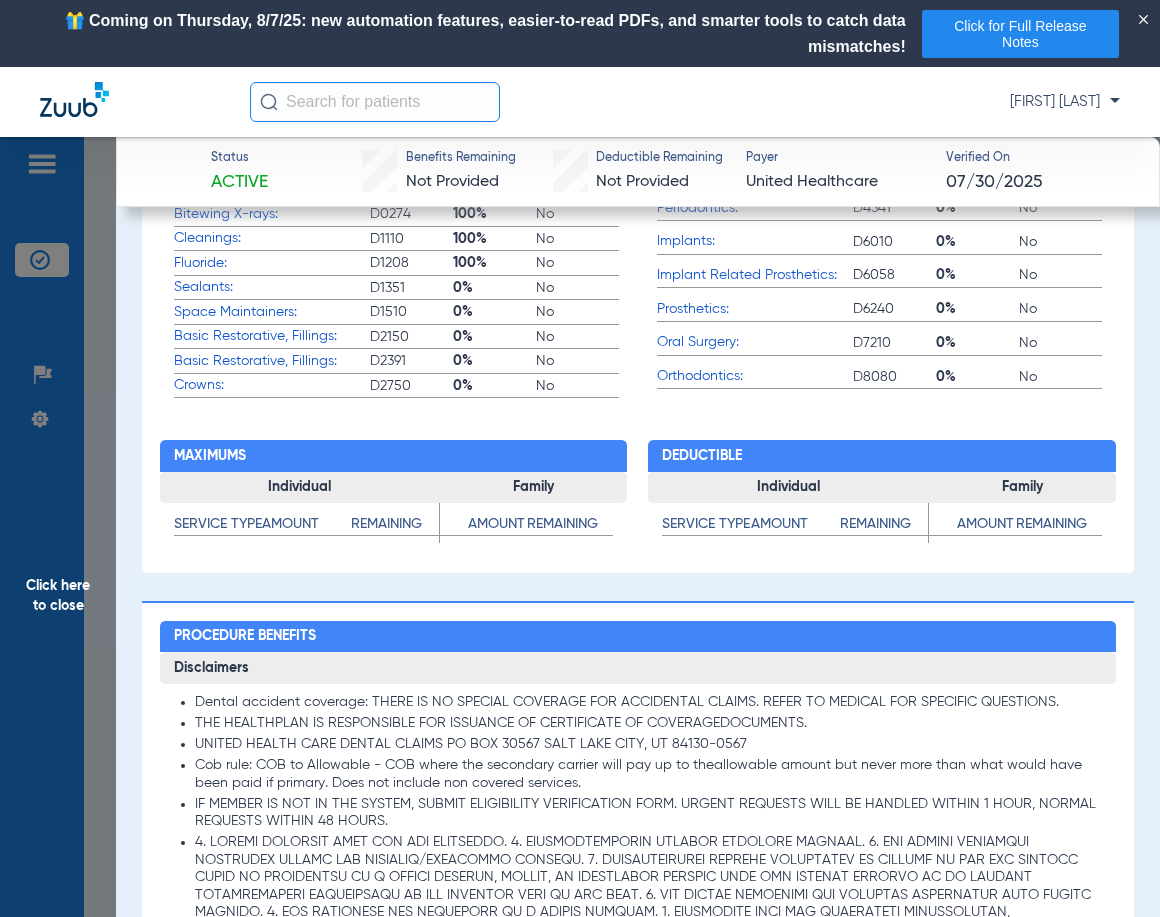 click on "Remaining" 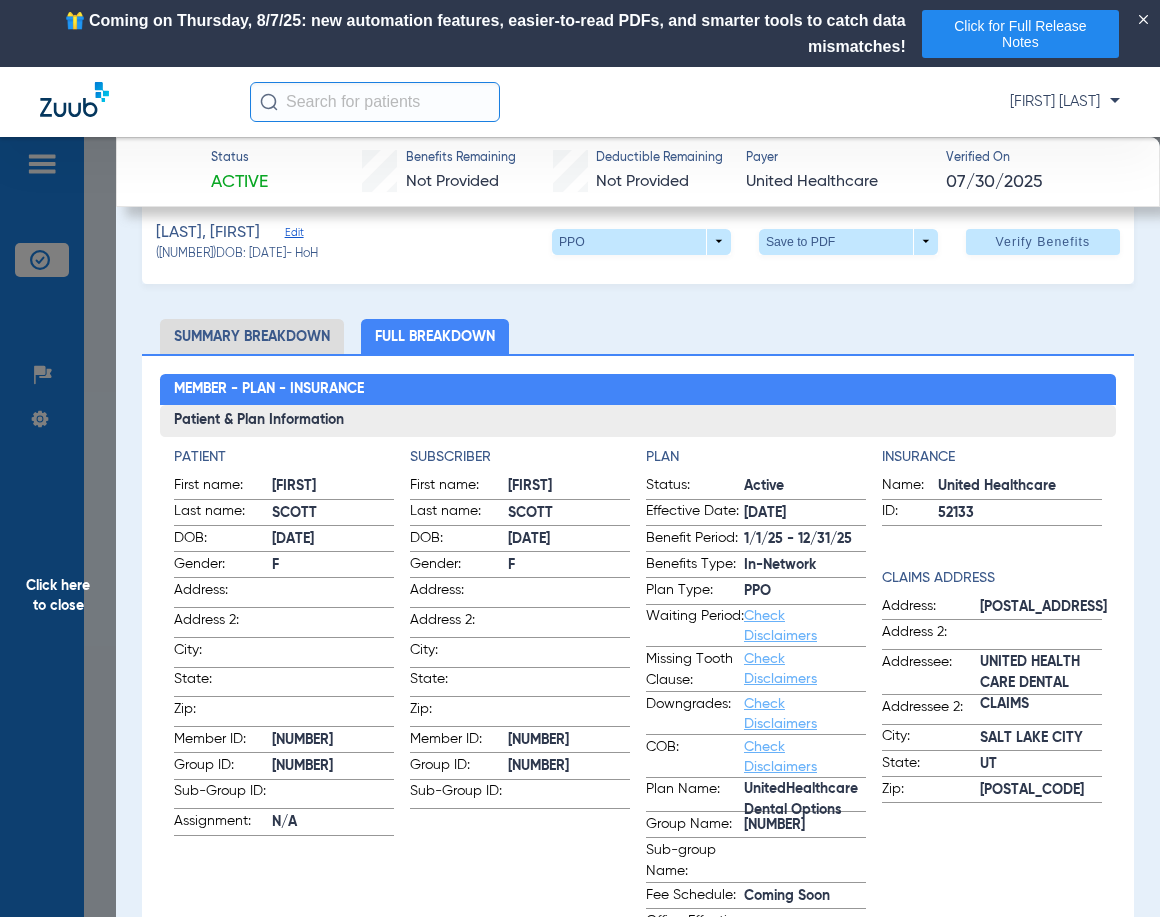 scroll, scrollTop: 0, scrollLeft: 0, axis: both 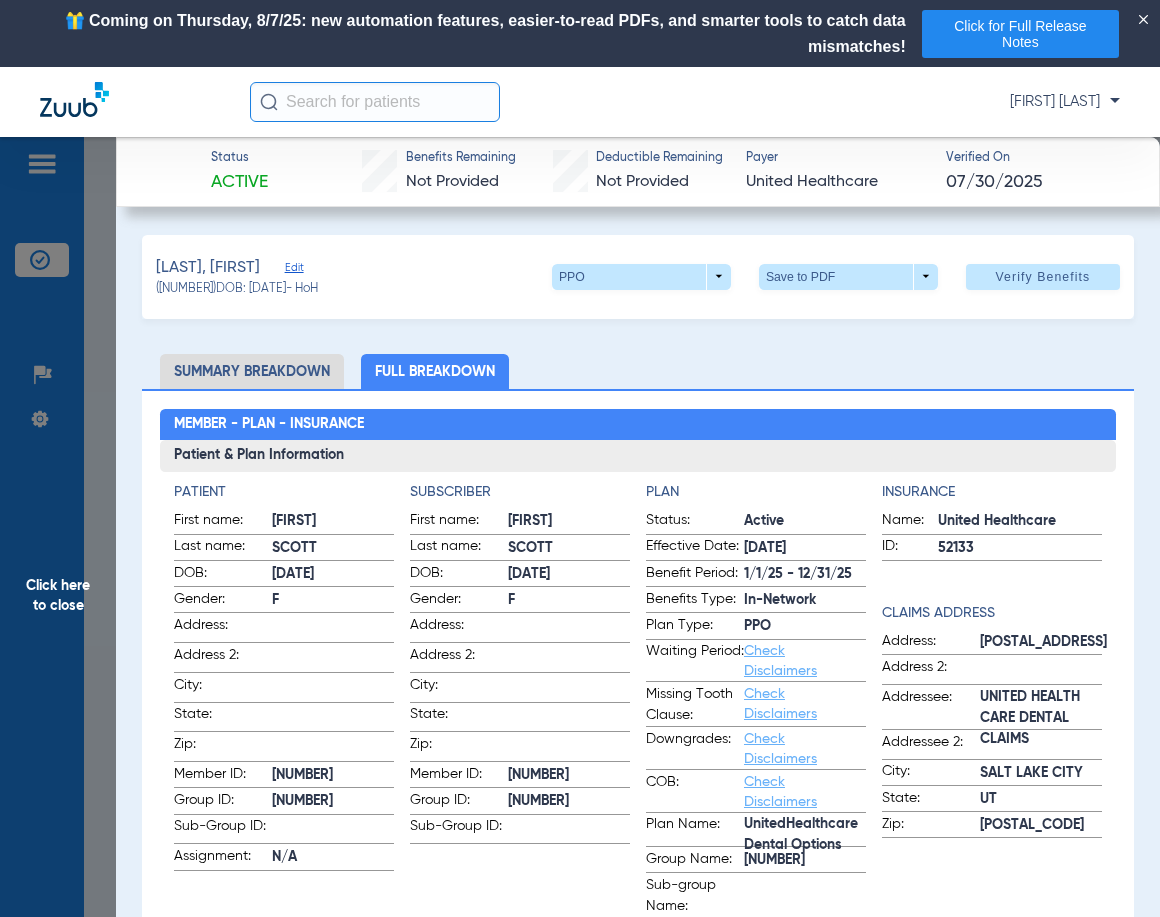 click on "Summary Breakdown" 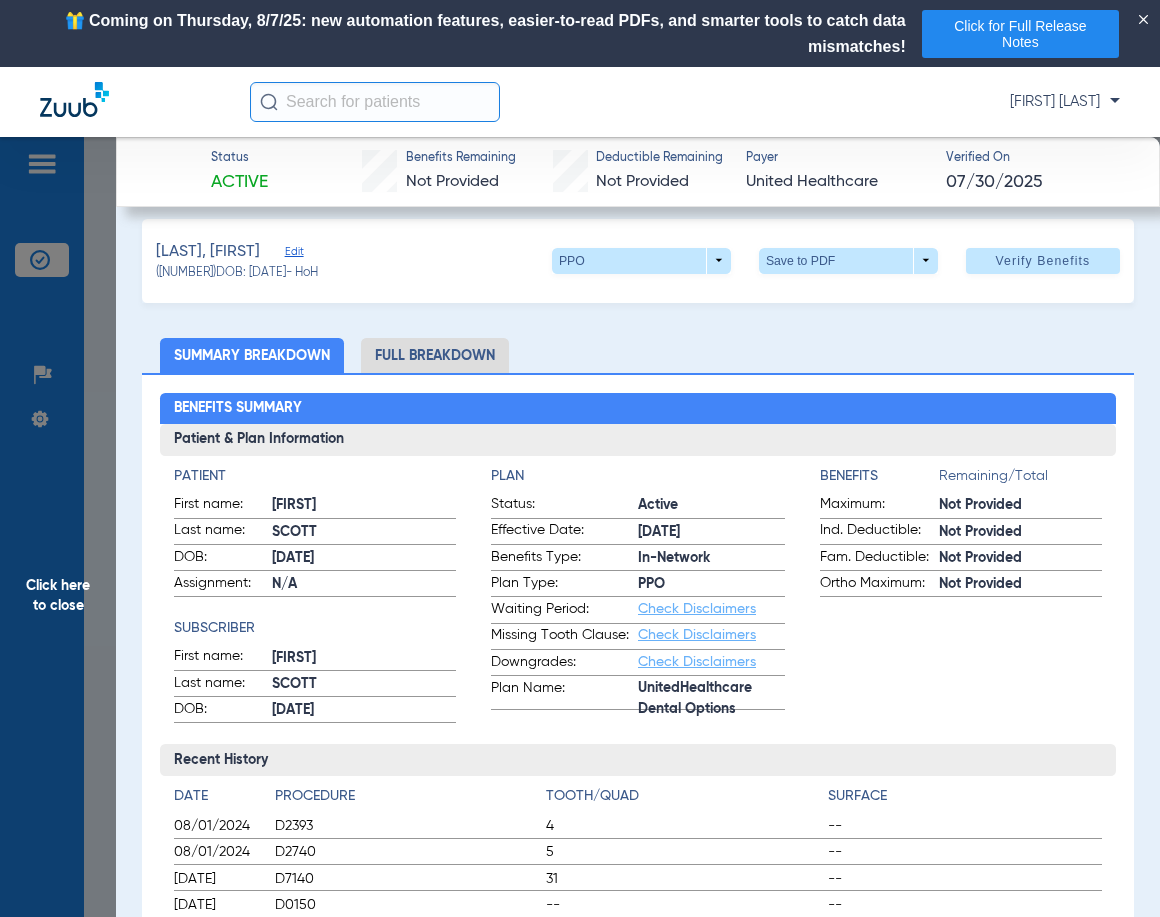 scroll, scrollTop: 0, scrollLeft: 0, axis: both 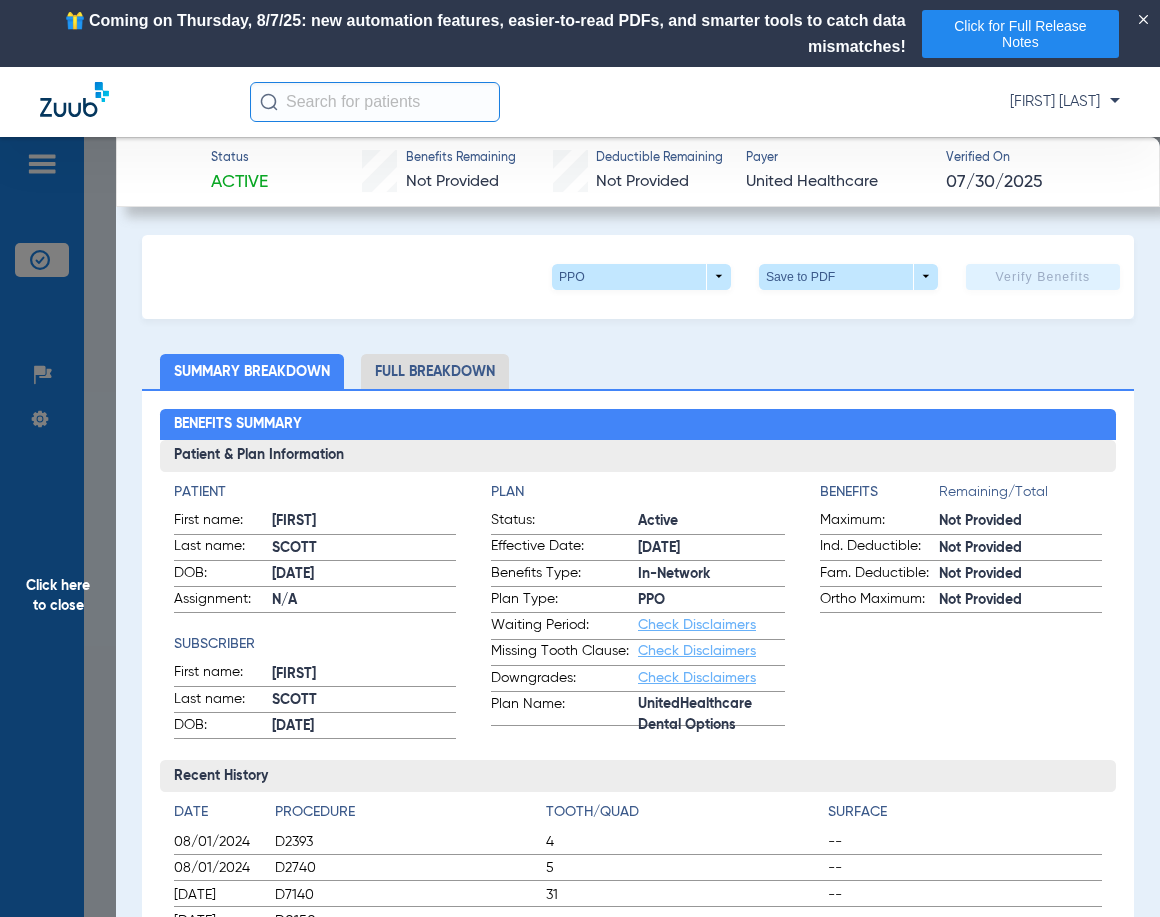 click on "Click here to close" 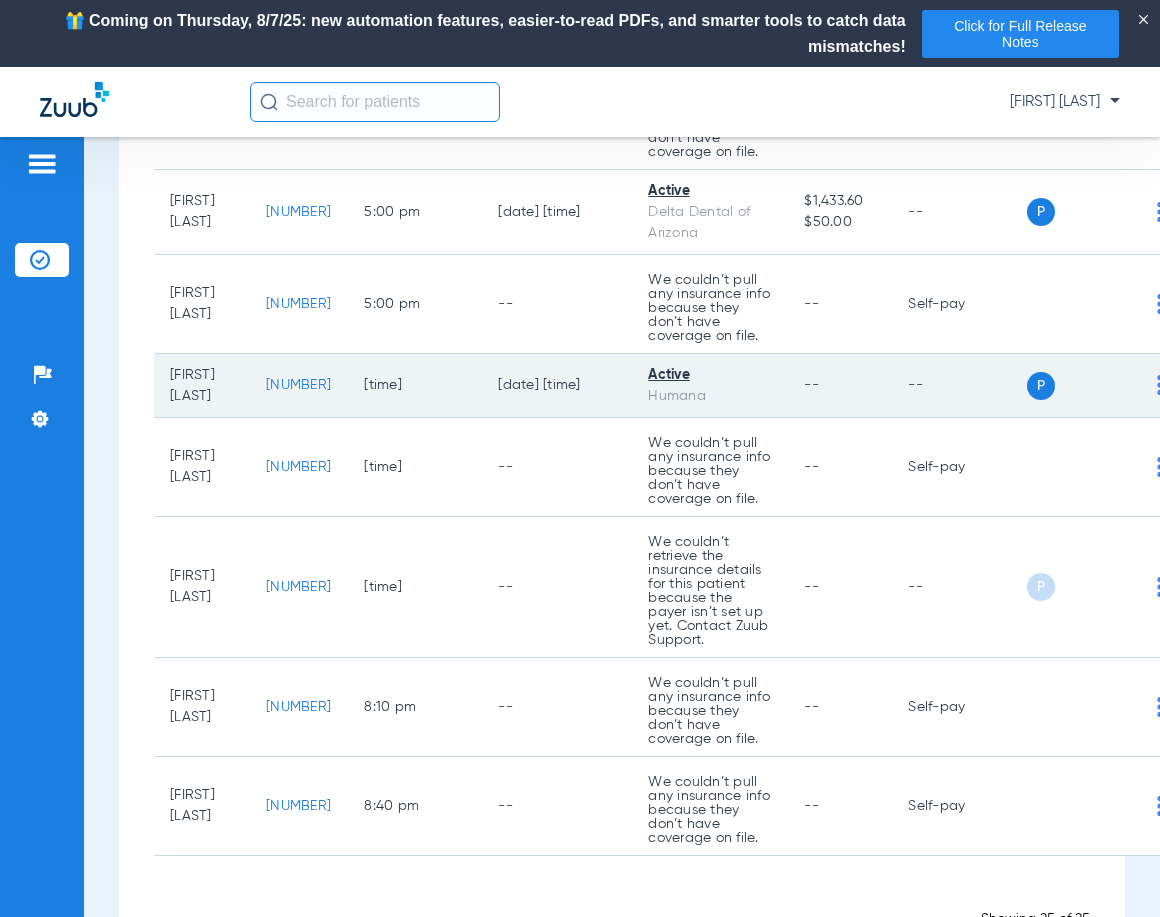scroll, scrollTop: 2027, scrollLeft: 0, axis: vertical 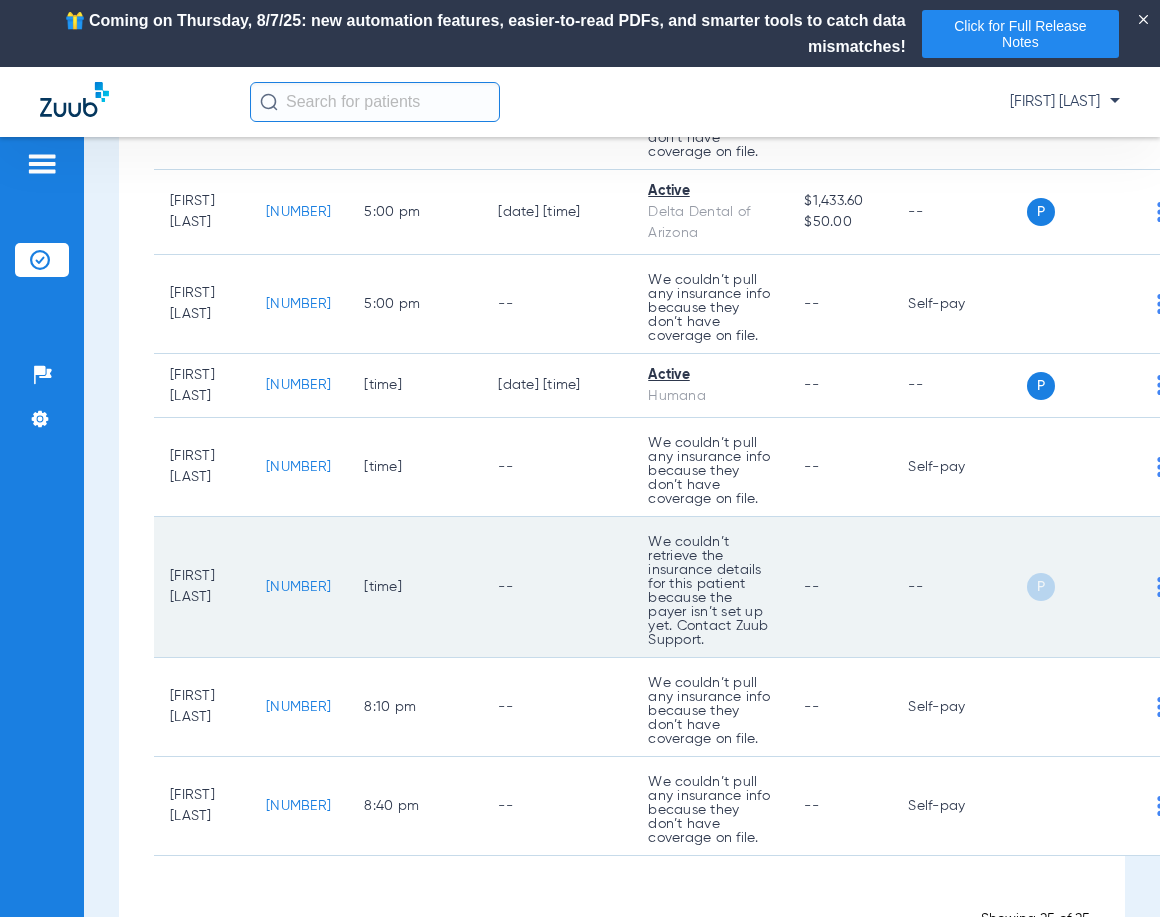 click on "[NUMBER]" 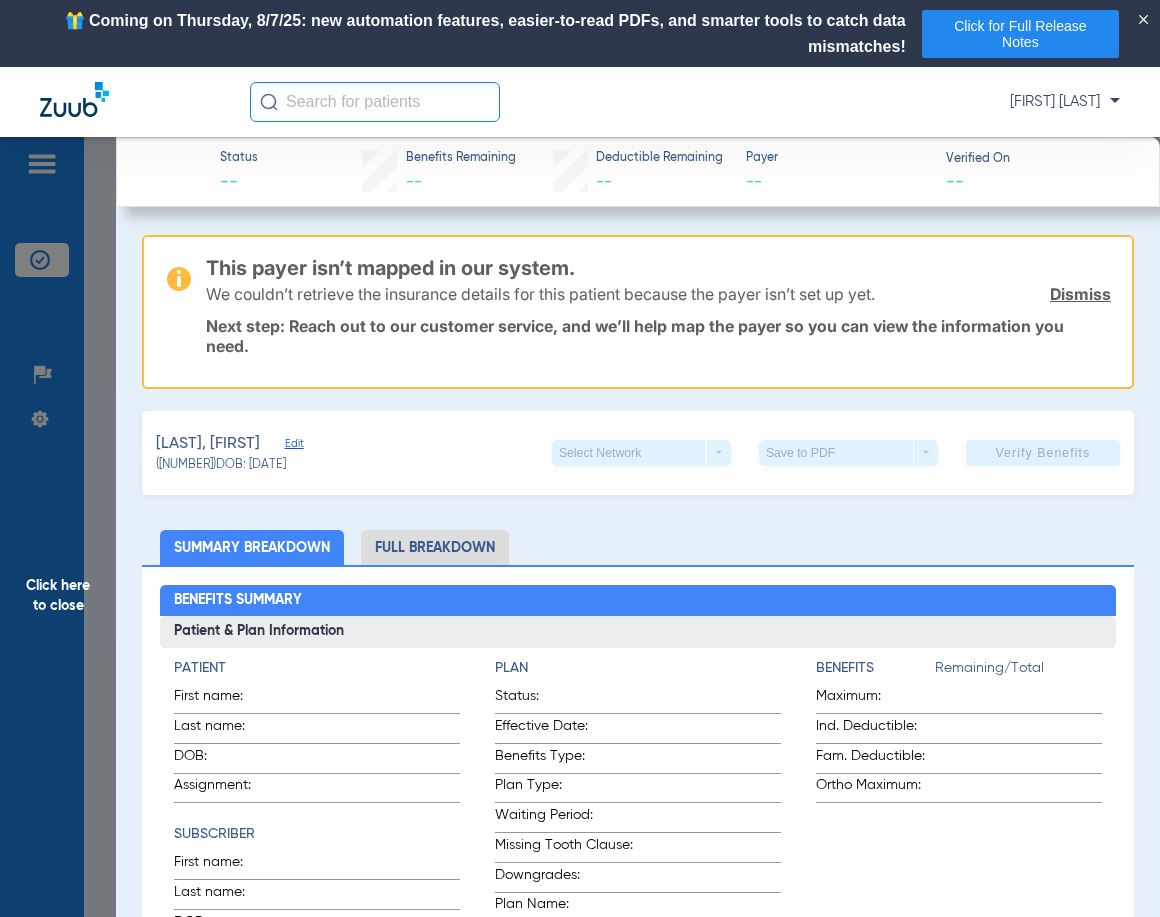 click 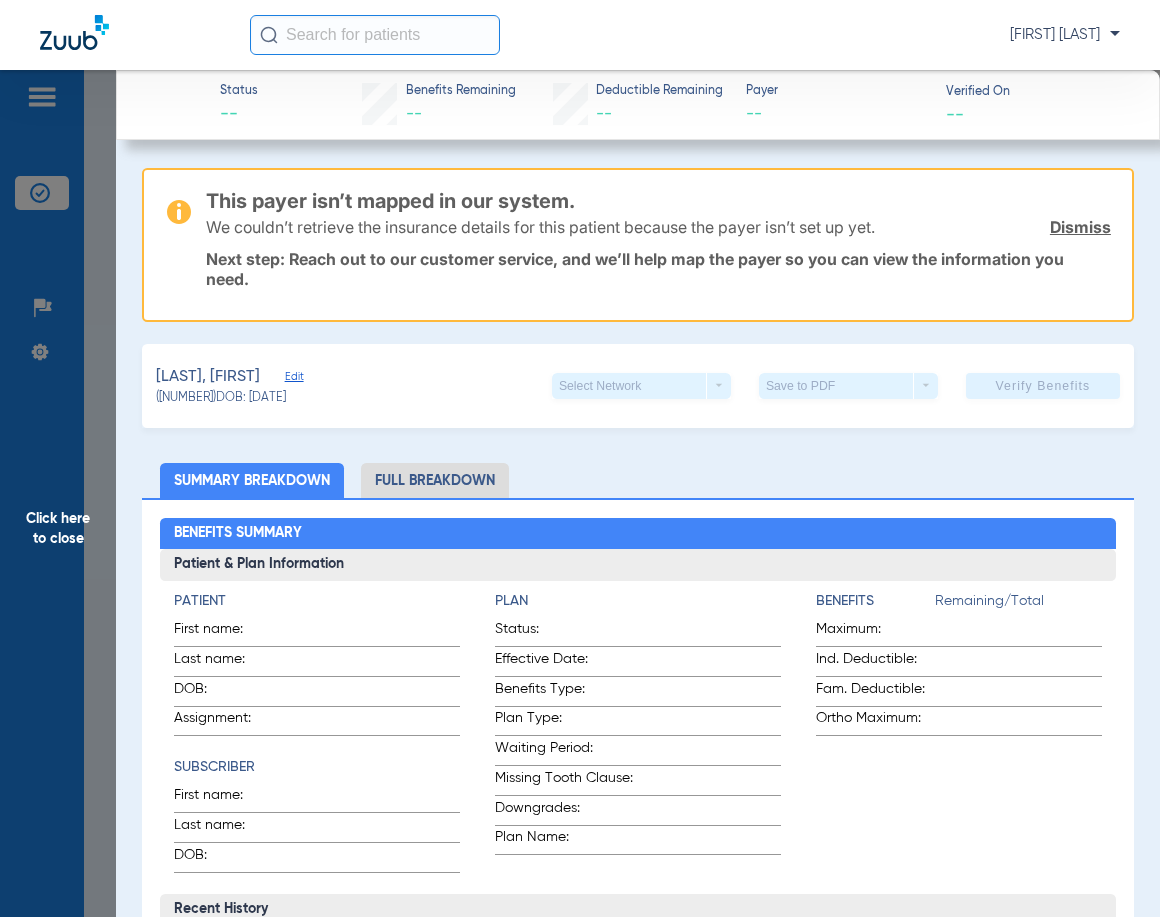 click on "Click here to close" 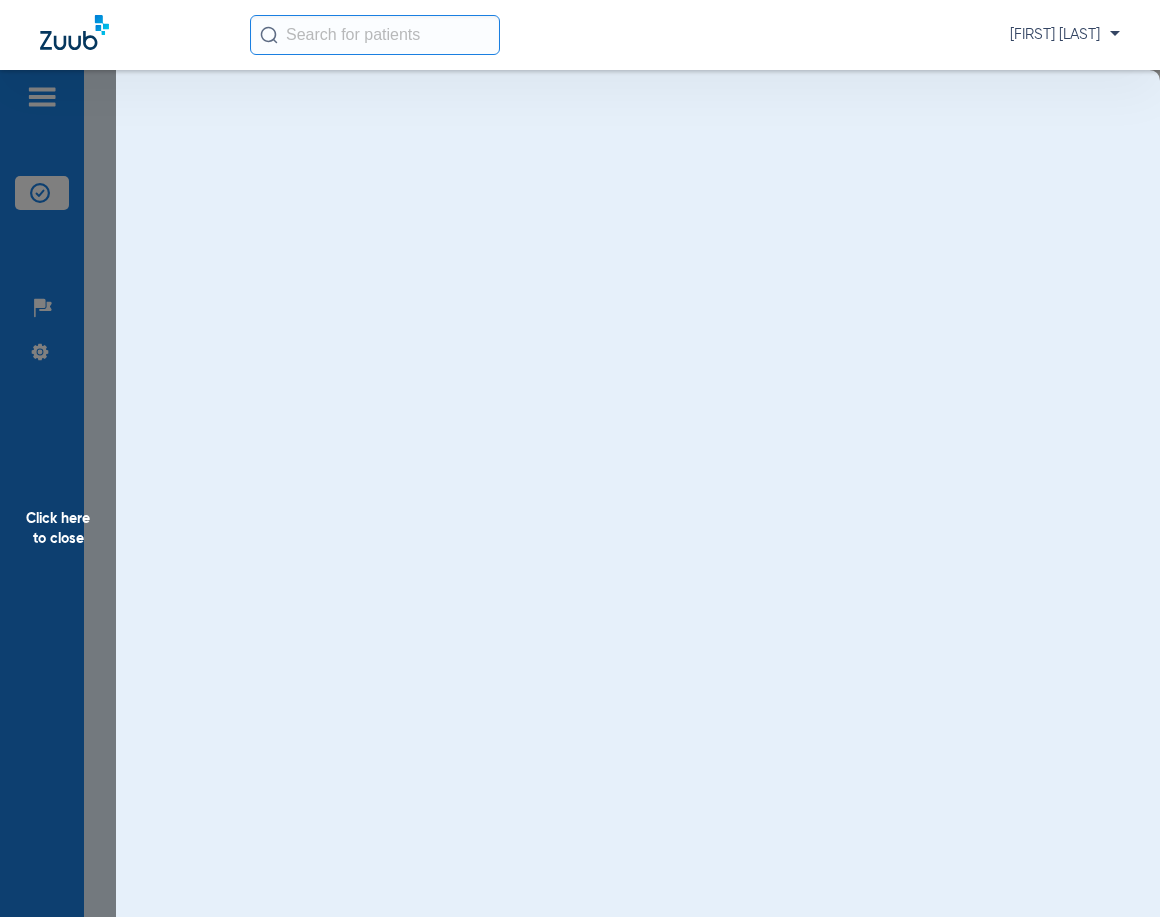 click on "Click here to close" 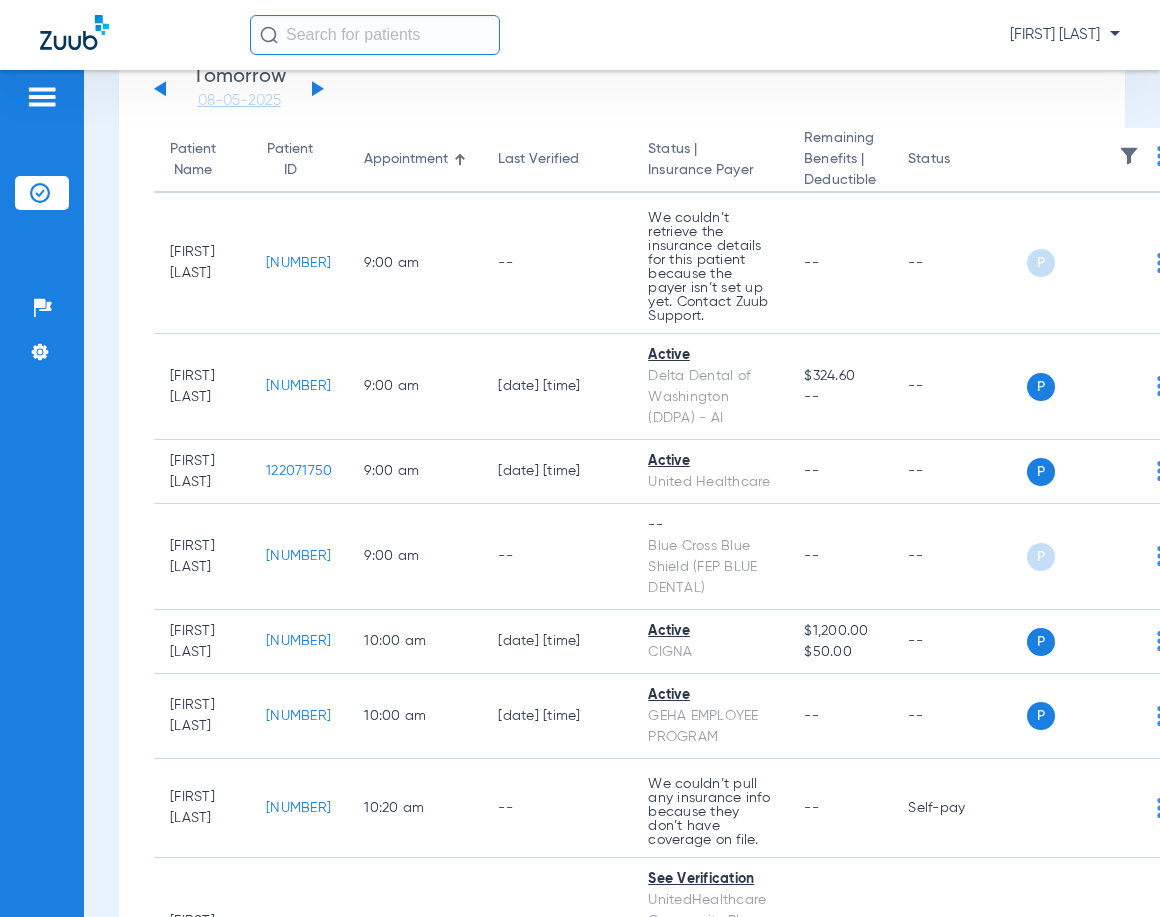 scroll, scrollTop: 0, scrollLeft: 0, axis: both 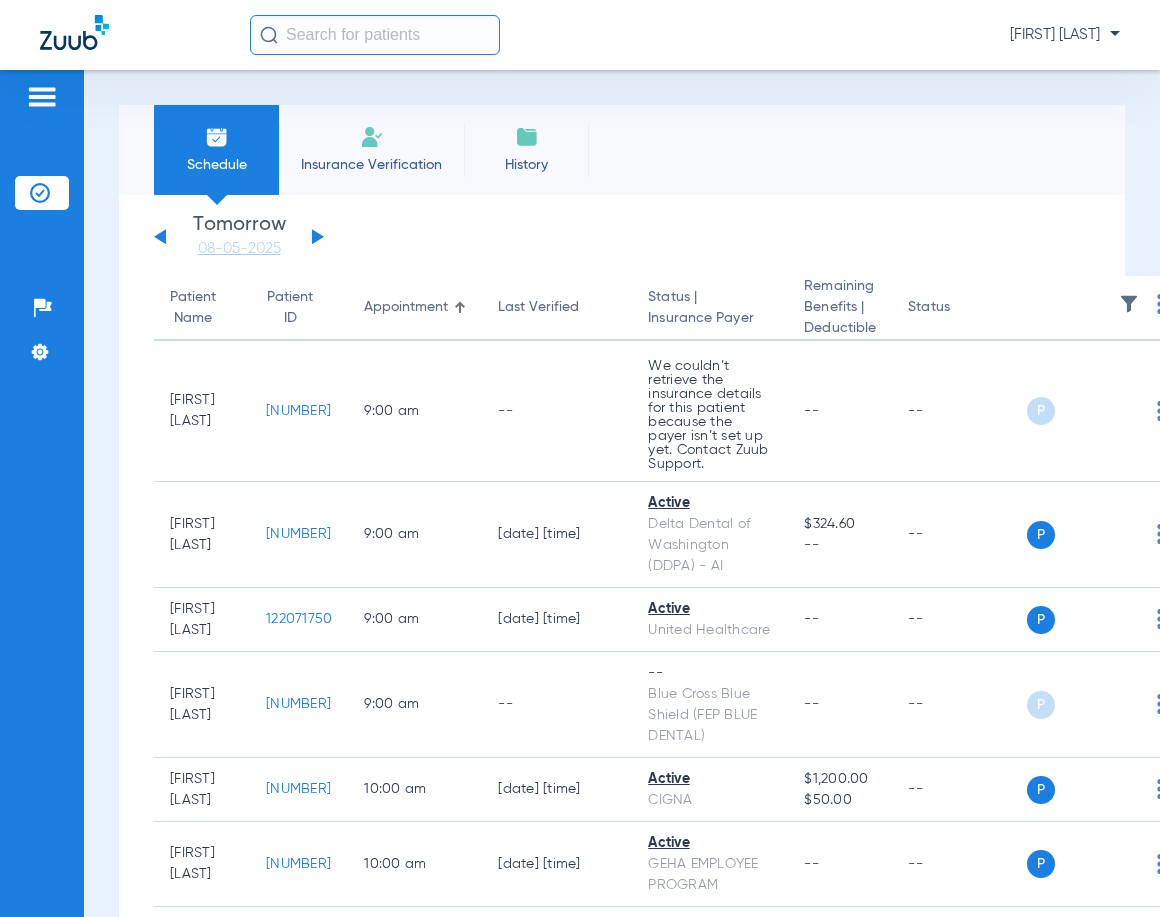click 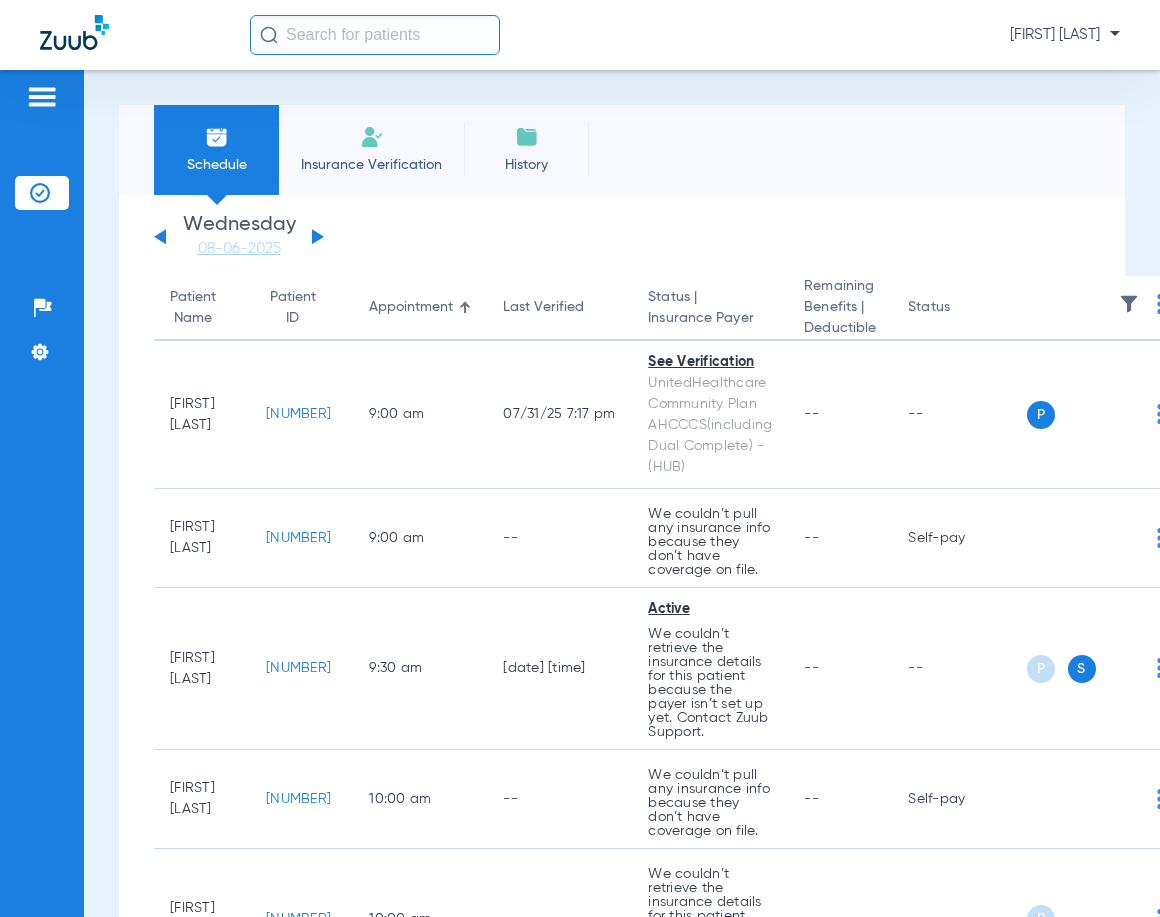 click 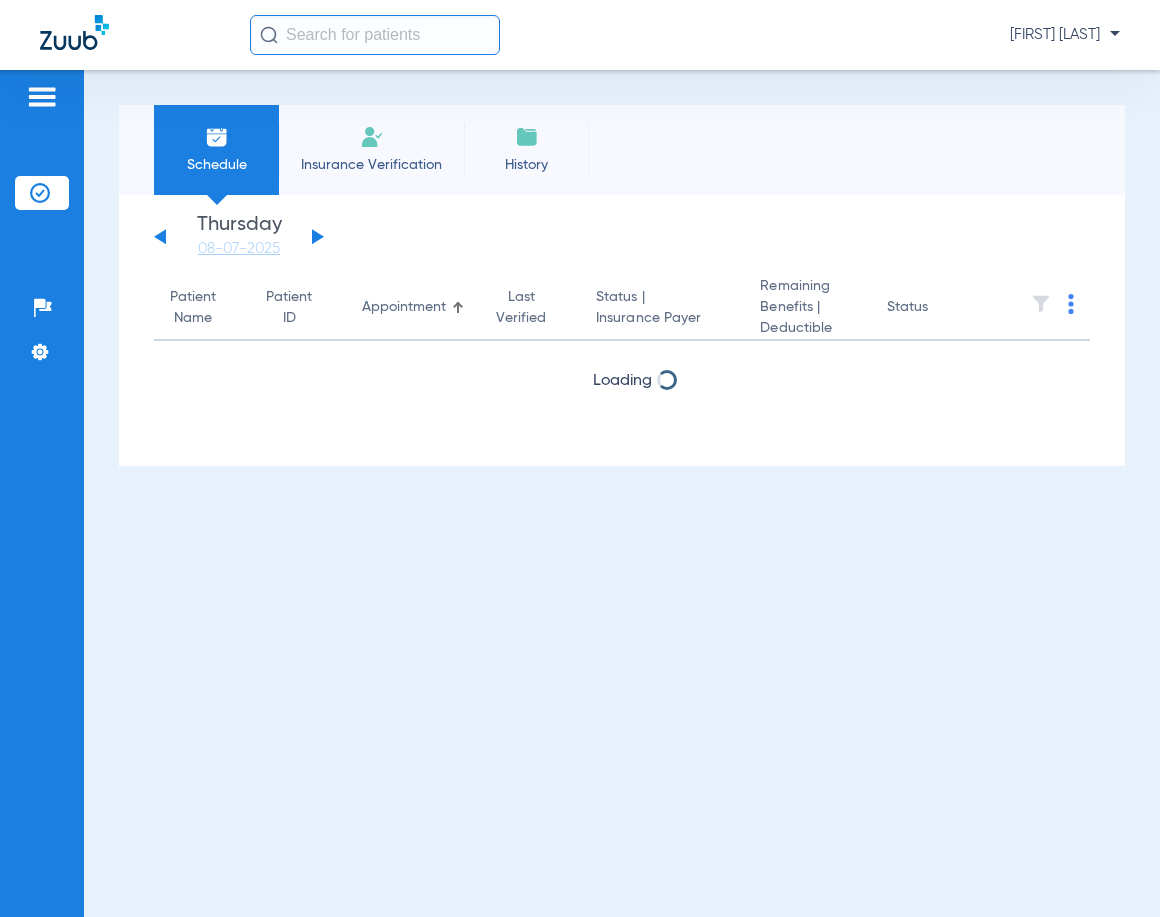 click 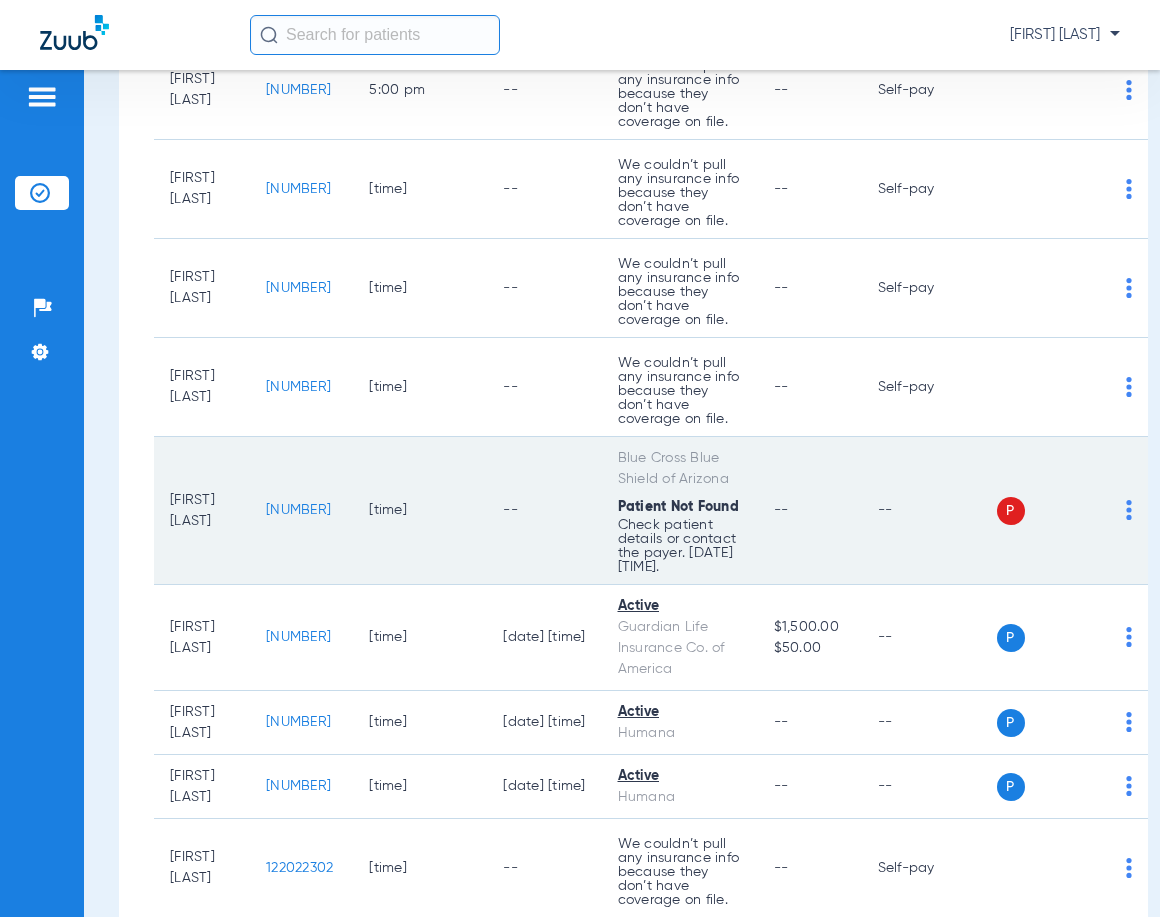 scroll, scrollTop: 3648, scrollLeft: 0, axis: vertical 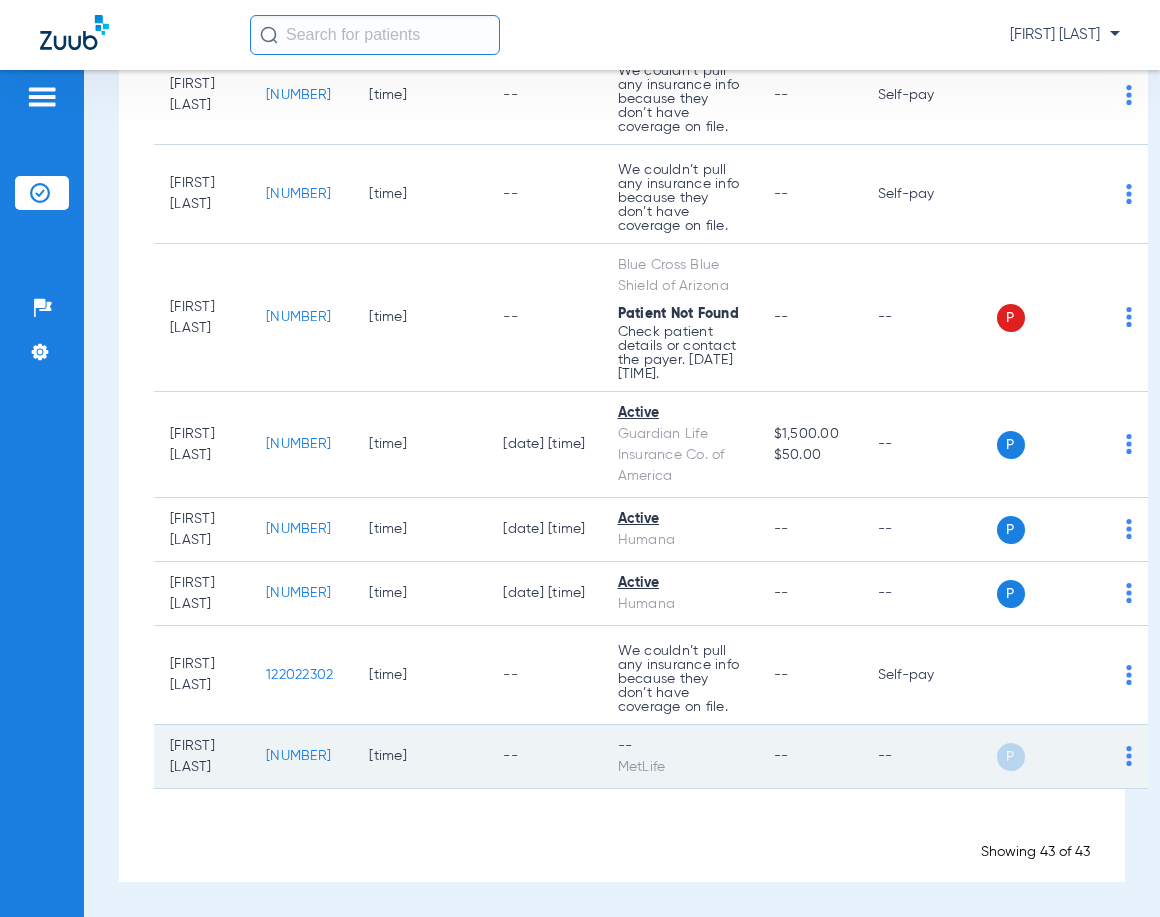 click on "[NUMBER]" 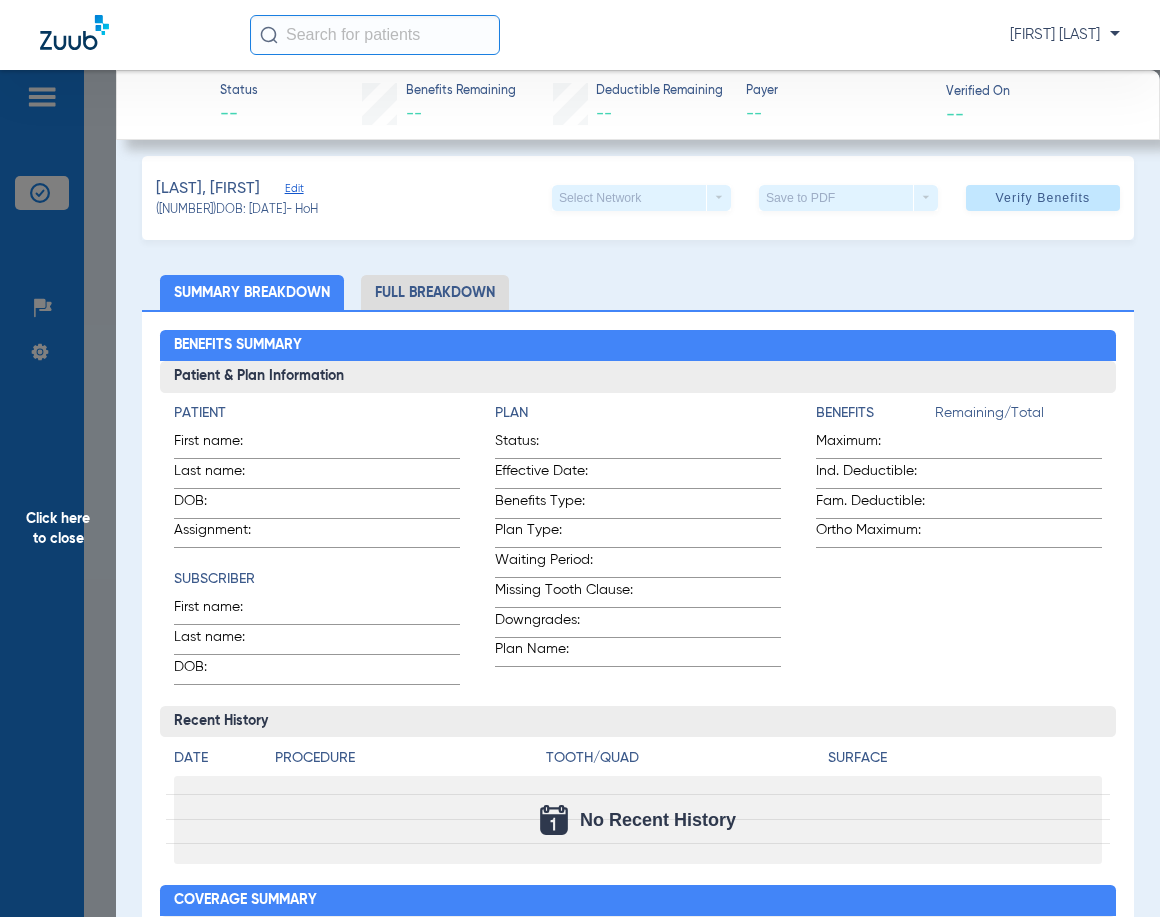 scroll, scrollTop: 0, scrollLeft: 0, axis: both 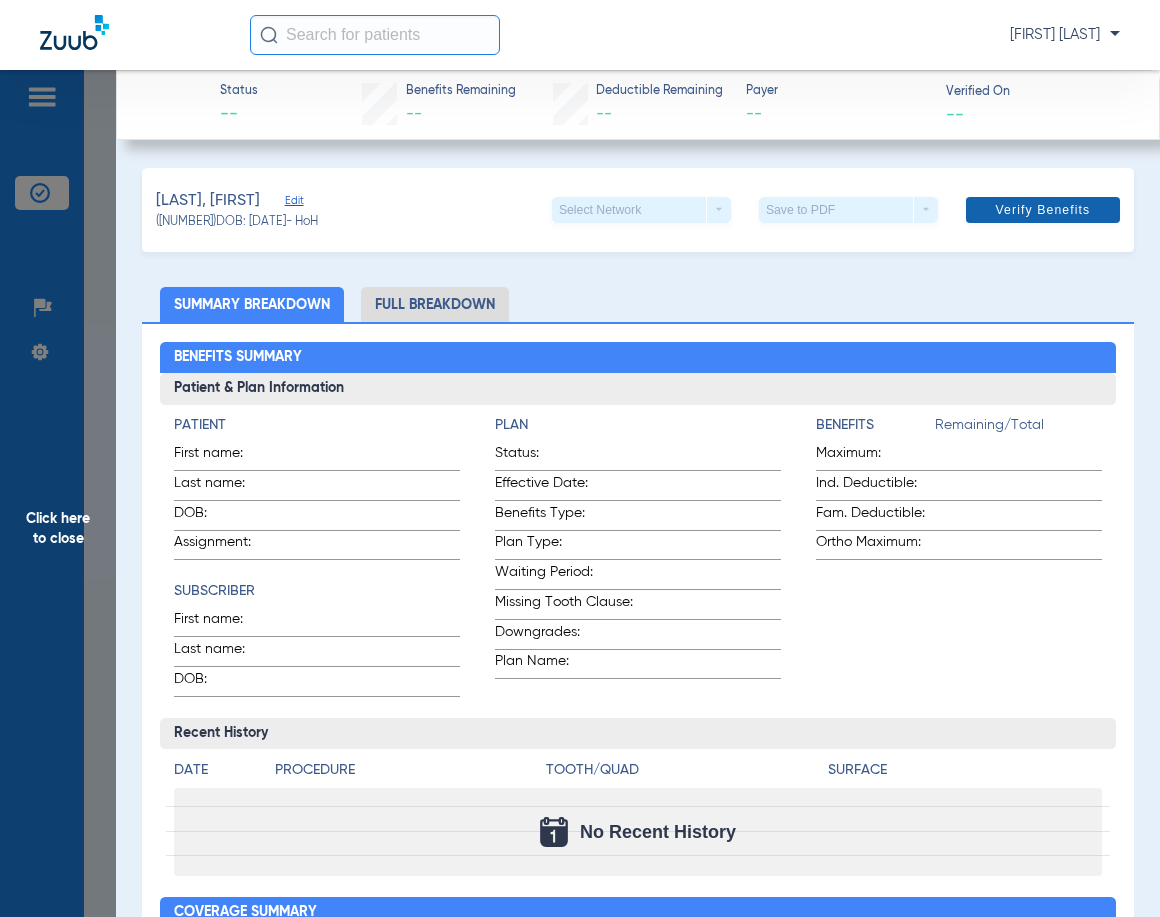 click on "Verify Benefits" 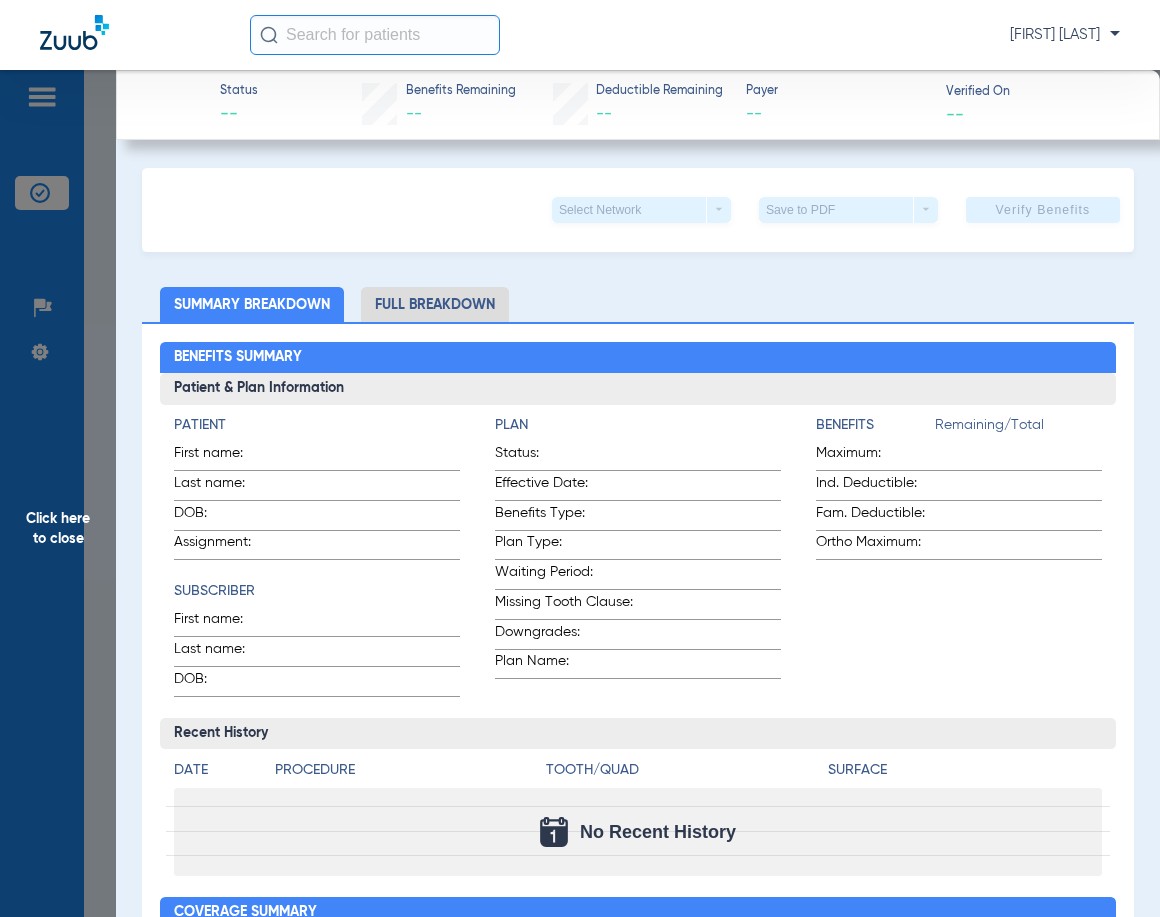 click 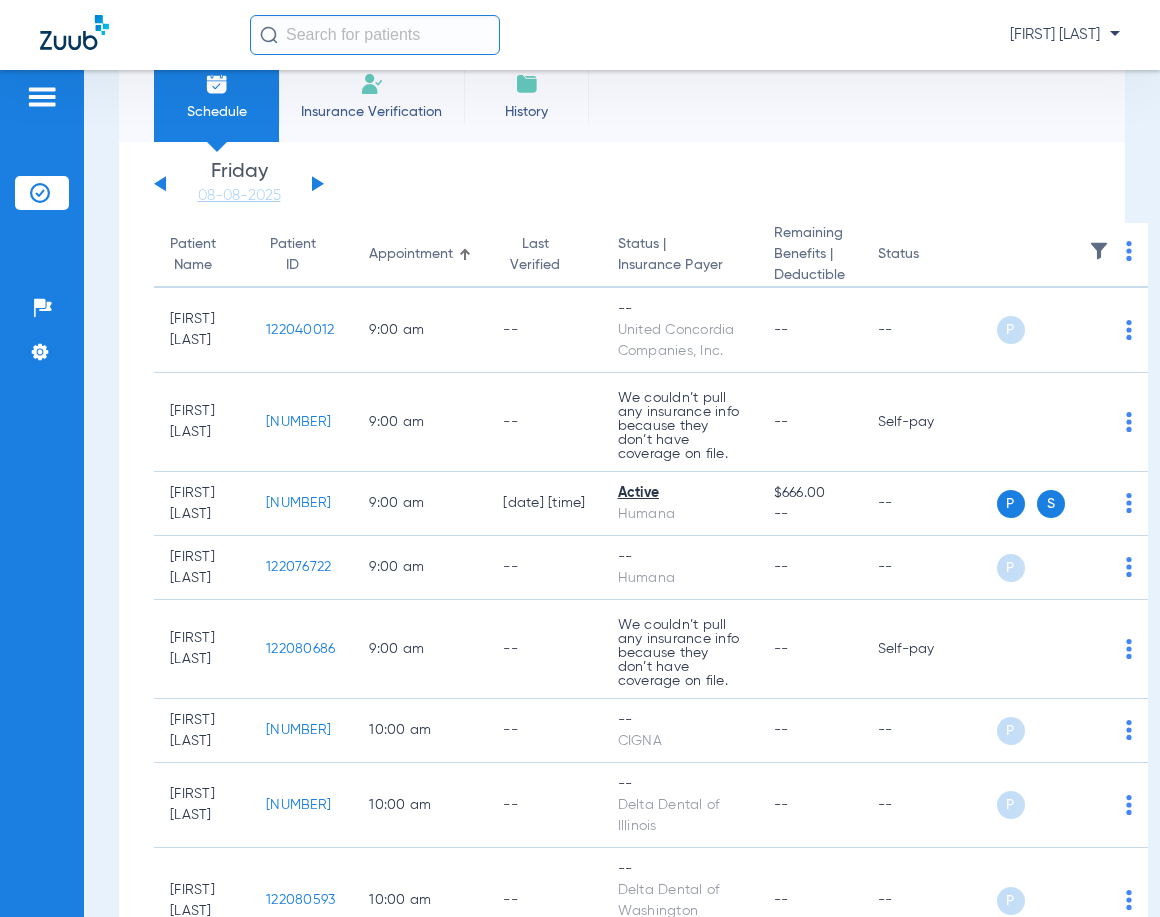 scroll, scrollTop: 0, scrollLeft: 0, axis: both 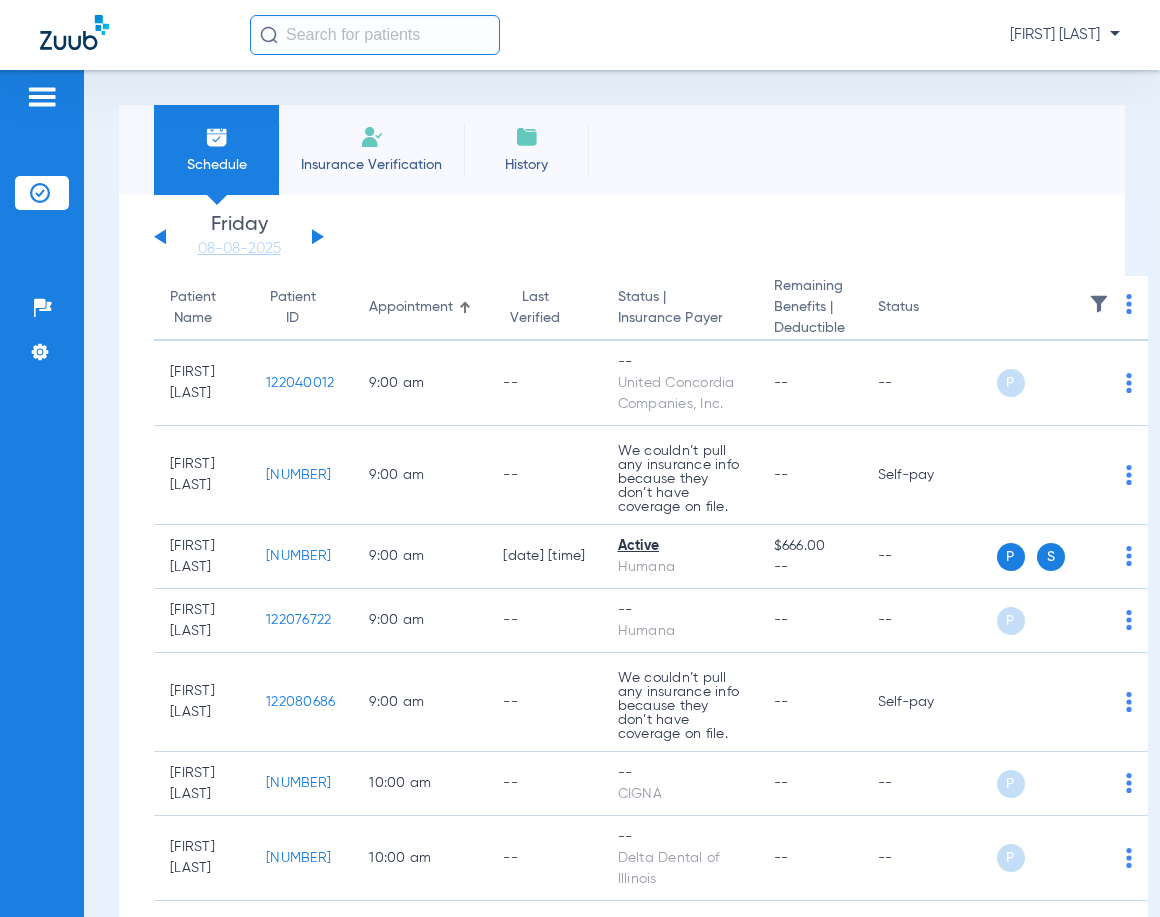click on "Insurance Verification" 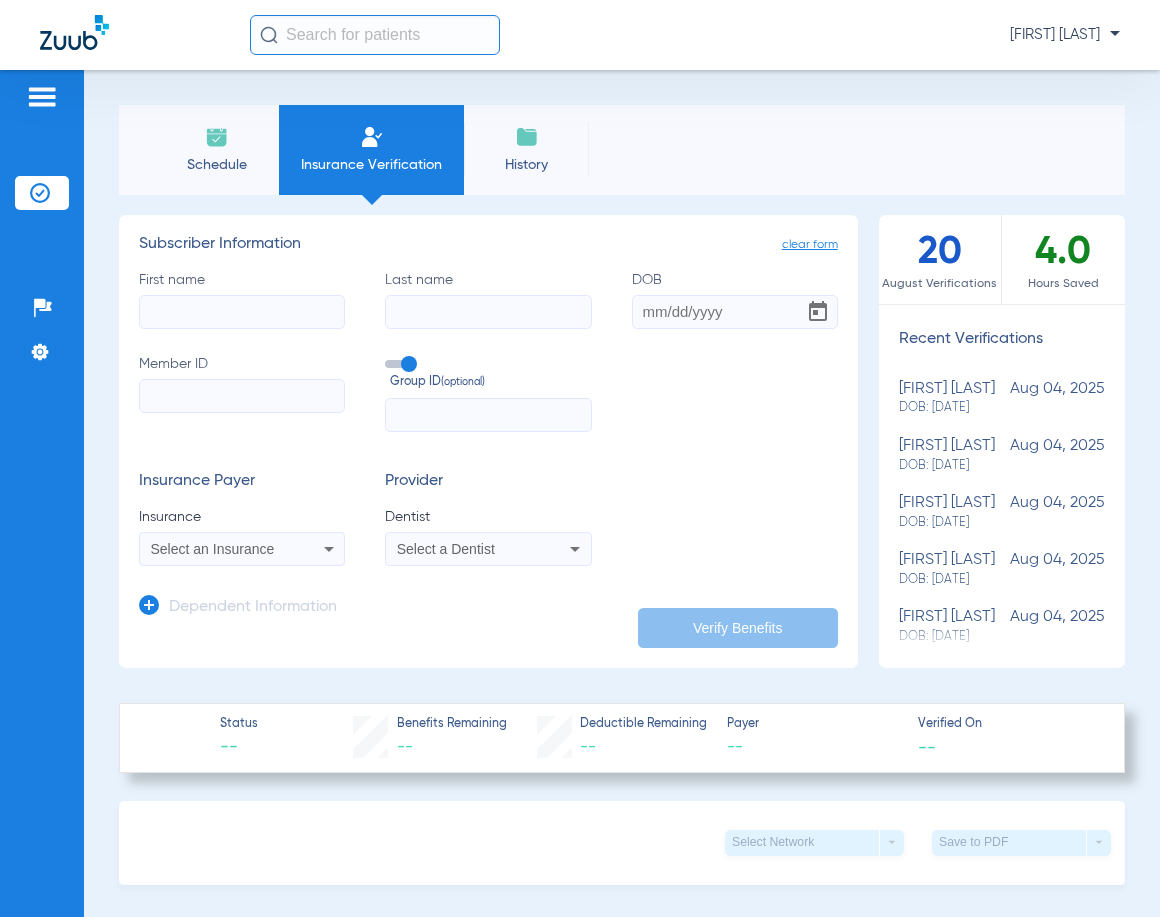 click on "First name" 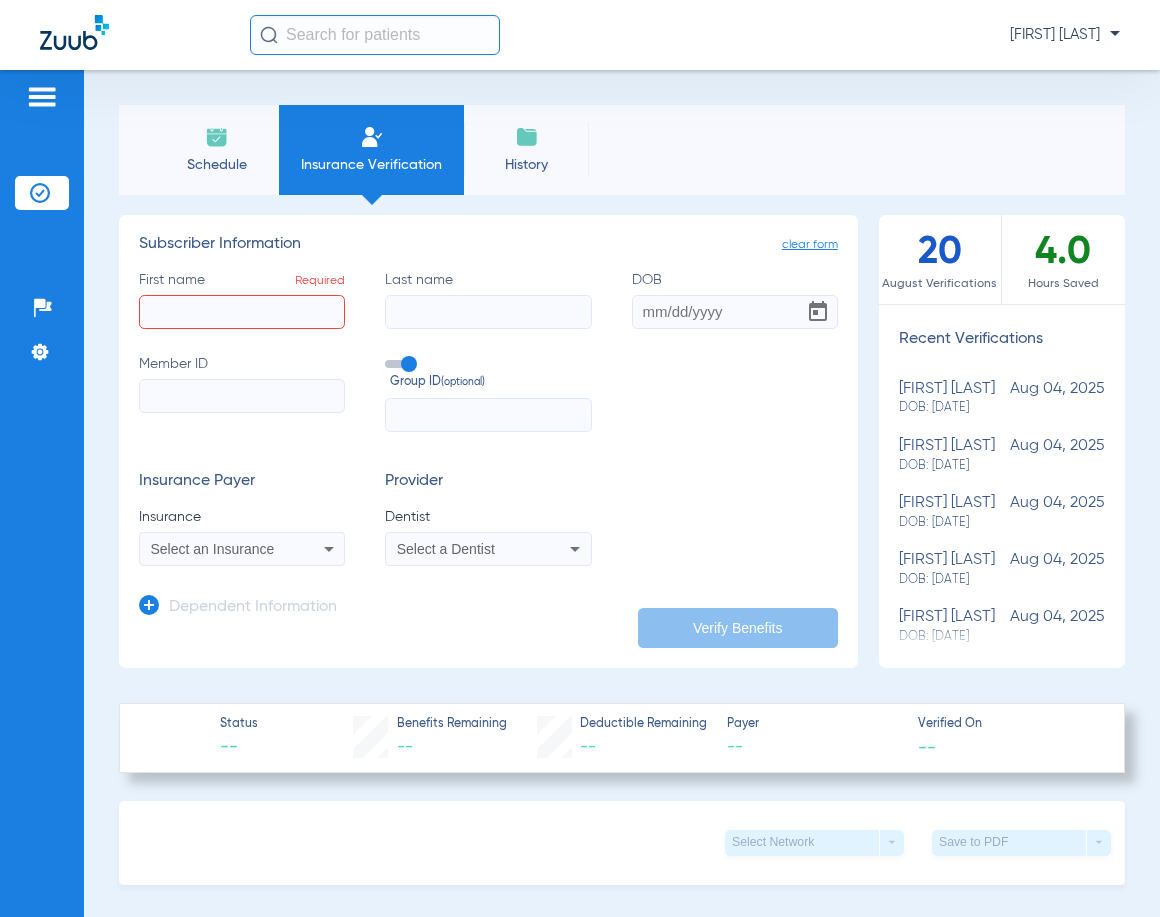click on "Dependent Information" 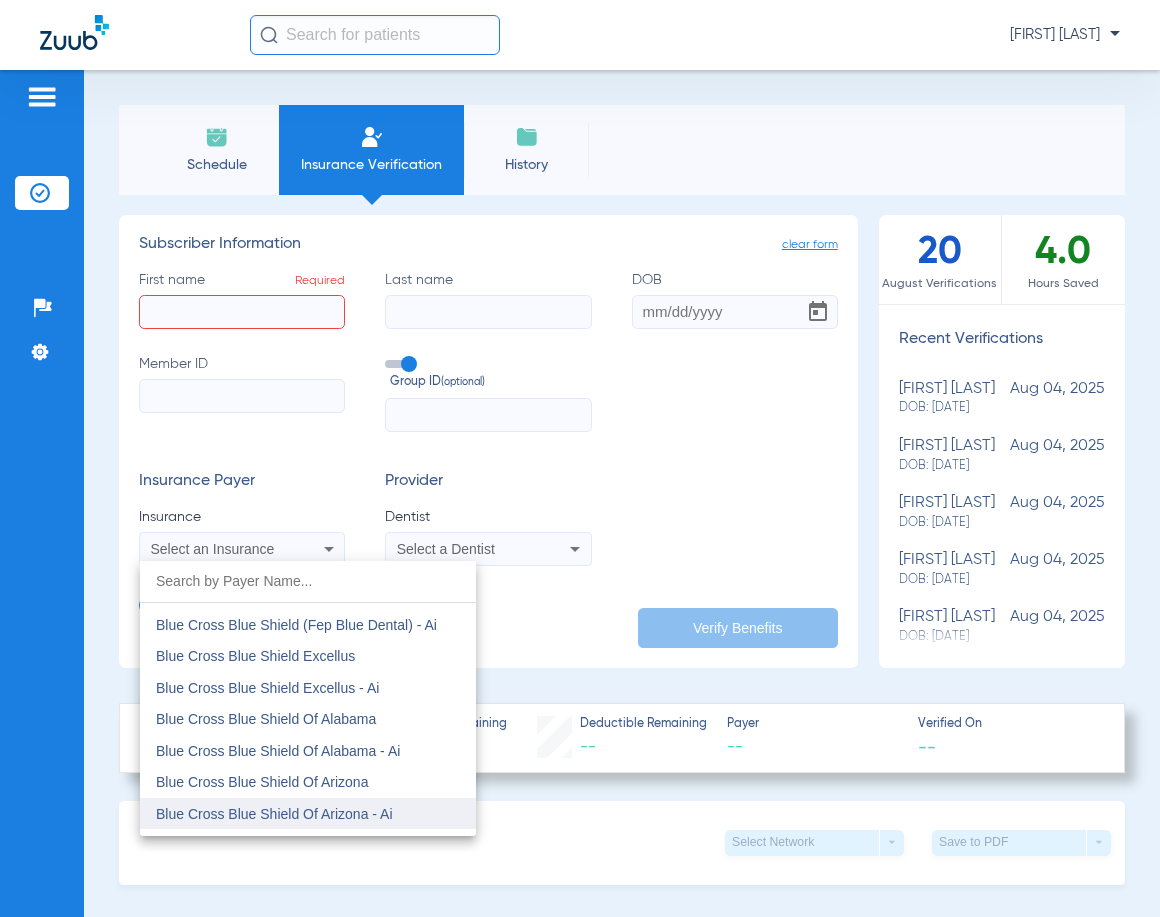 scroll, scrollTop: 1300, scrollLeft: 0, axis: vertical 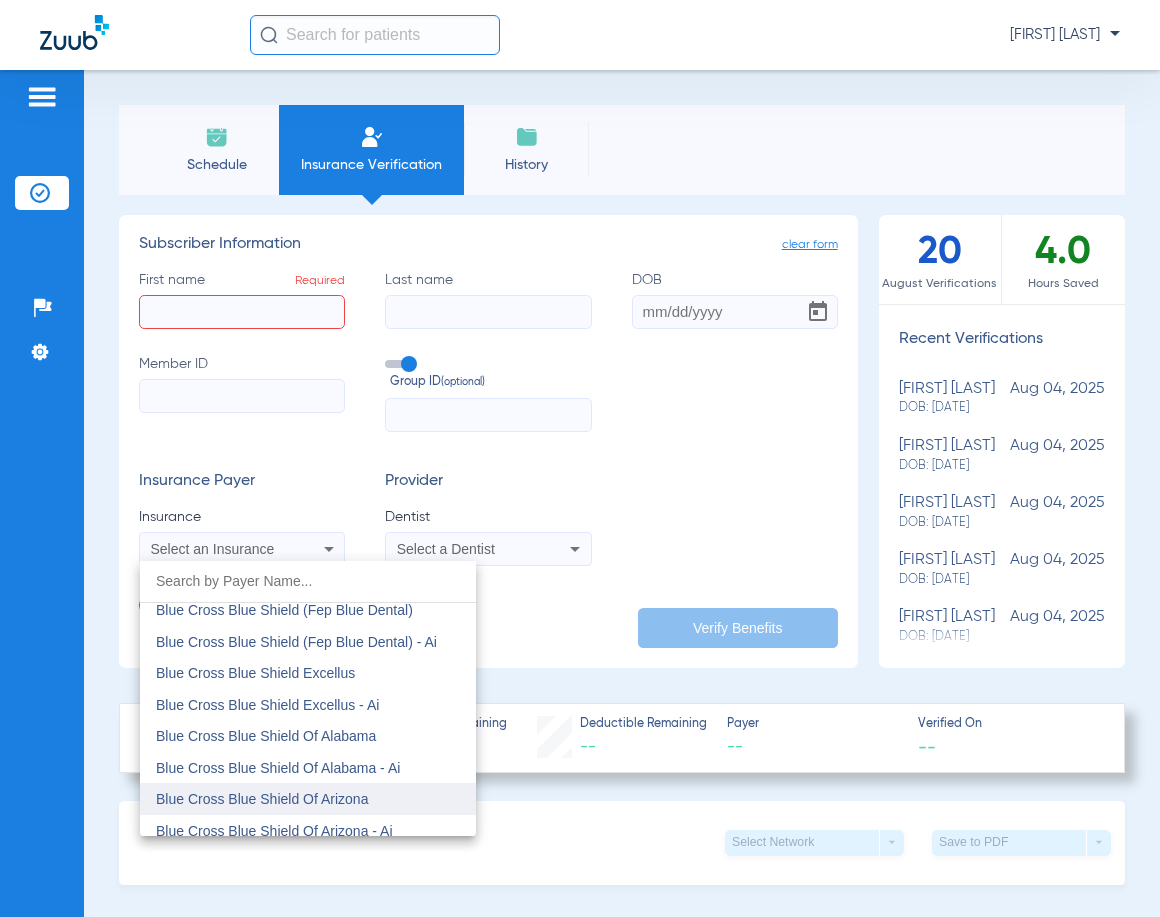 click on "Blue Cross Blue Shield Of Arizona" at bounding box center [262, 799] 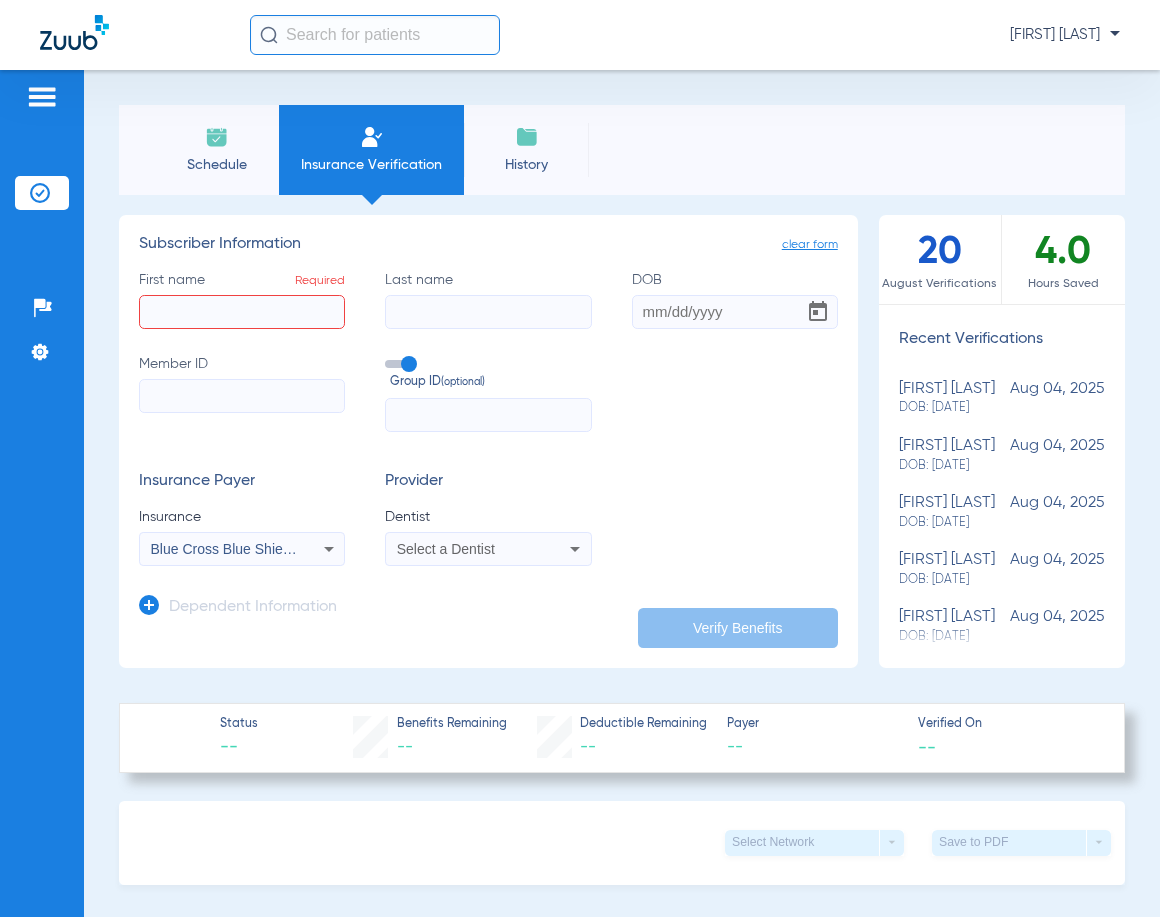 click on "Member ID" 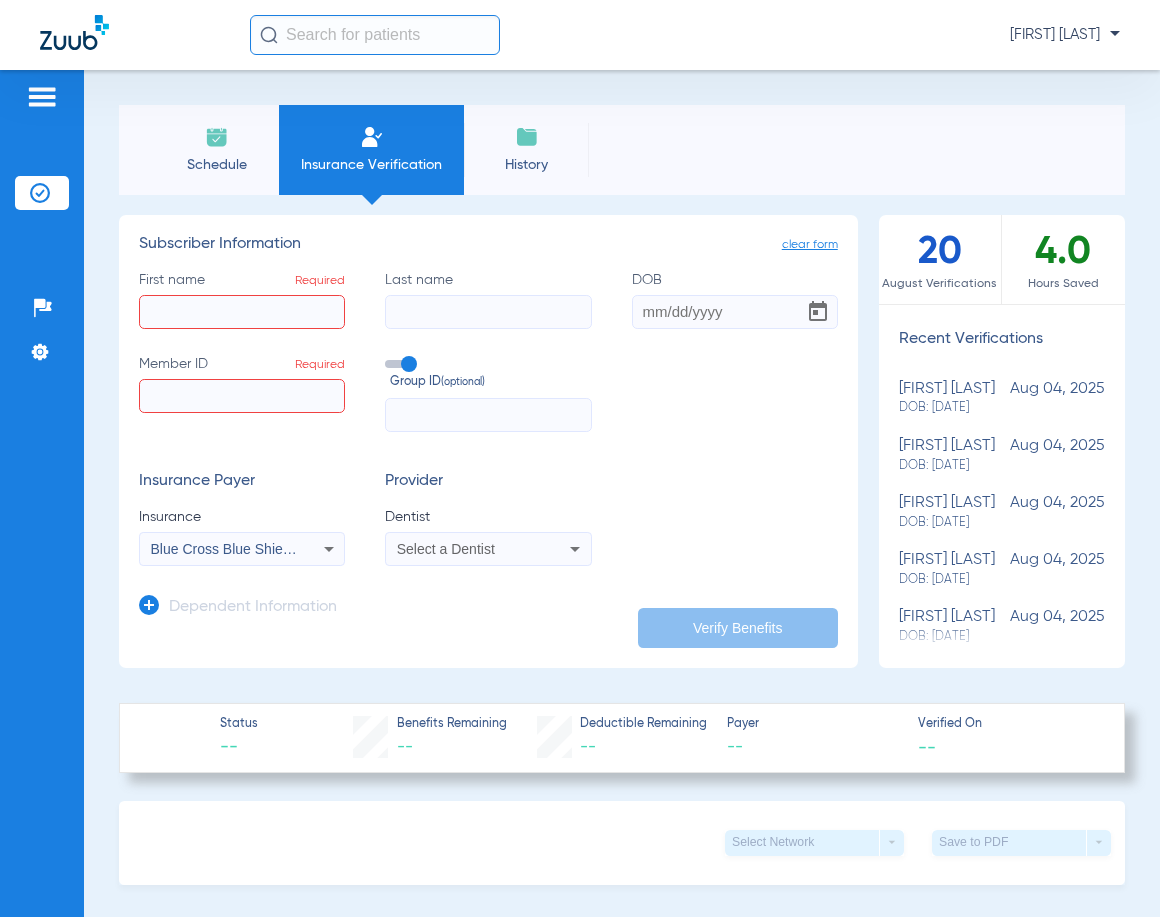 click on "First name  Required" 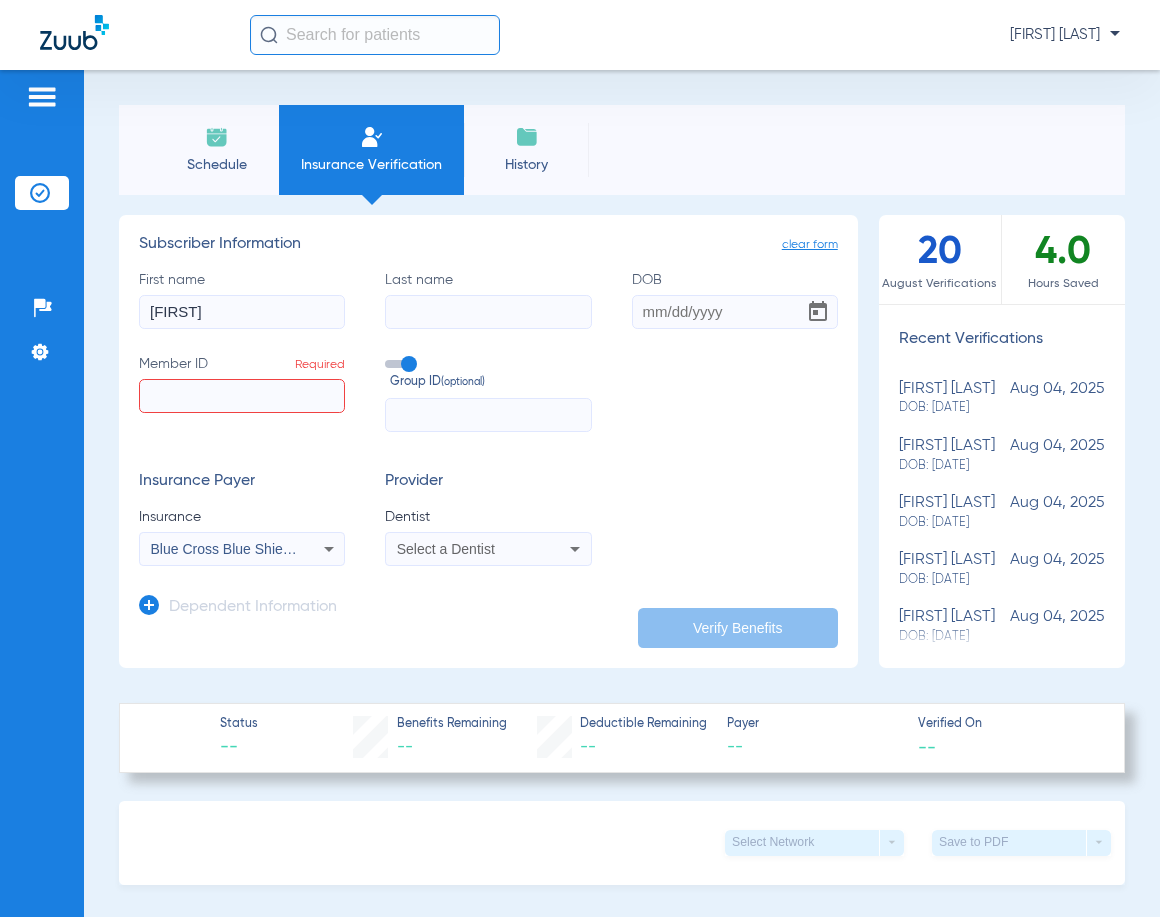 type on "[FIRST]" 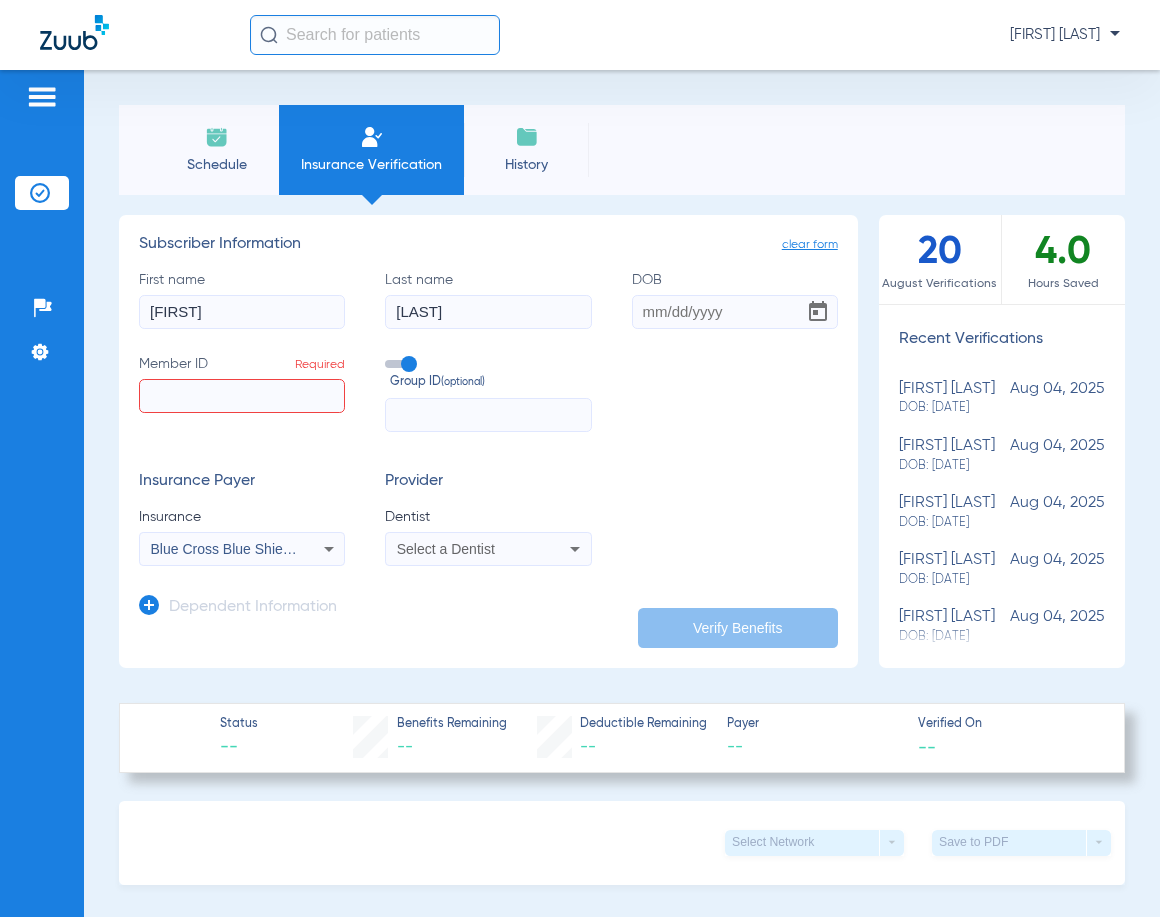 type on "[LAST]" 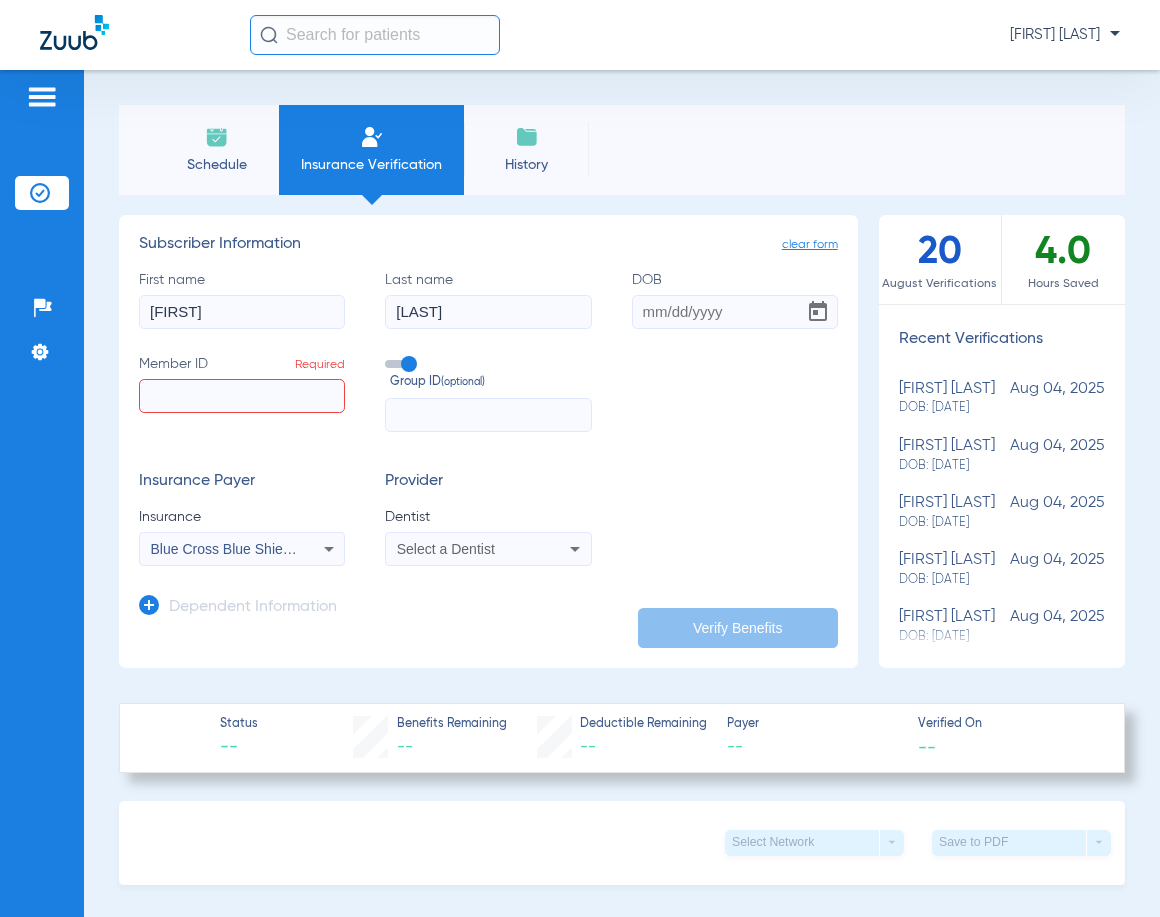 type 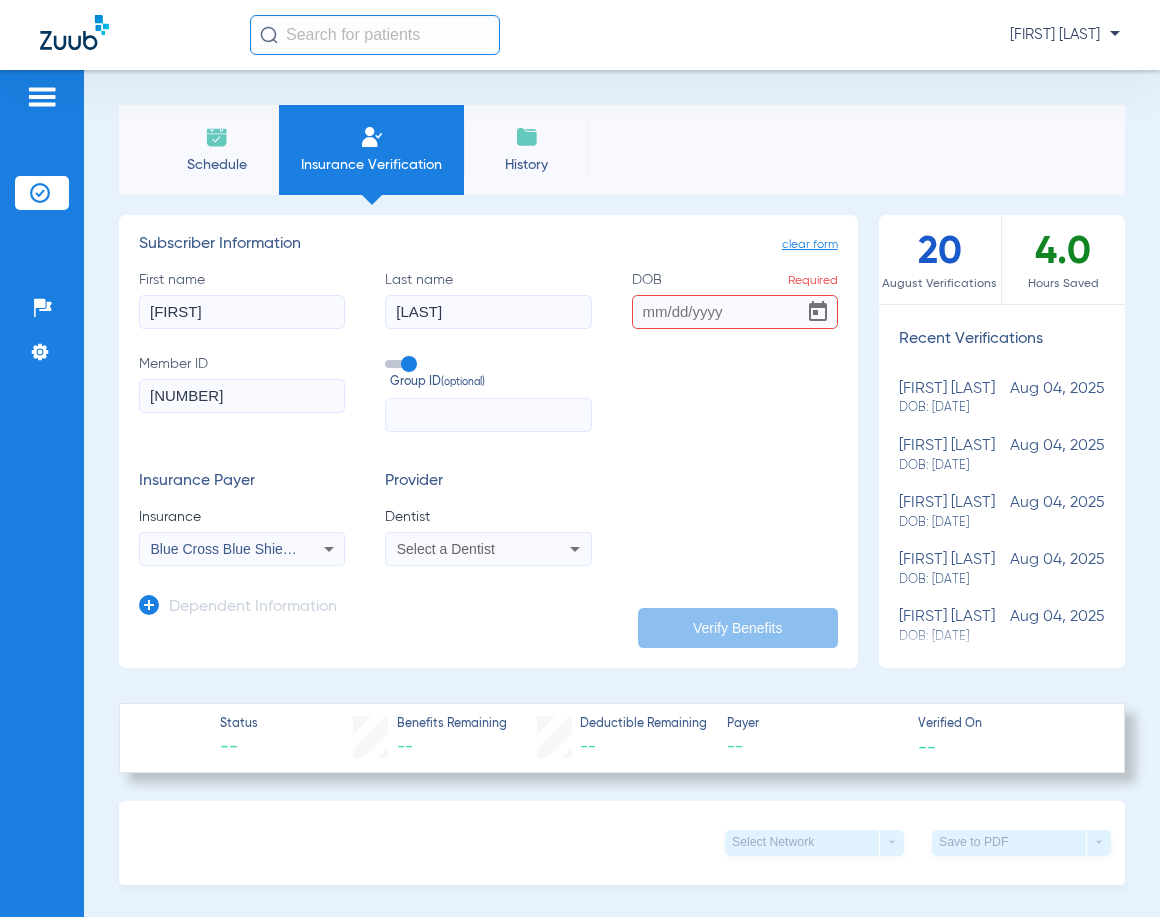 type on "[NUMBER]" 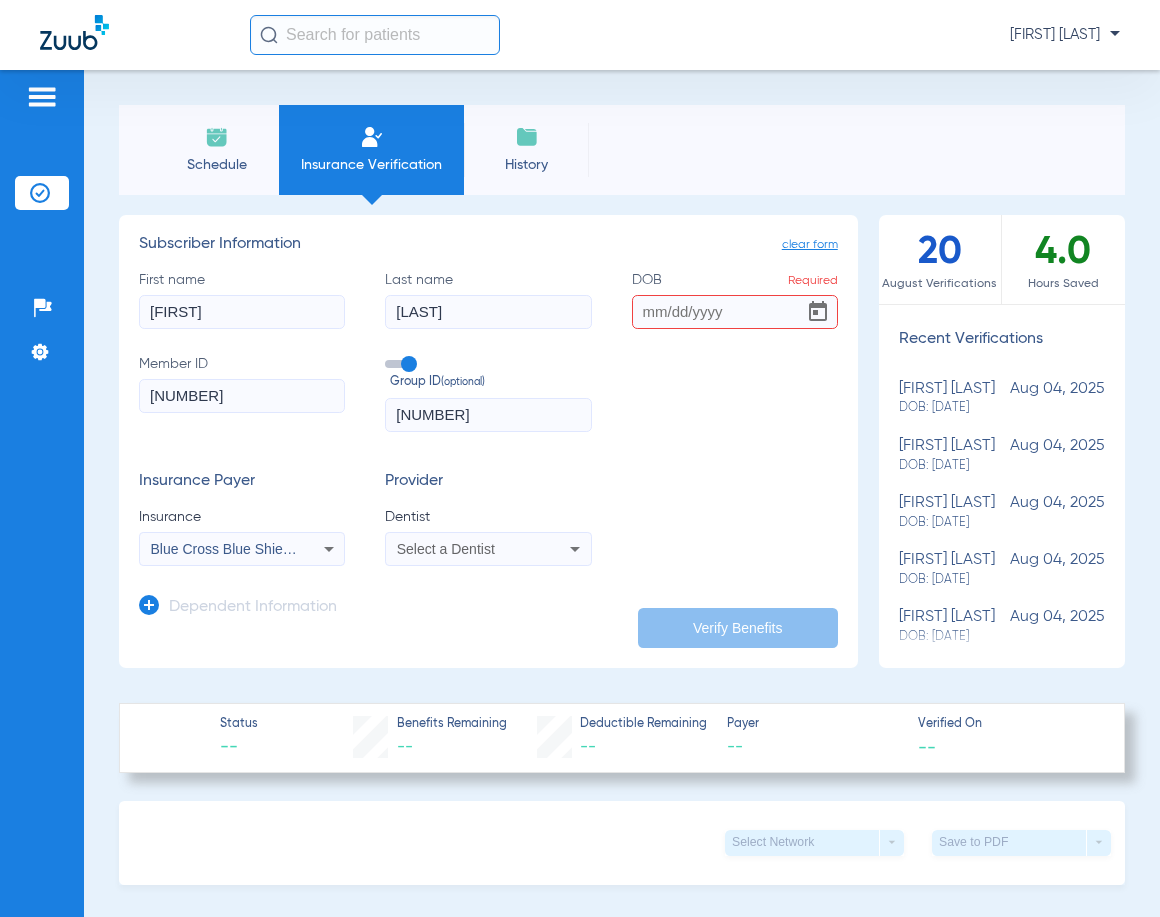 click on "[NUMBER]" 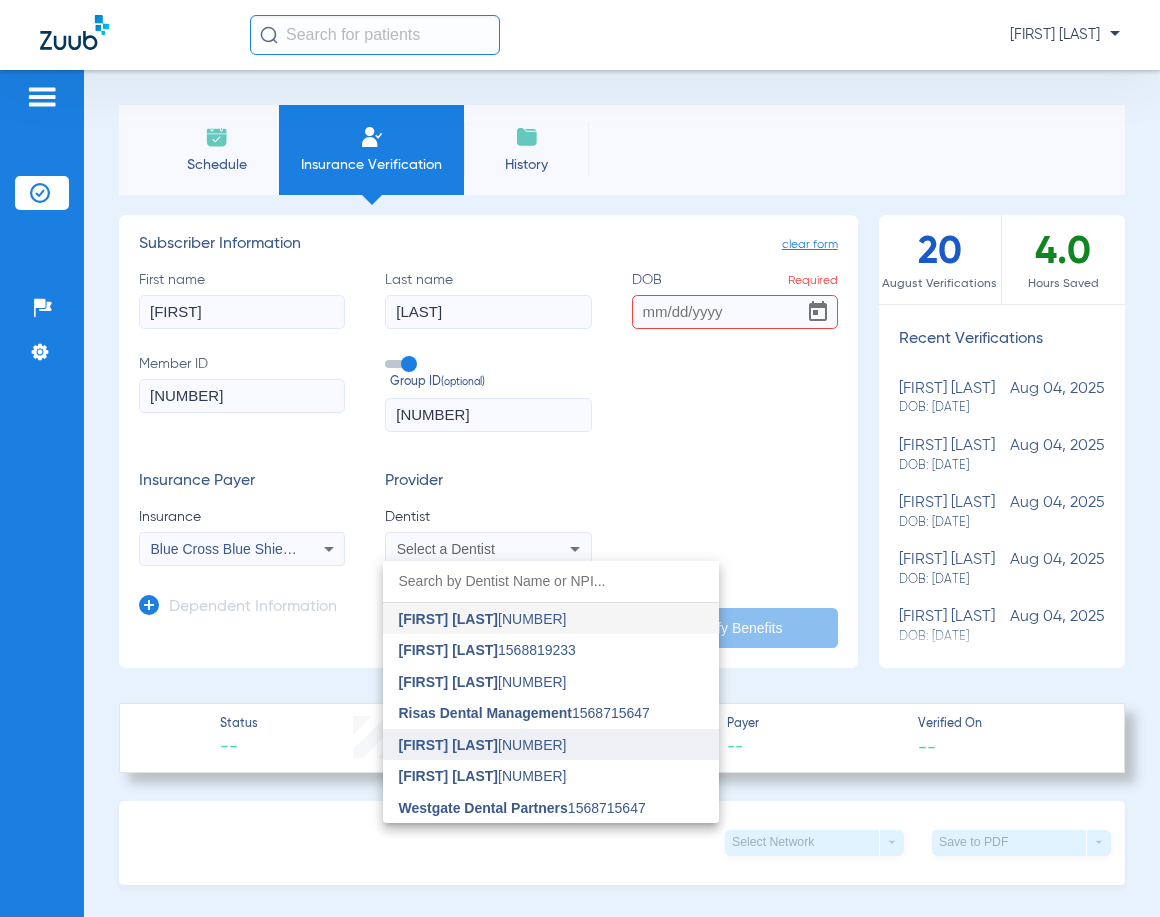 click on "[FIRST] [LAST]" at bounding box center (449, 745) 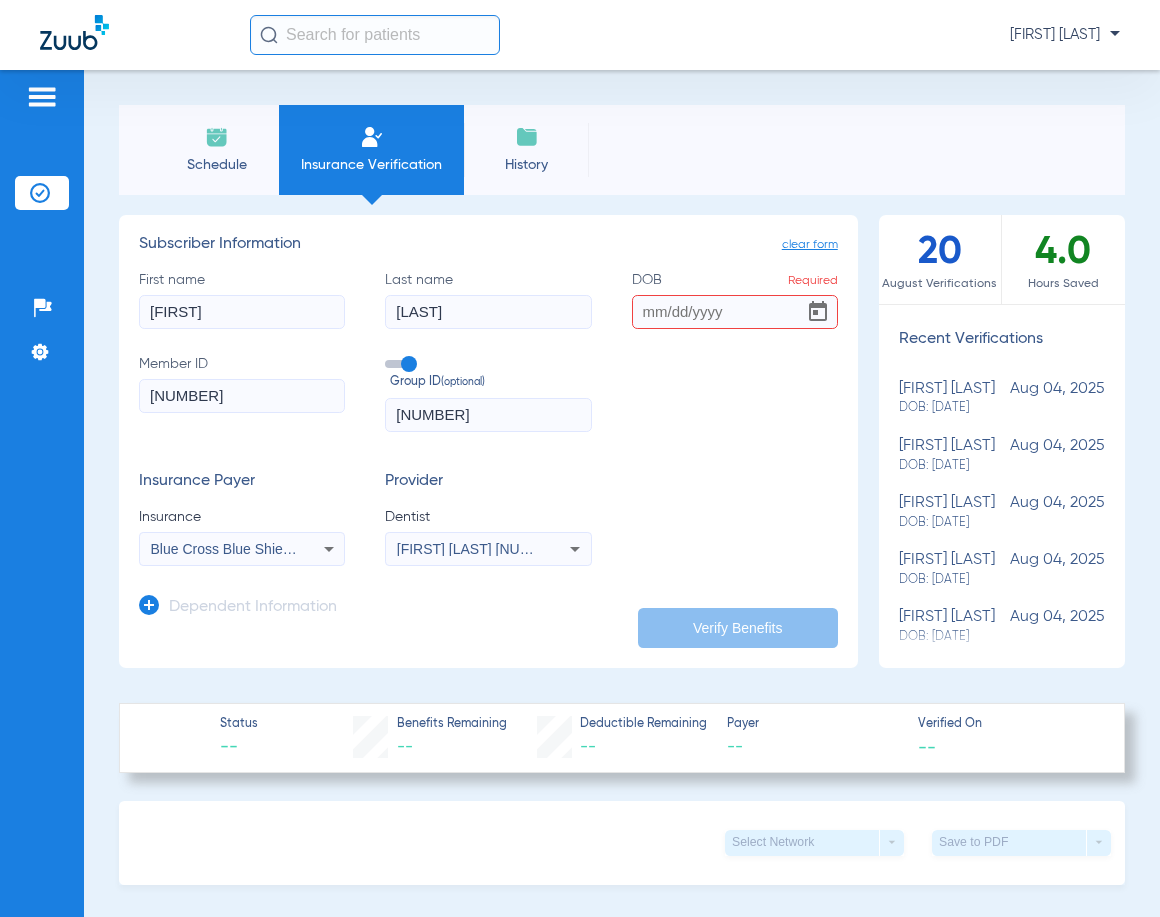 click on "DOB  Required" 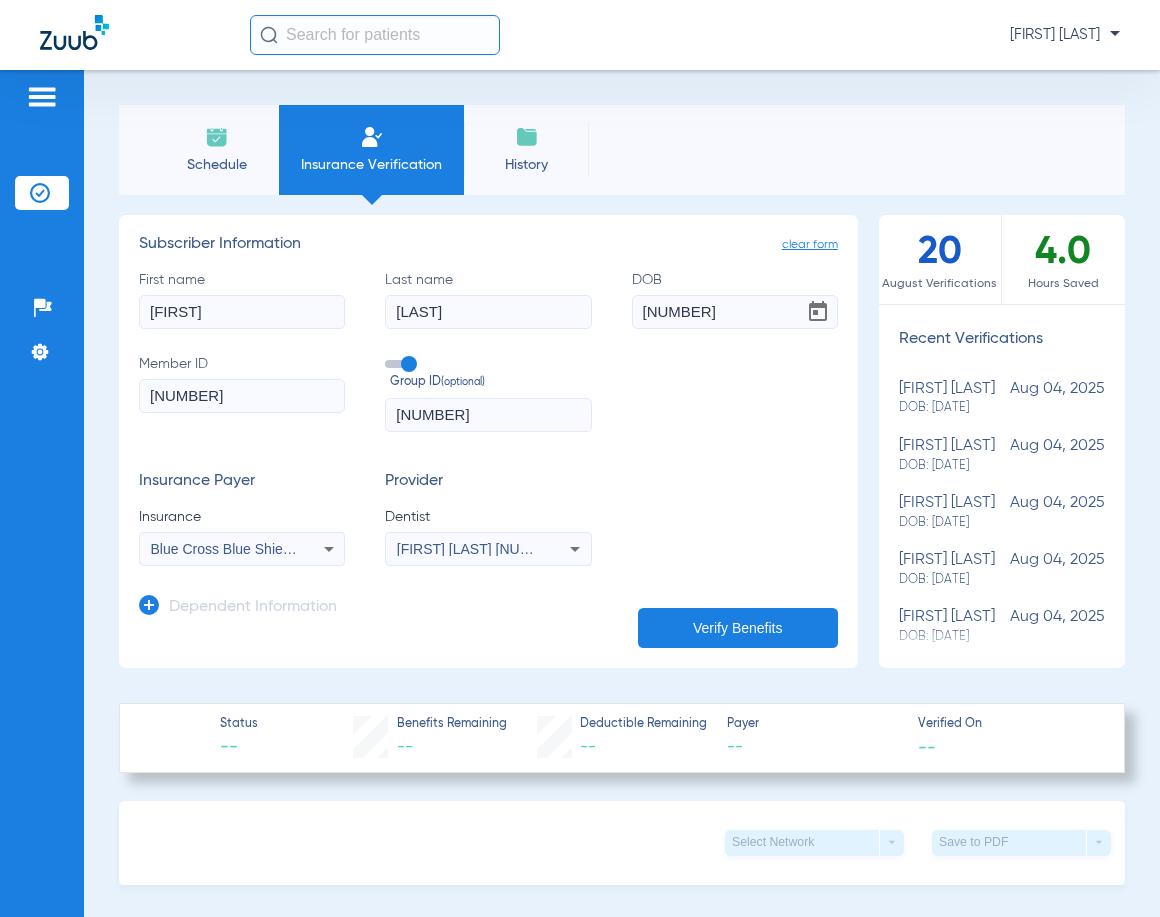type on "[DATE]" 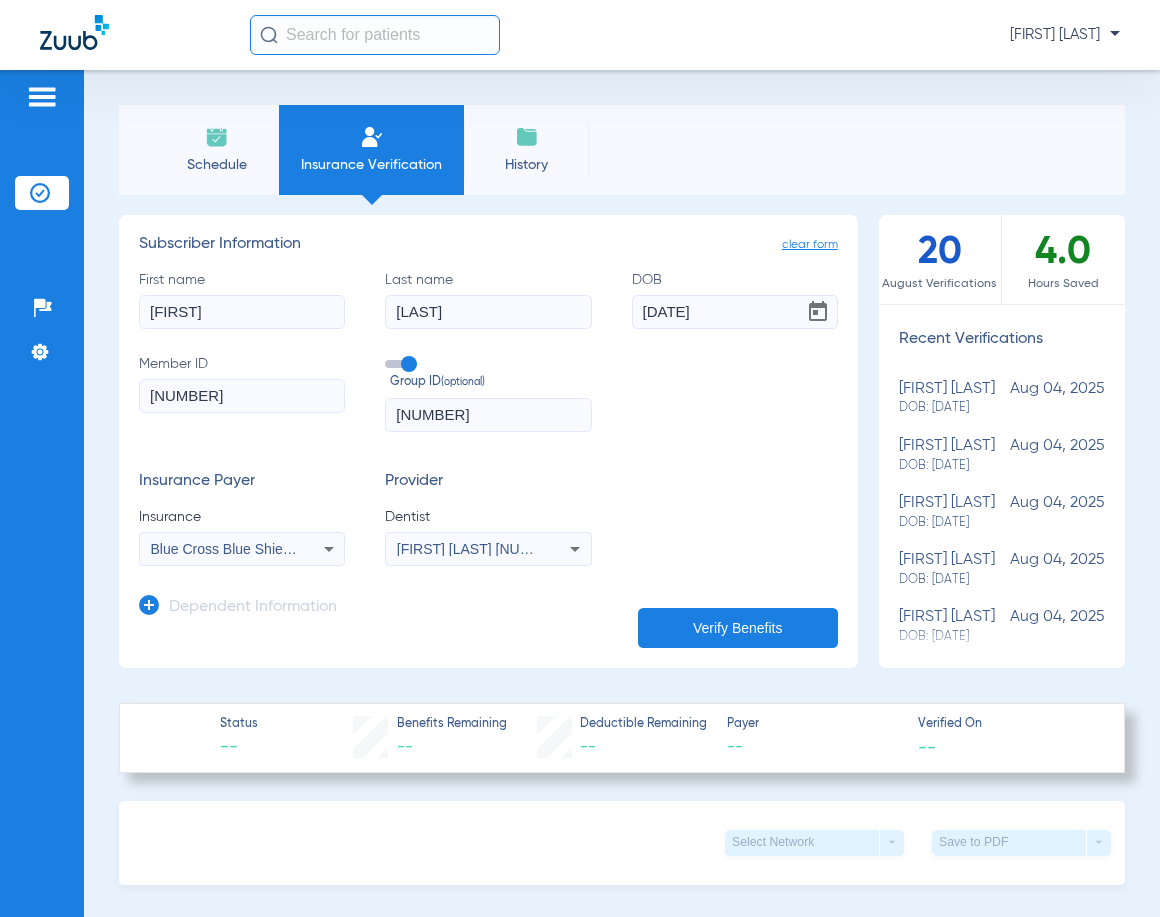 click on "Verify Benefits" 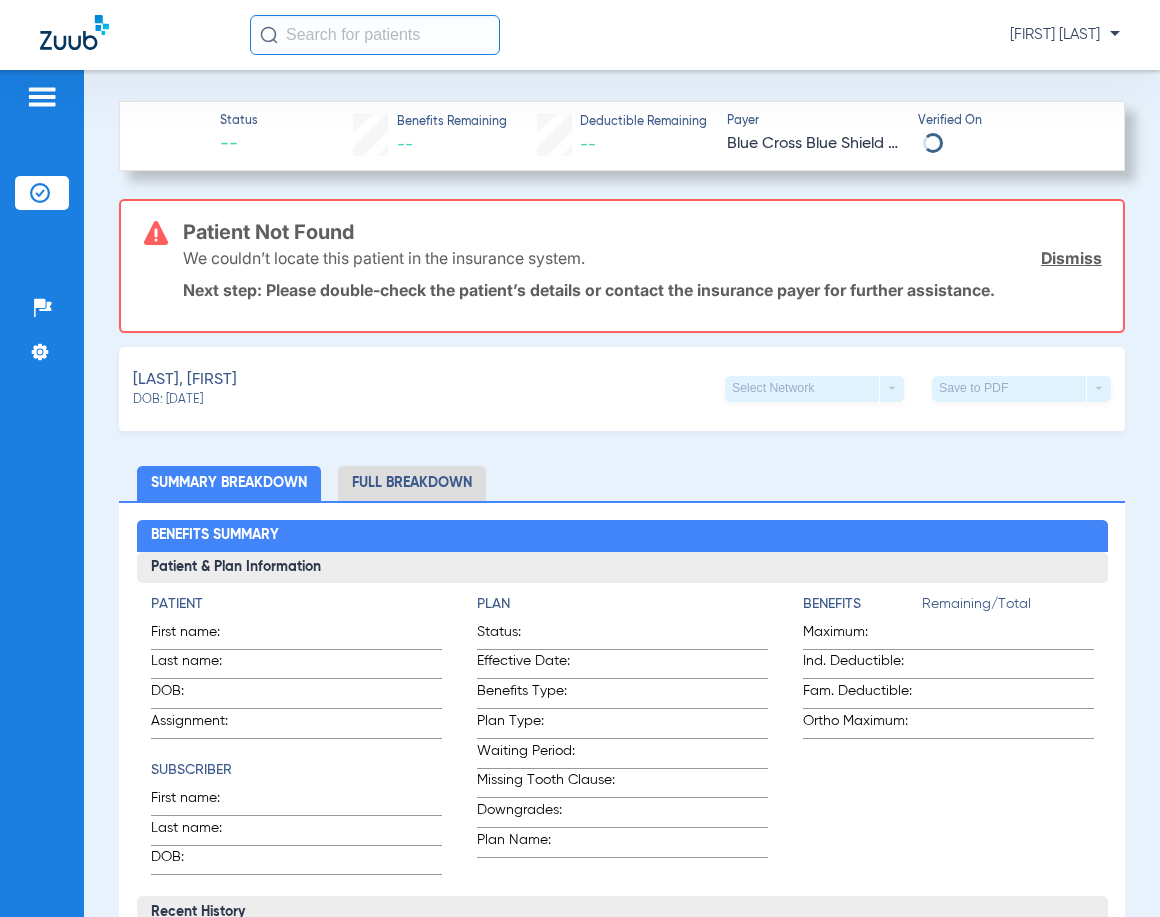 scroll, scrollTop: 300, scrollLeft: 0, axis: vertical 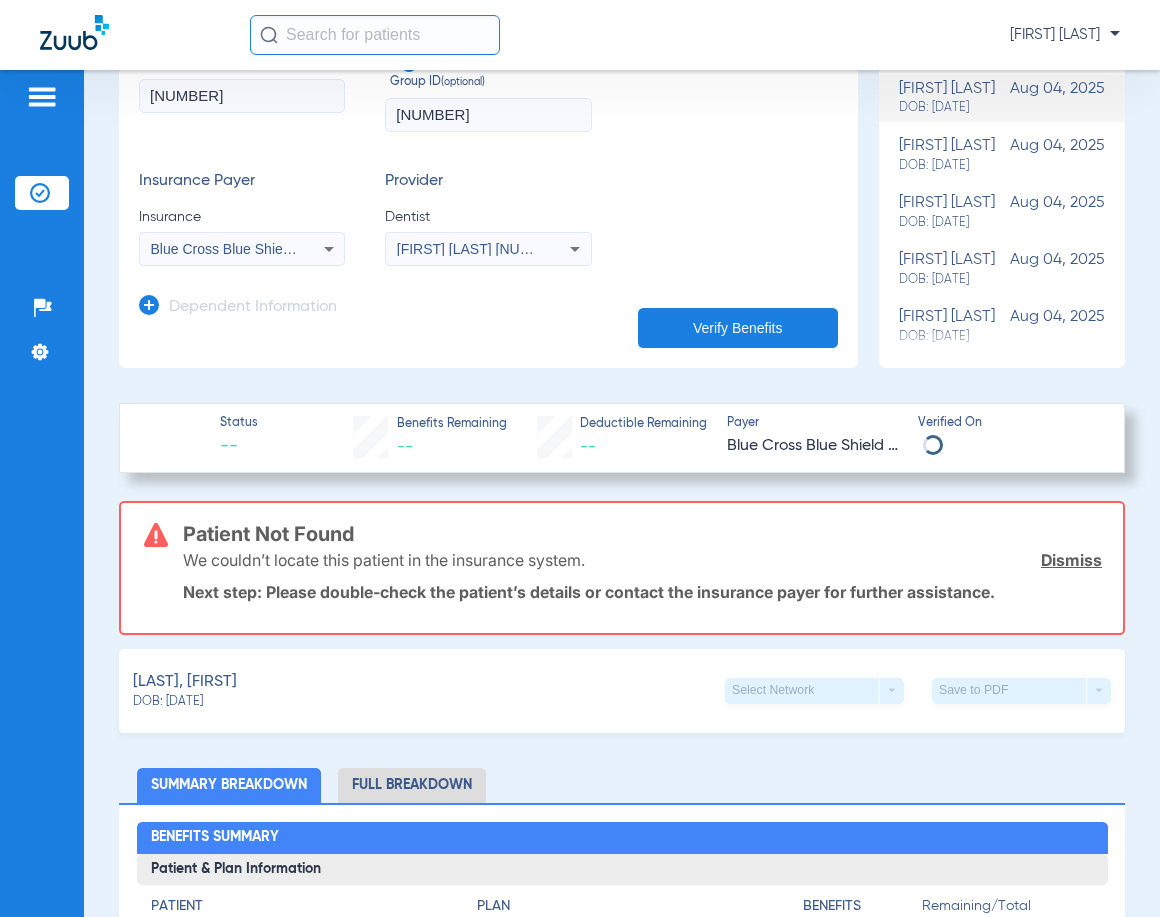 click on "Blue Cross Blue Shield Of Arizona" at bounding box center [257, 249] 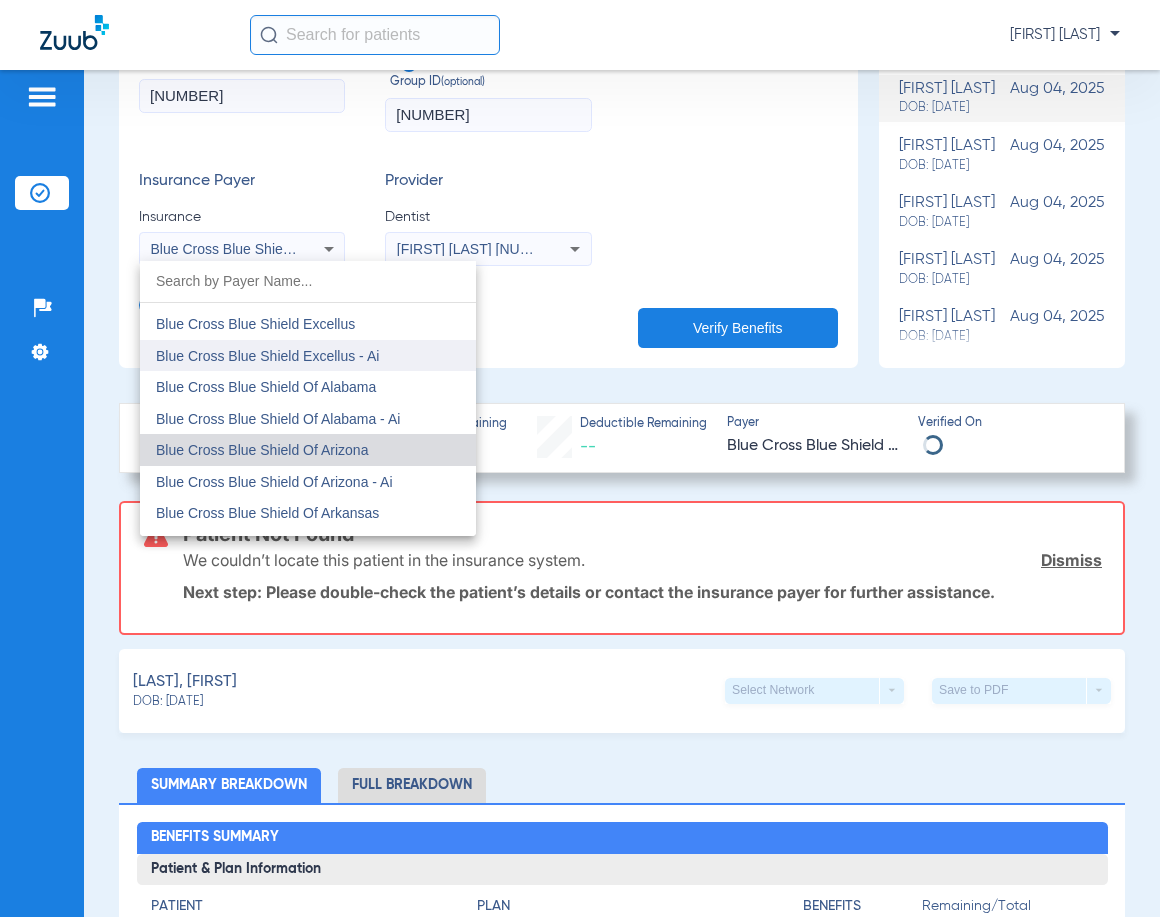 scroll, scrollTop: 1380, scrollLeft: 0, axis: vertical 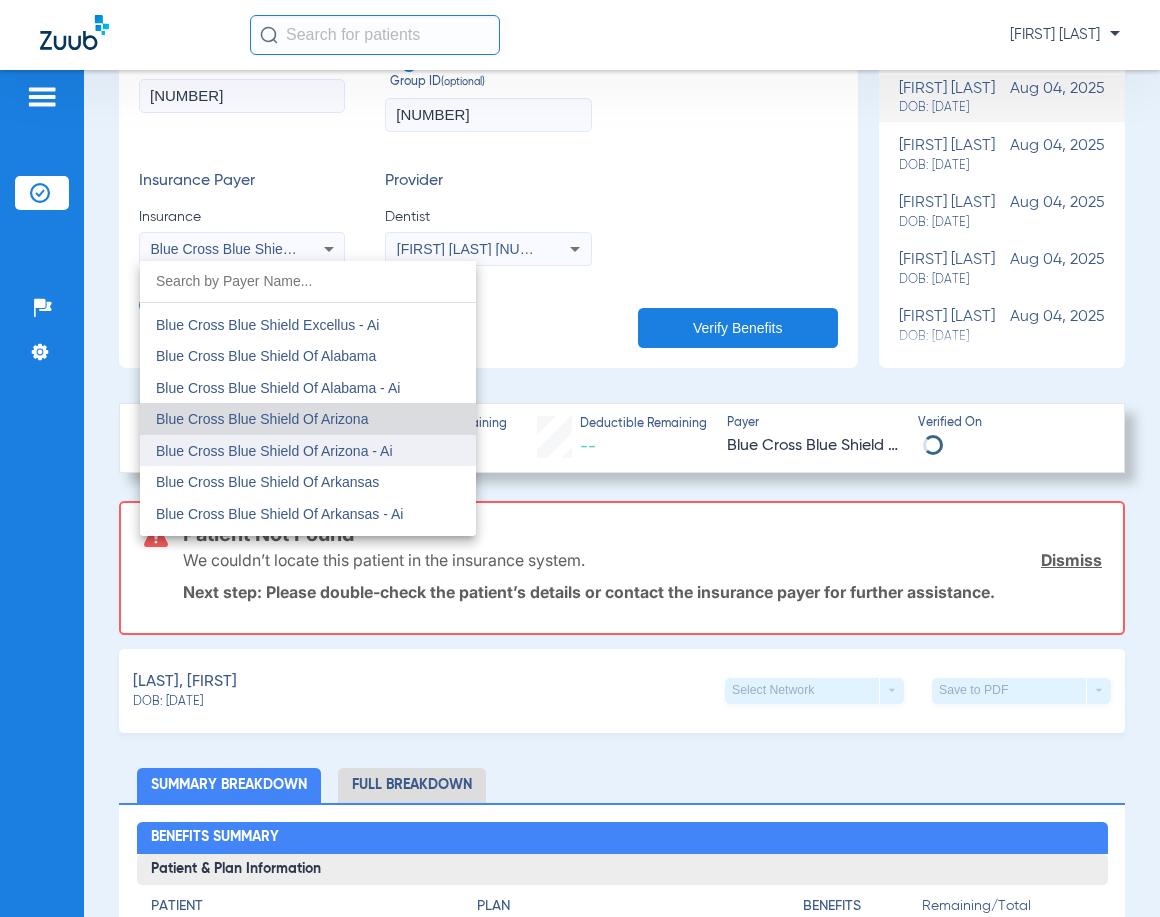 click on "Blue Cross Blue Shield Of Arizona - Ai" at bounding box center (308, 451) 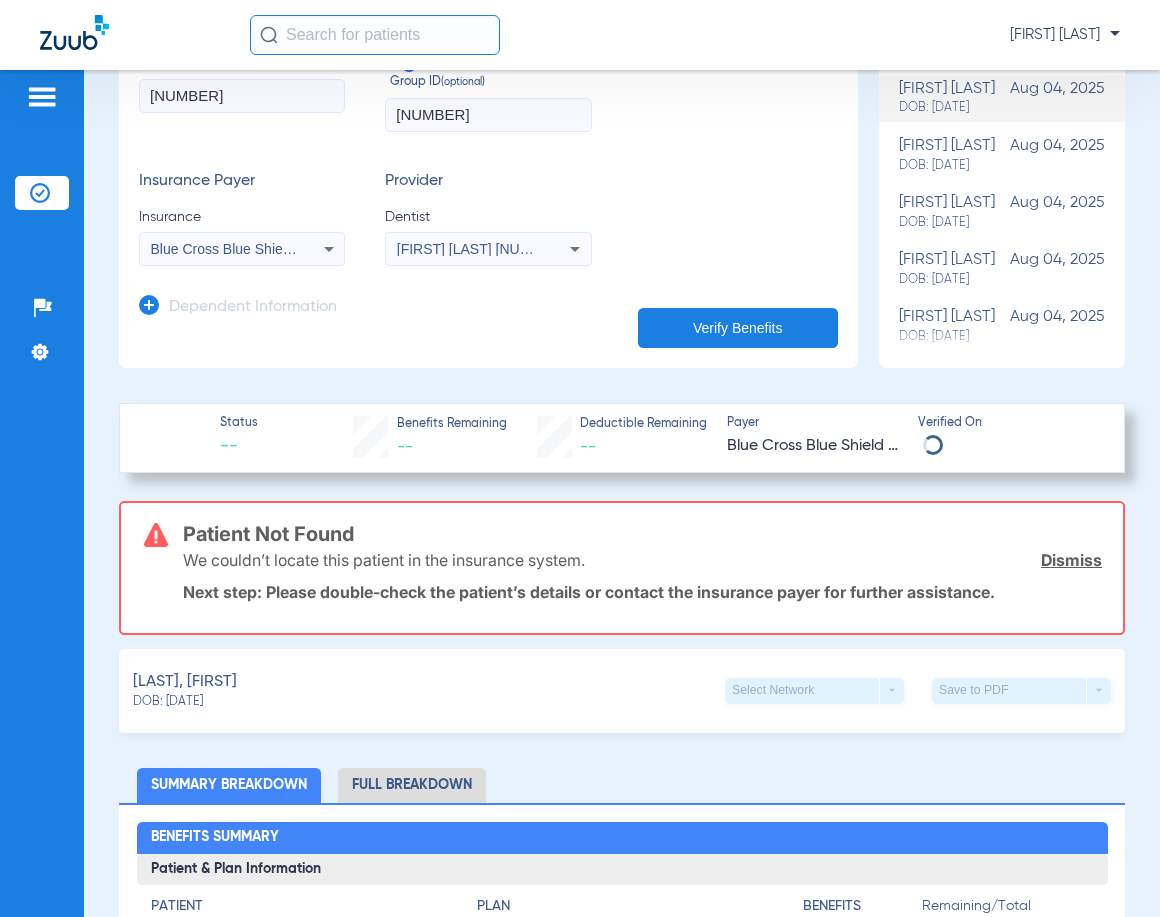 click on "Verify Benefits" 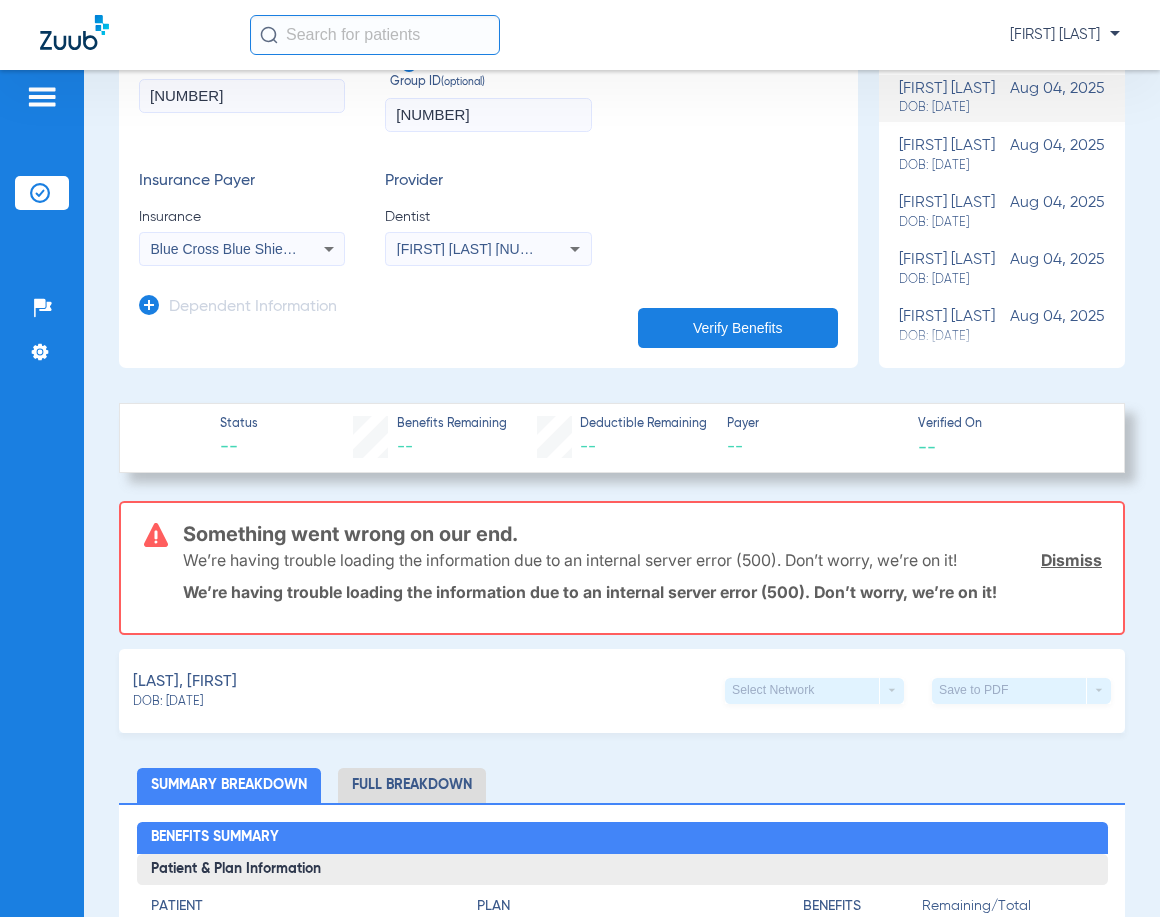 click on "Verify Benefits" 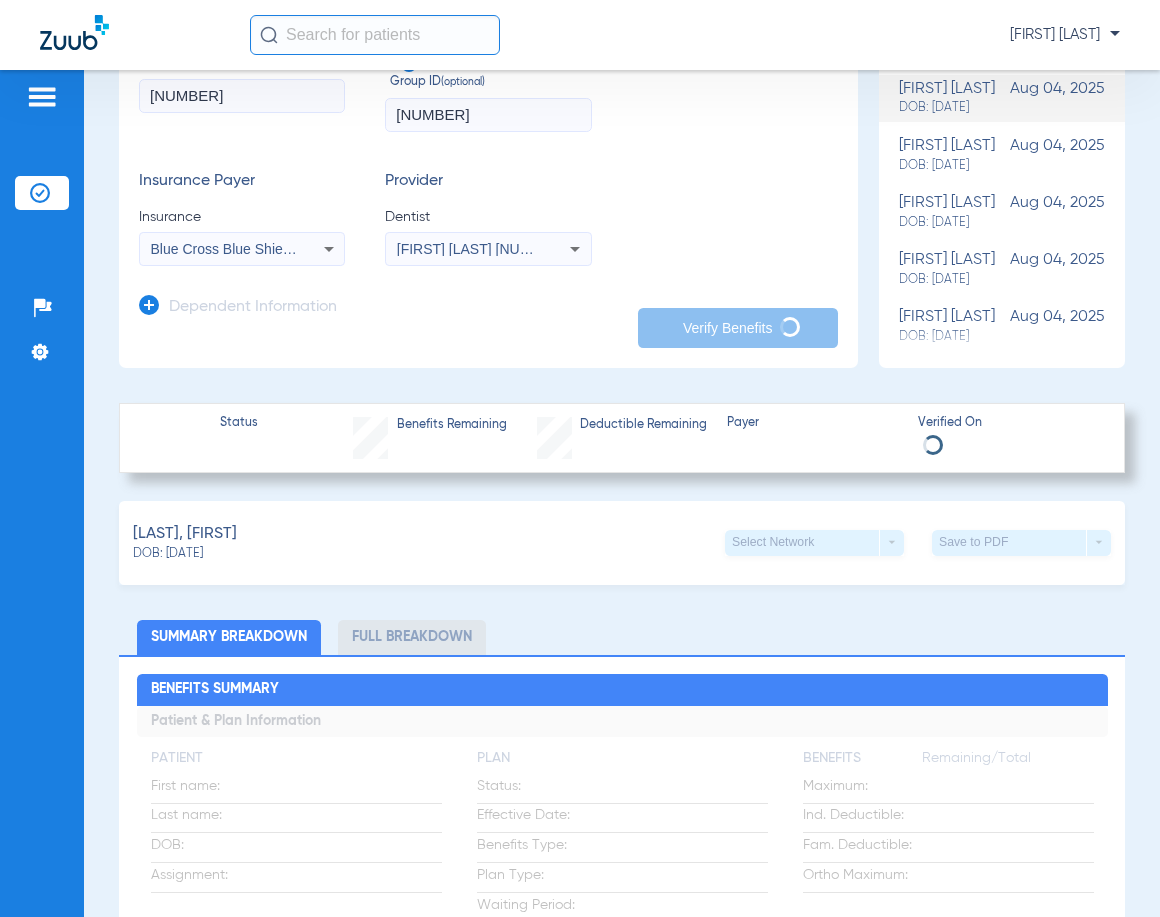 click on "Verify Benefits" 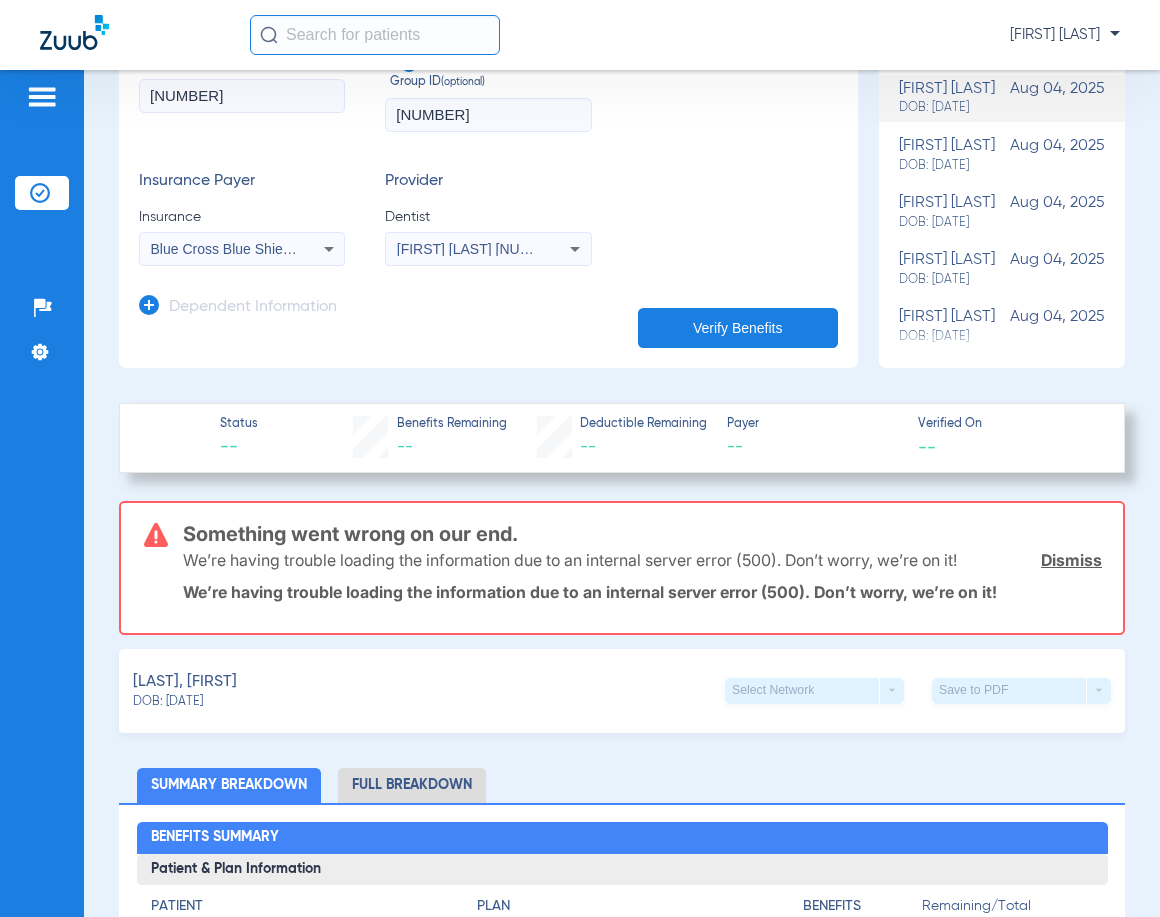 click on "Dismiss" 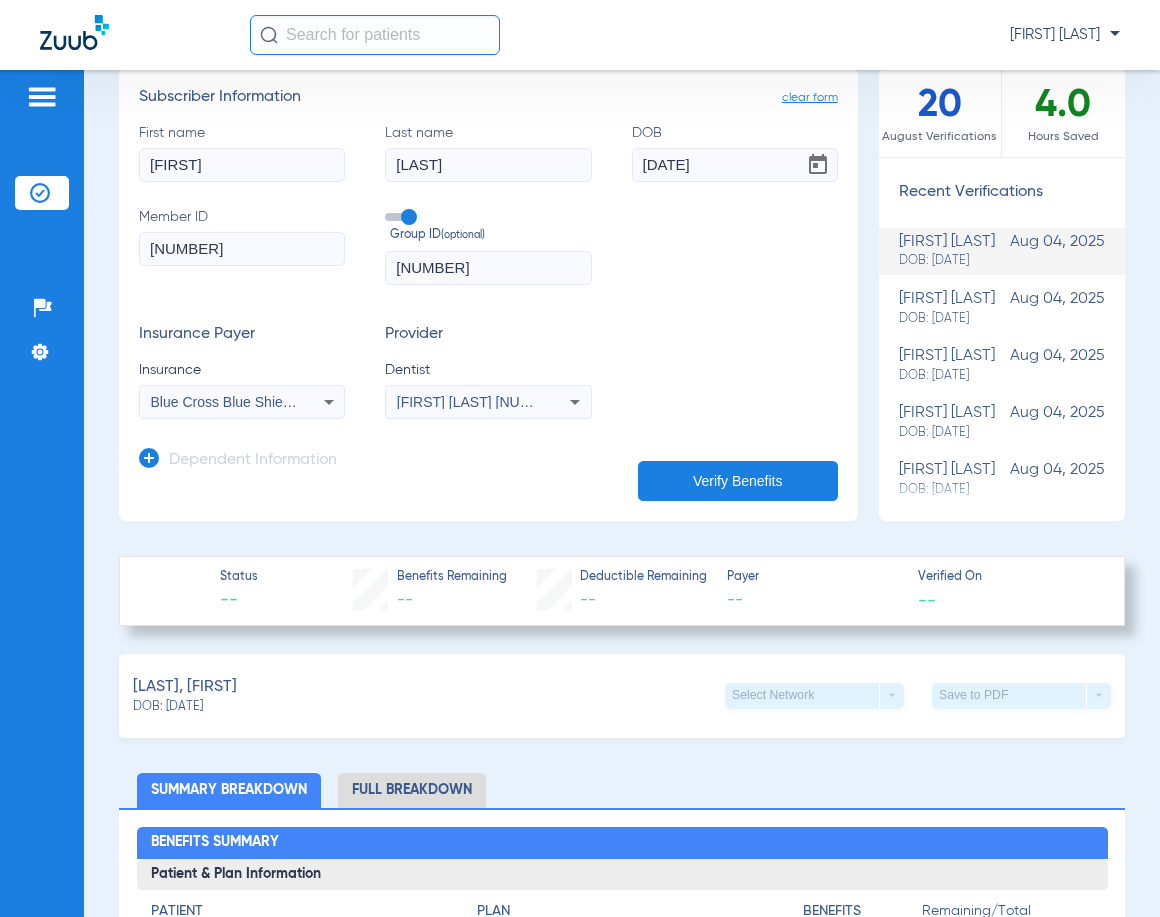 scroll, scrollTop: 0, scrollLeft: 0, axis: both 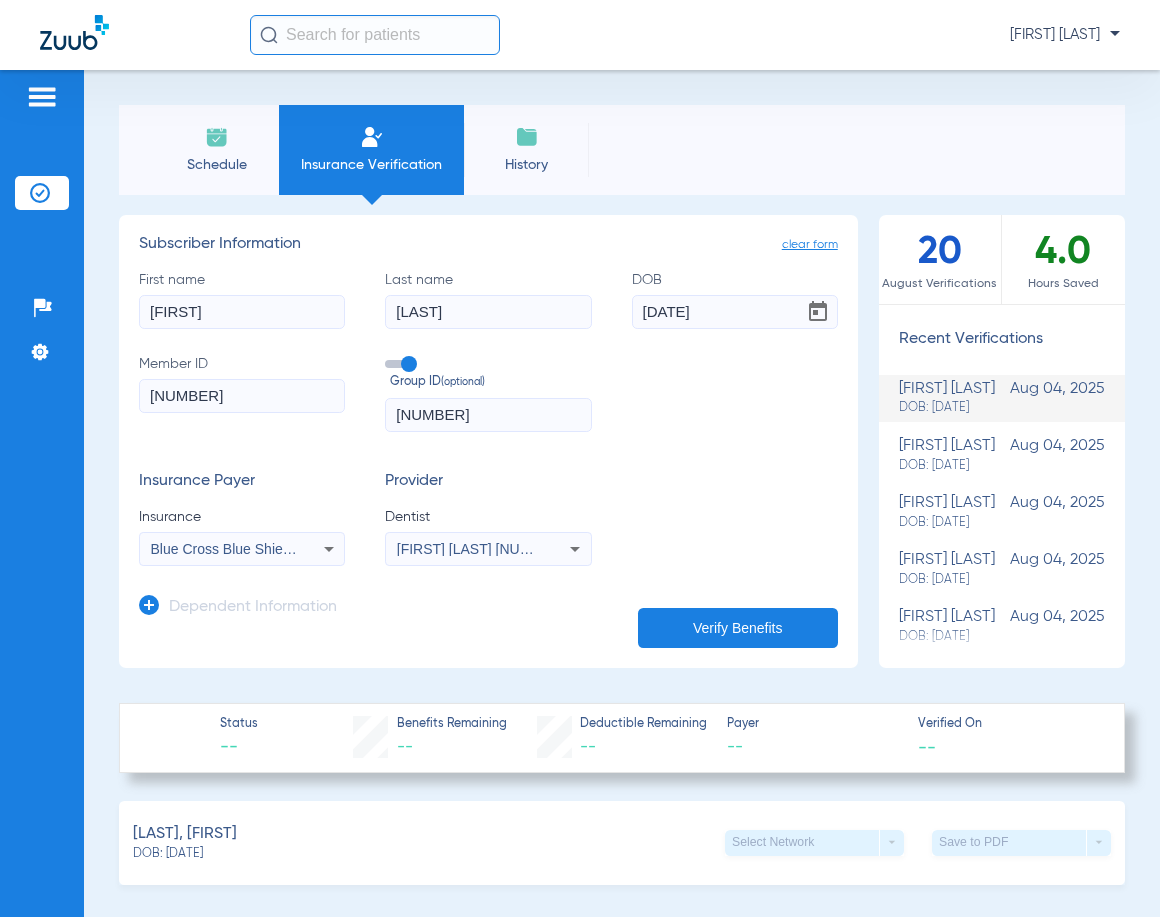 click on "[NUMBER]" 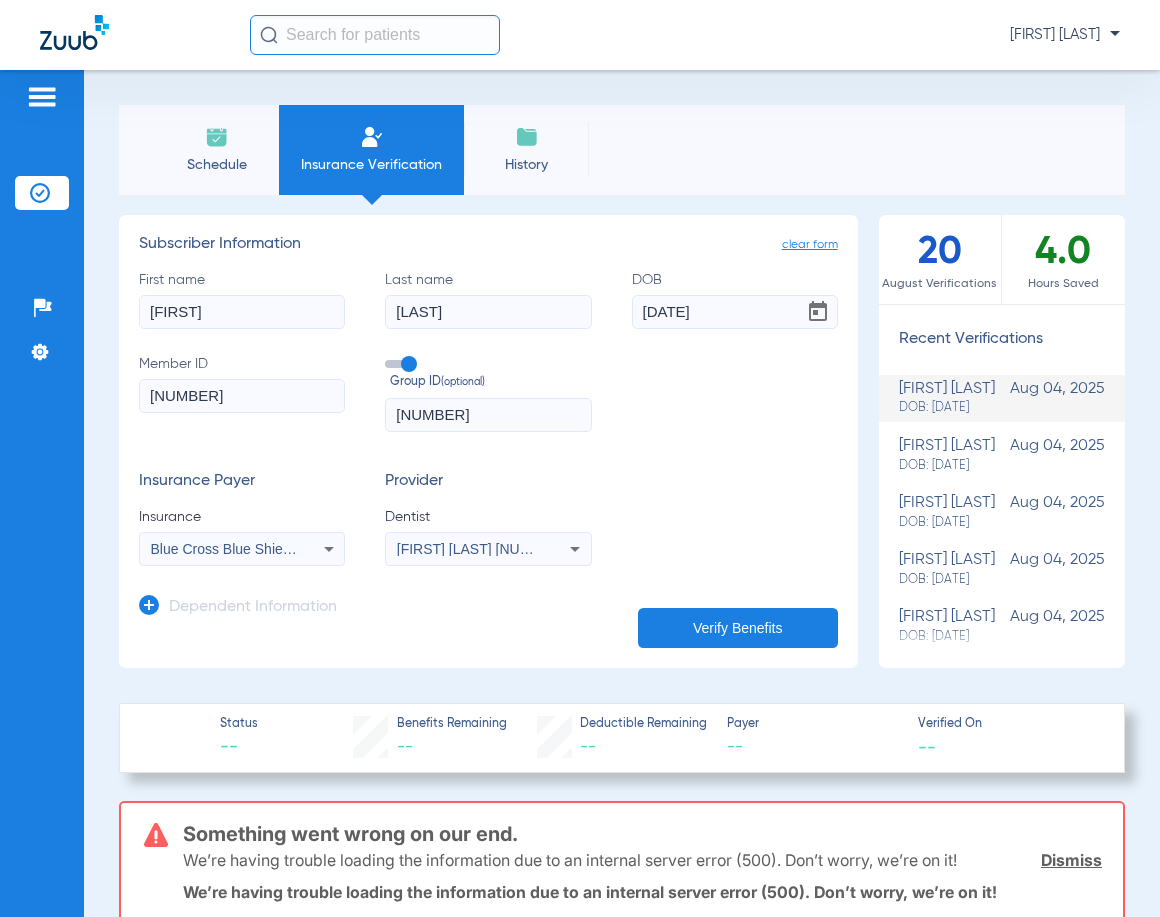 click on "Blue Cross Blue Shield Of Arizona - Ai" at bounding box center (242, 549) 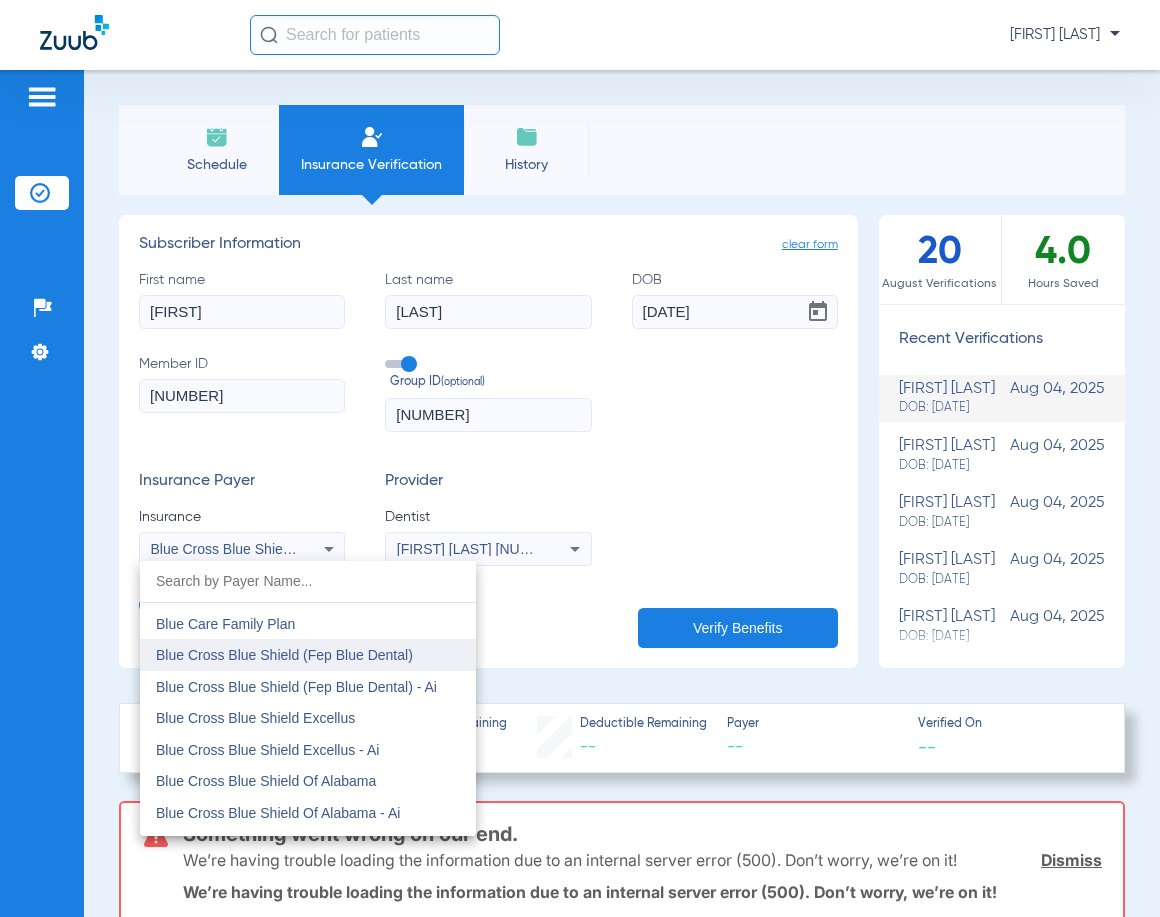 scroll, scrollTop: 1211, scrollLeft: 0, axis: vertical 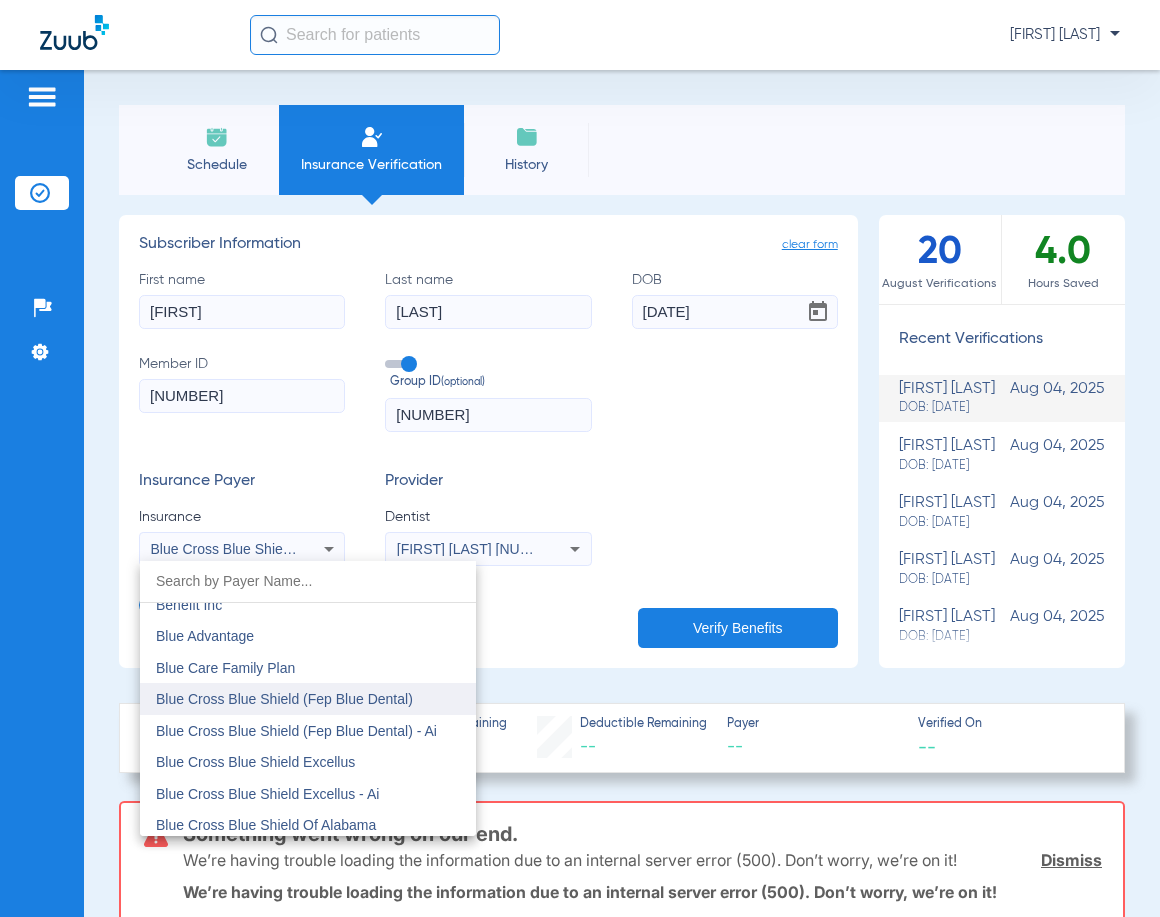click on "Blue Cross Blue Shield (Fep Blue Dental)" at bounding box center [284, 699] 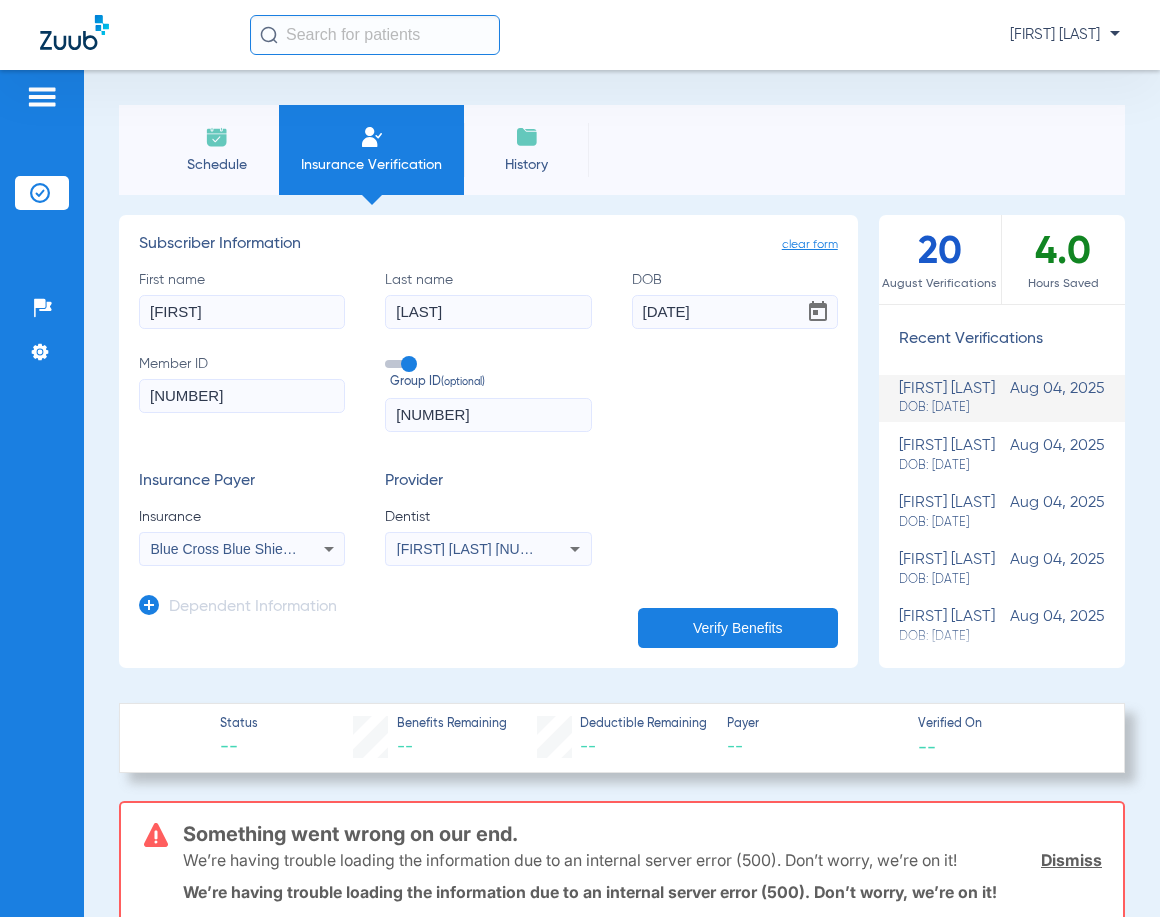 click on "Dependent Information" 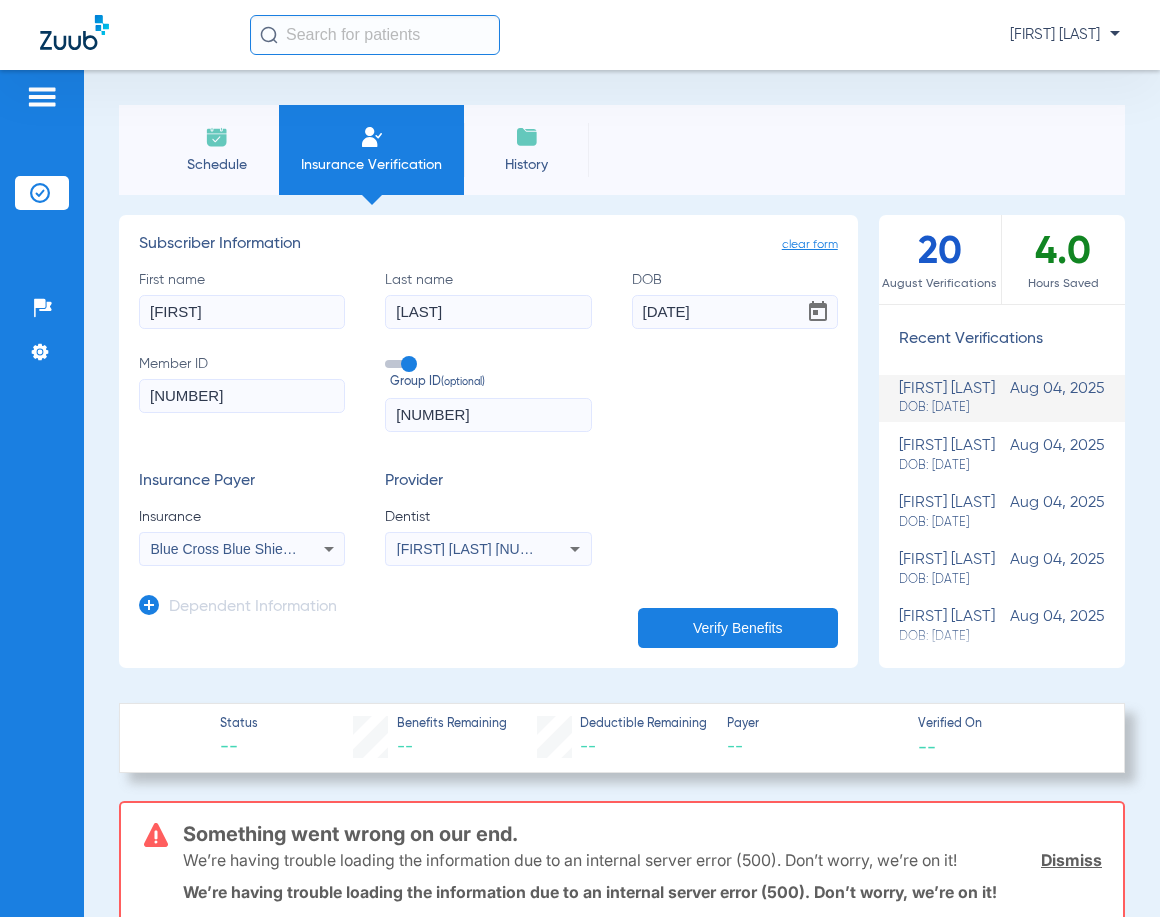 click on "Verify Benefits" 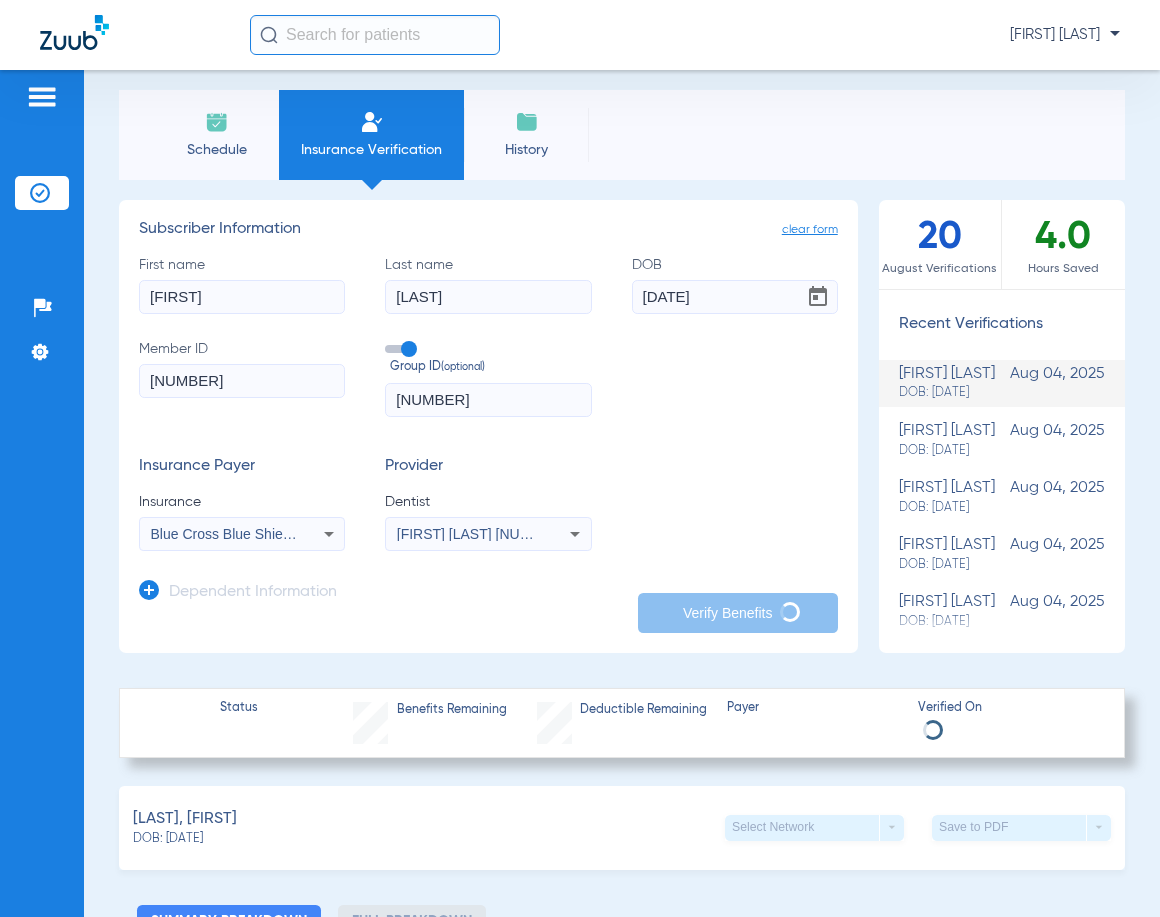 scroll, scrollTop: 0, scrollLeft: 0, axis: both 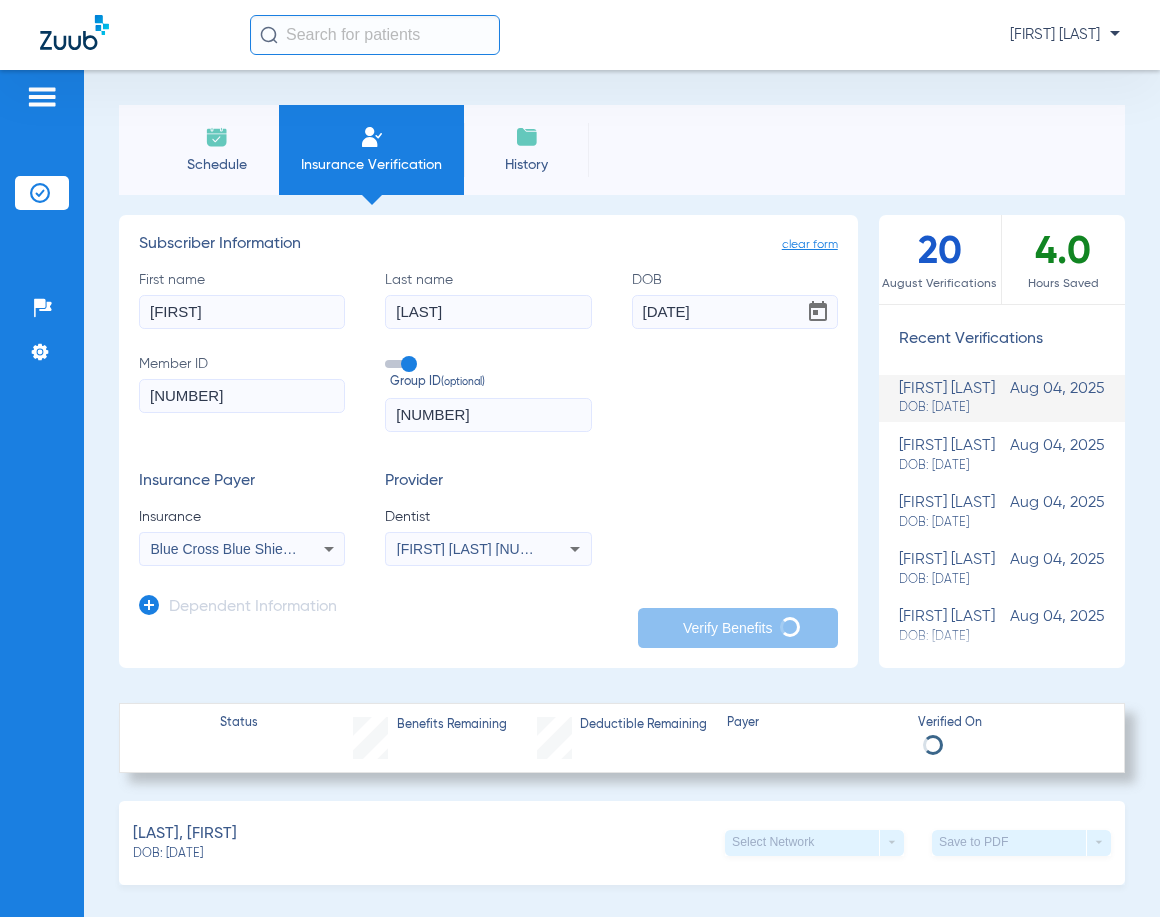 click on "[NUMBER]" 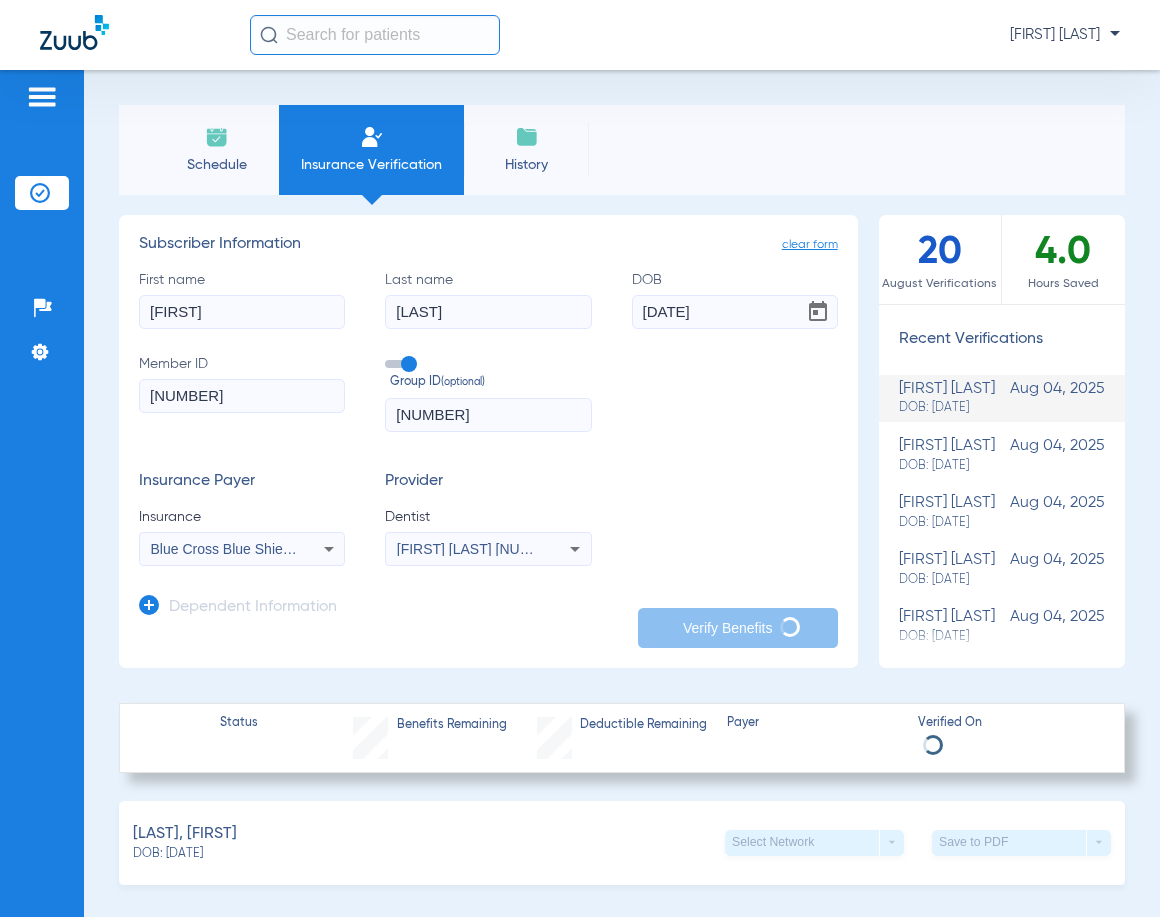 click on "Blue Cross Blue Shield (Fep Blue Dental)" at bounding box center (279, 549) 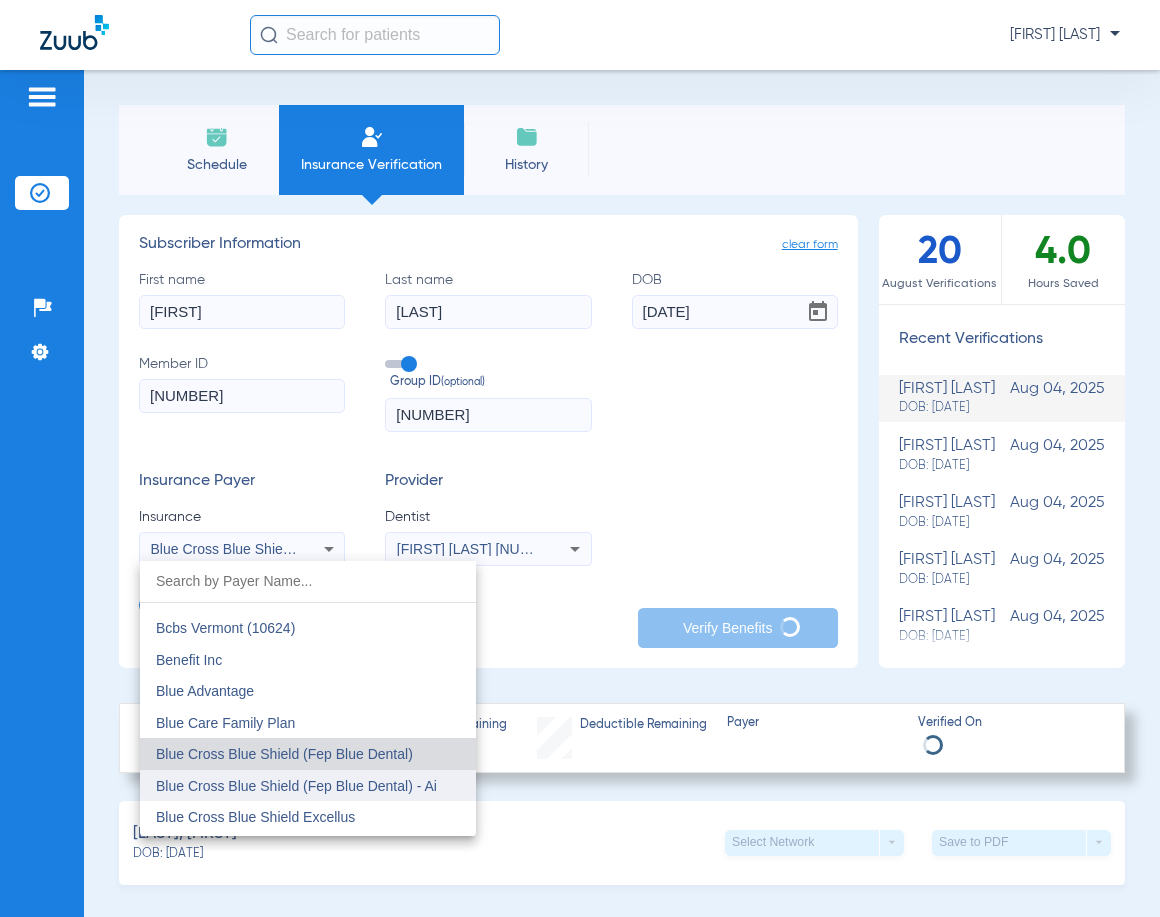 scroll, scrollTop: 1191, scrollLeft: 0, axis: vertical 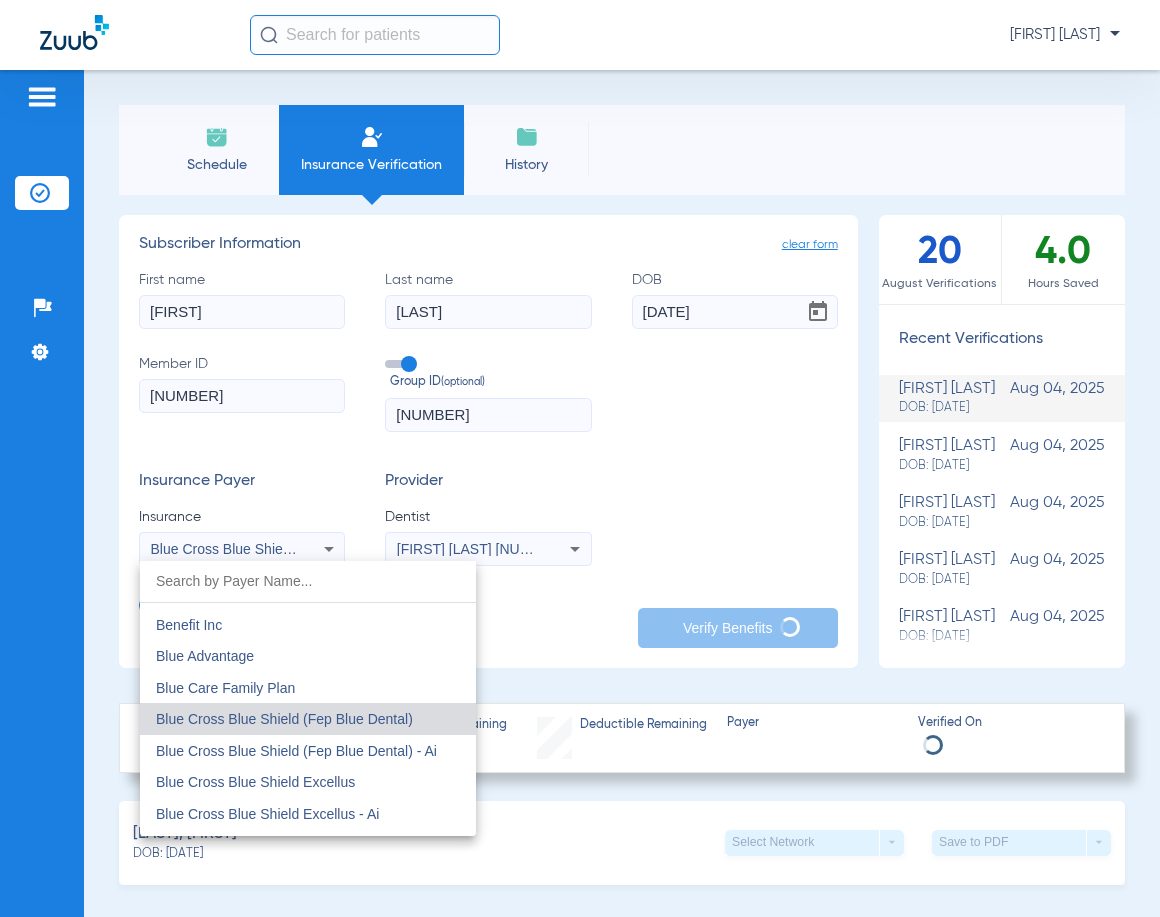 click at bounding box center (580, 458) 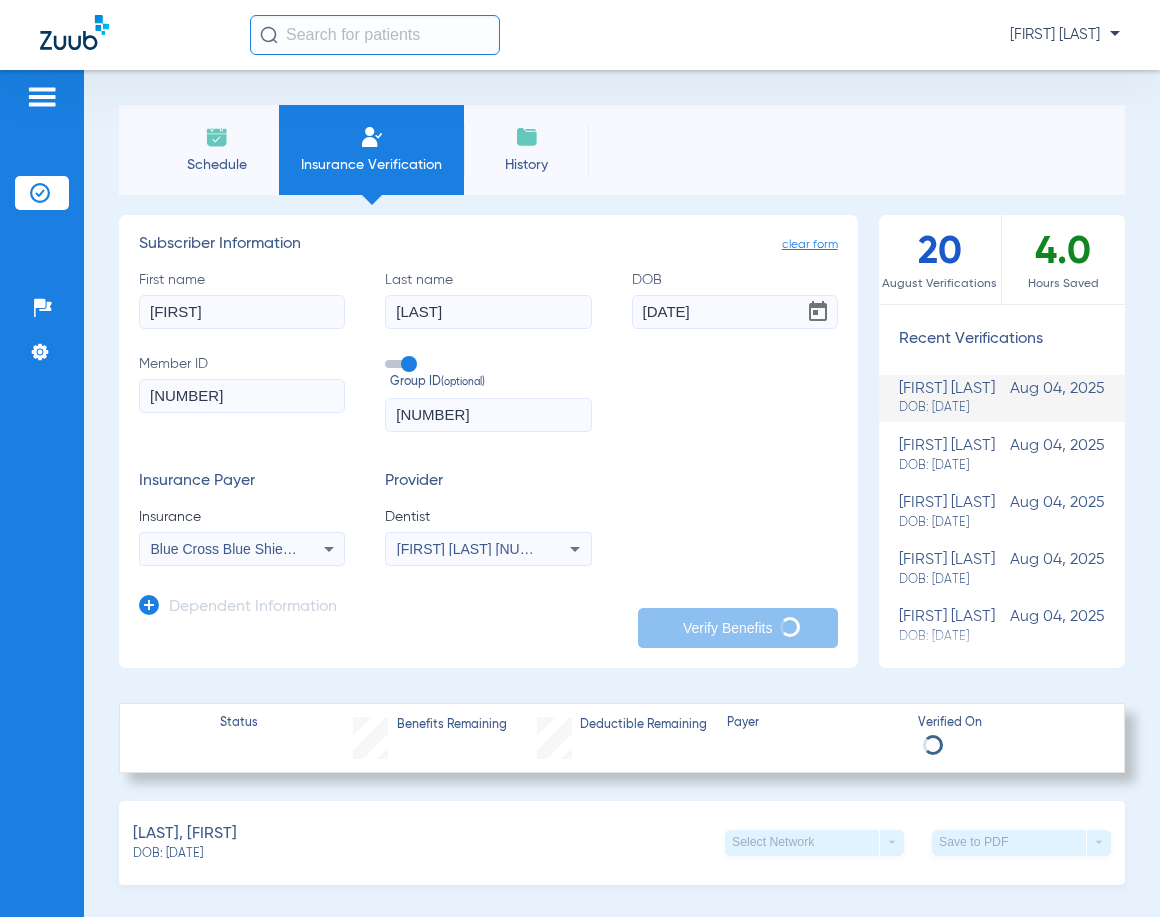 click on "Blue Cross Blue Shield (Fep Blue Dental)" at bounding box center (279, 549) 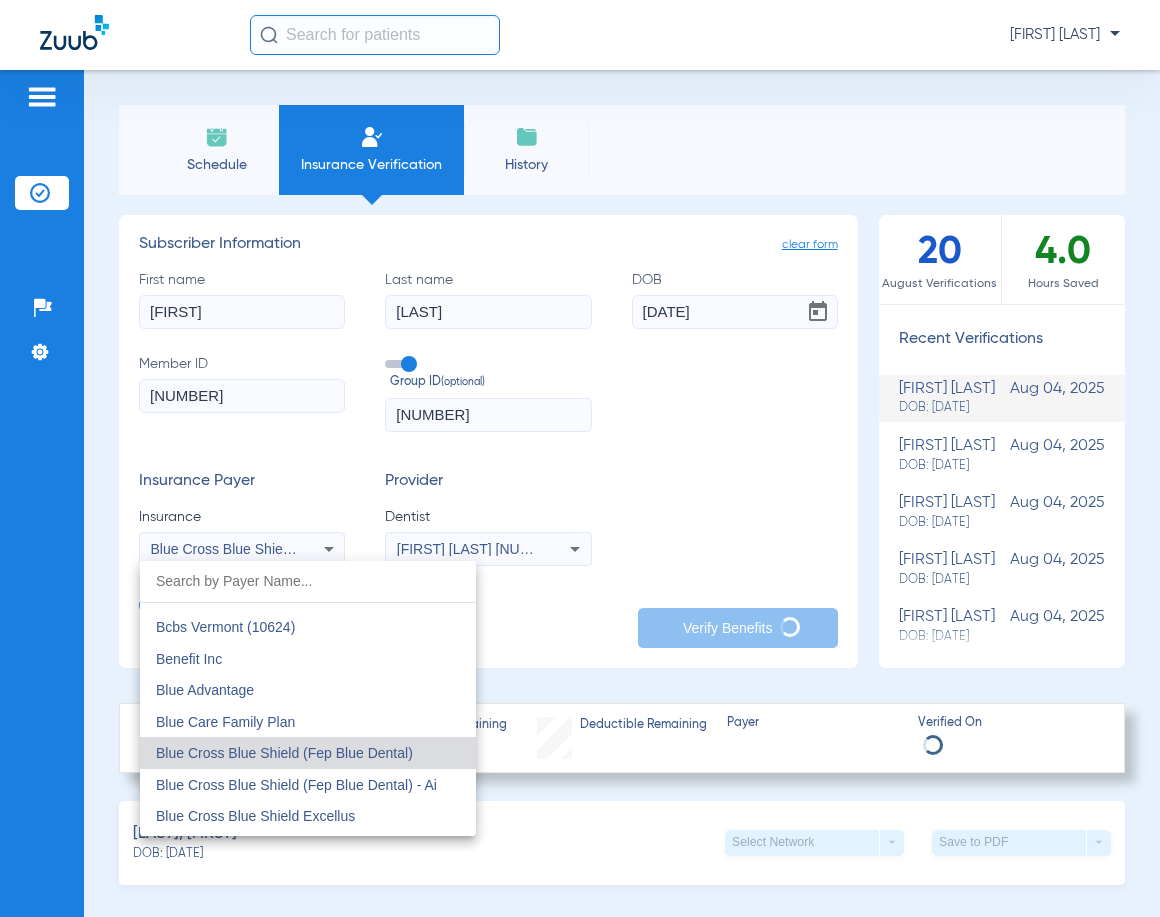 scroll, scrollTop: 1191, scrollLeft: 0, axis: vertical 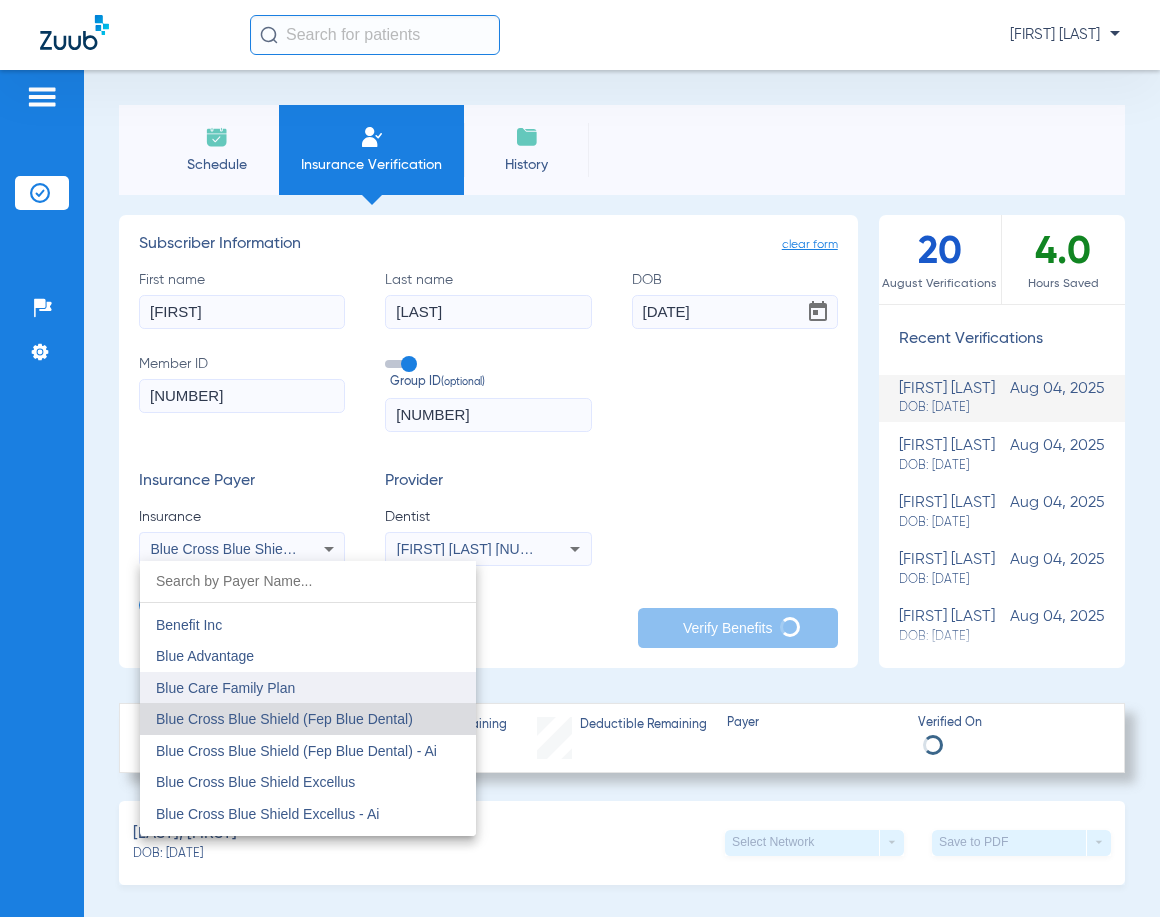 click on "Blue Care Family Plan" at bounding box center [308, 688] 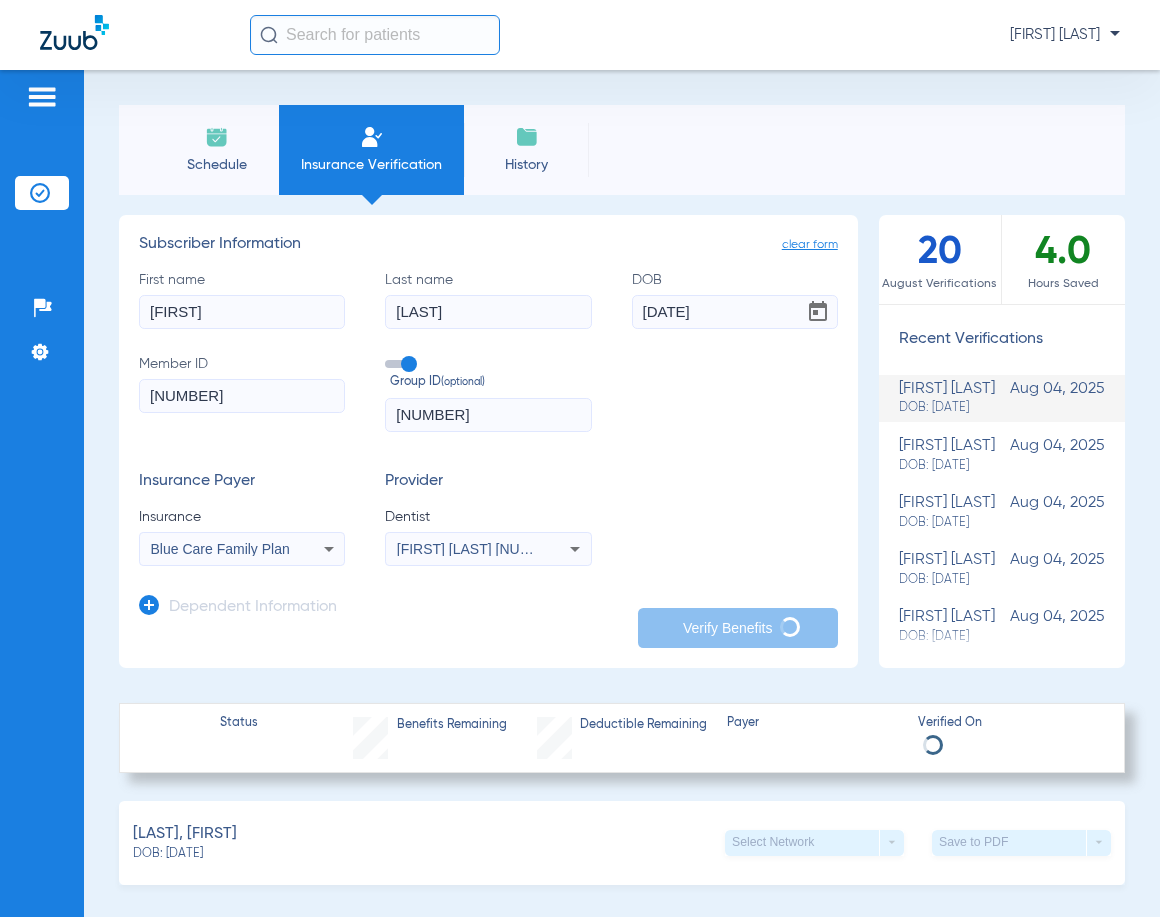 click on "[NUMBER]" 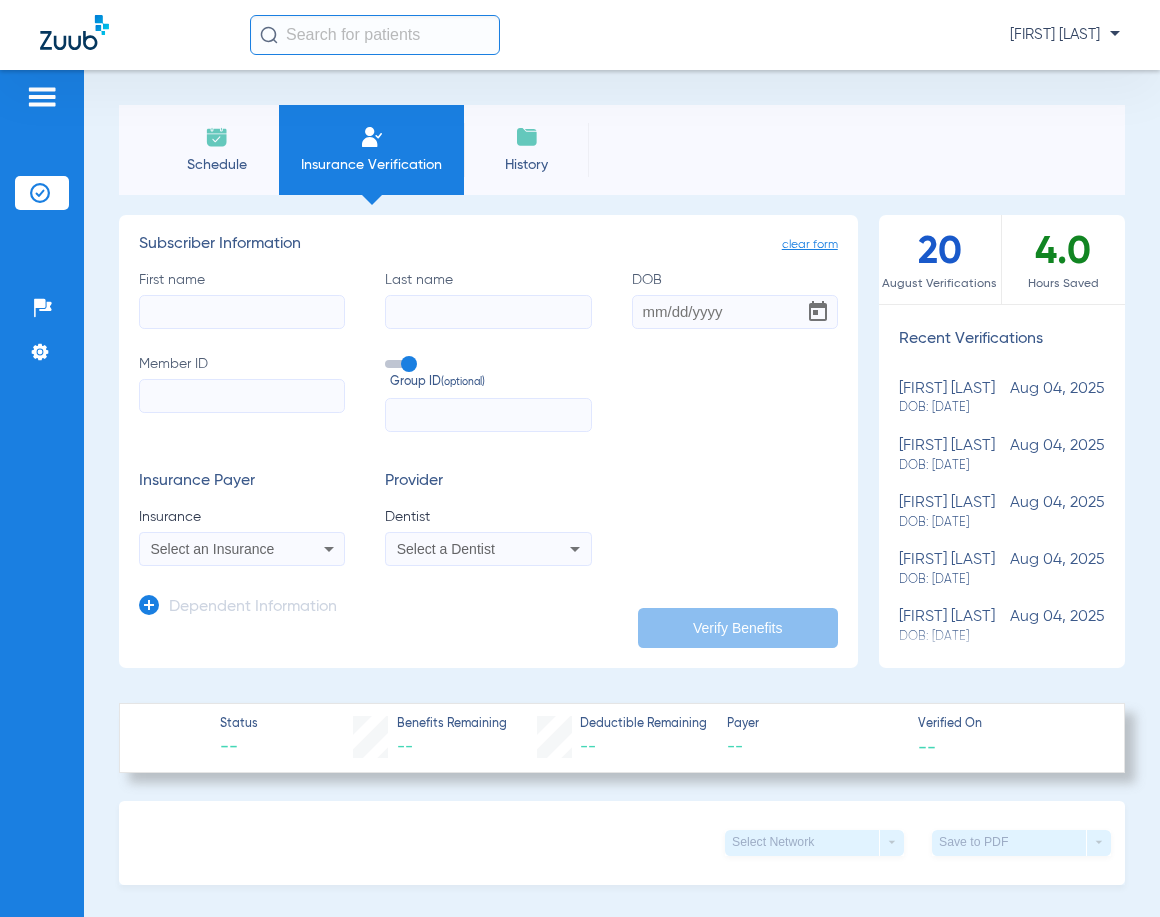 click on "Select an Insurance" at bounding box center [213, 549] 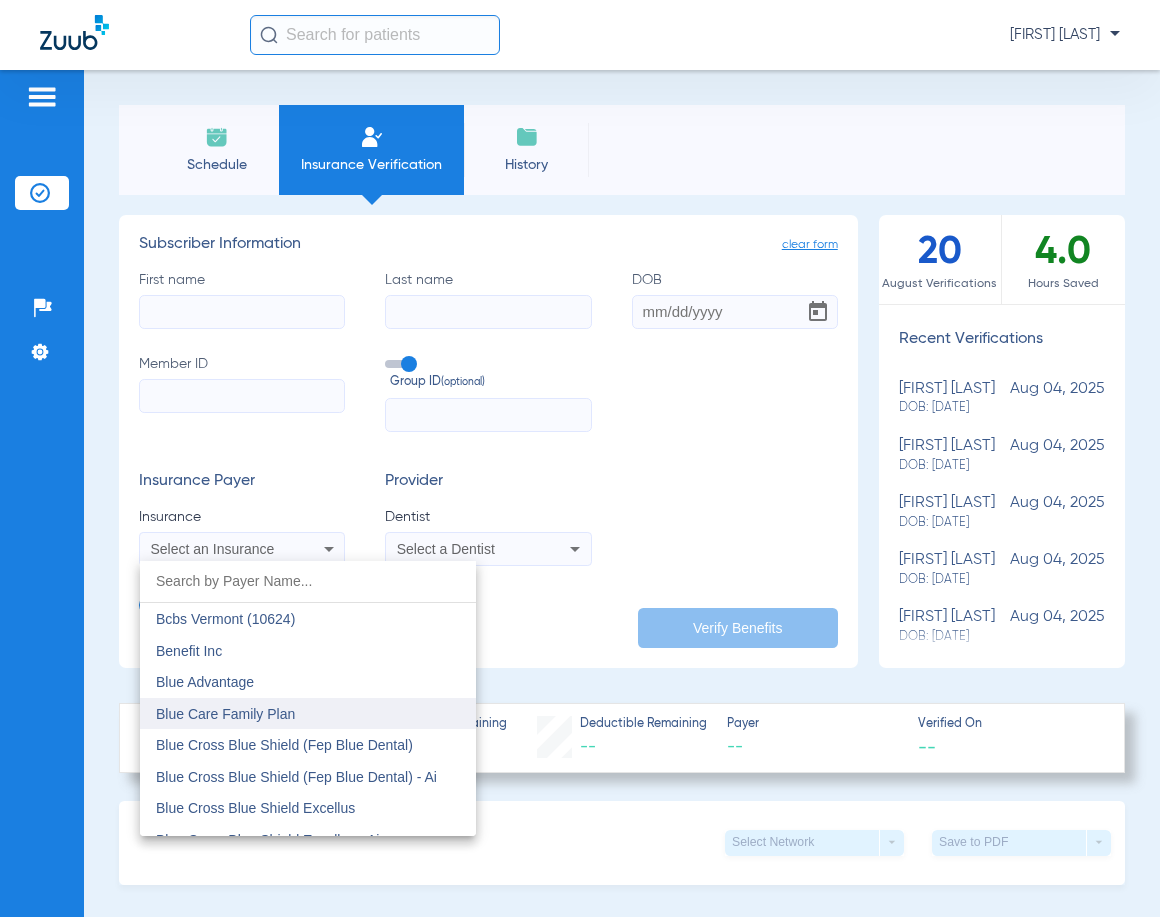 scroll, scrollTop: 1200, scrollLeft: 0, axis: vertical 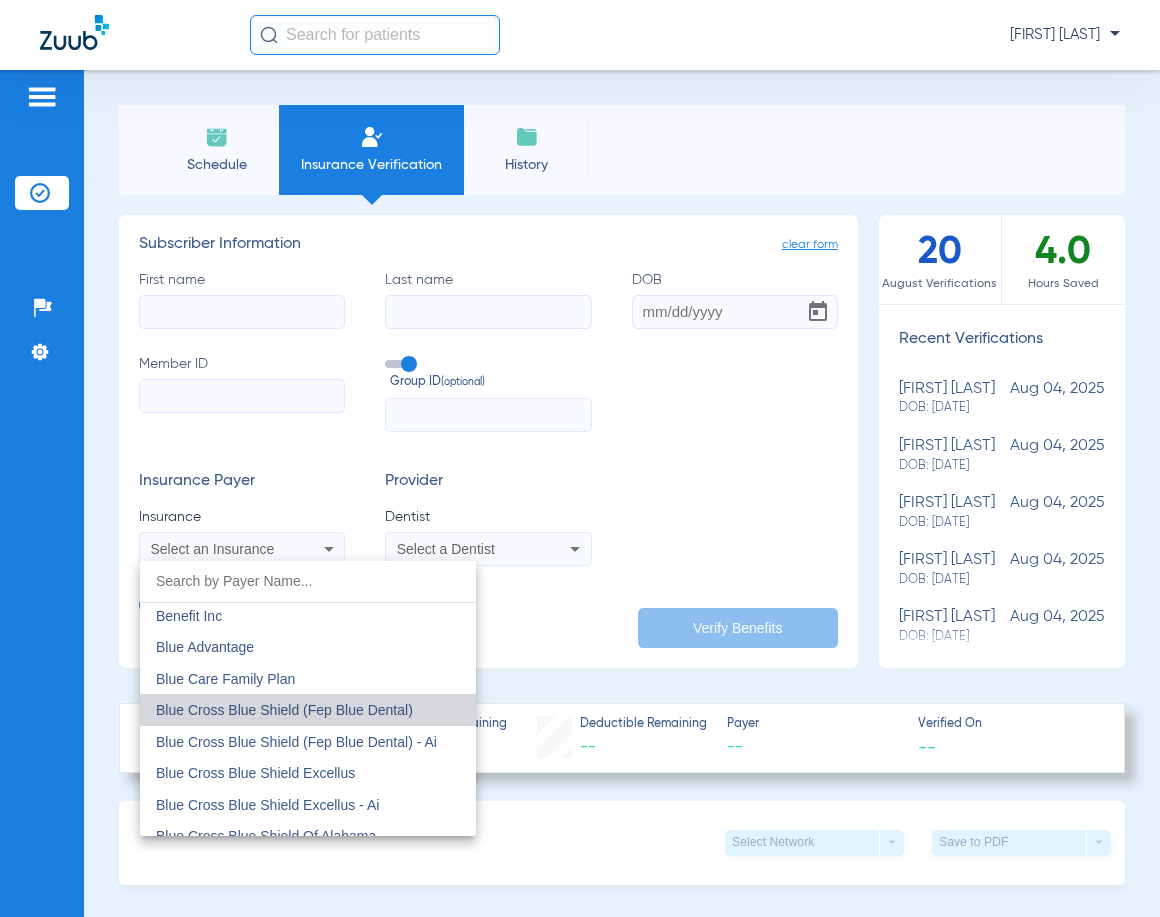 click on "Blue Cross Blue Shield (Fep Blue Dental)" at bounding box center [308, 710] 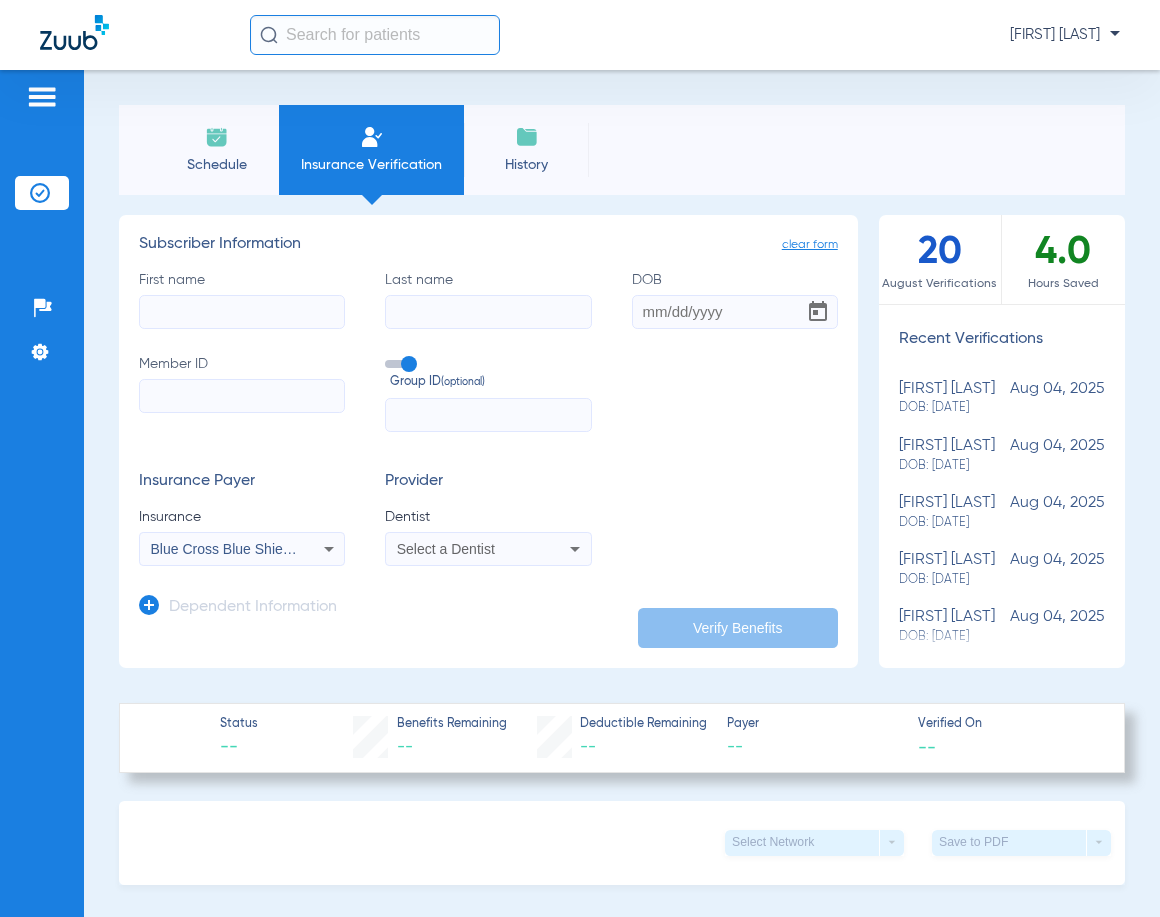 click on "Member ID" 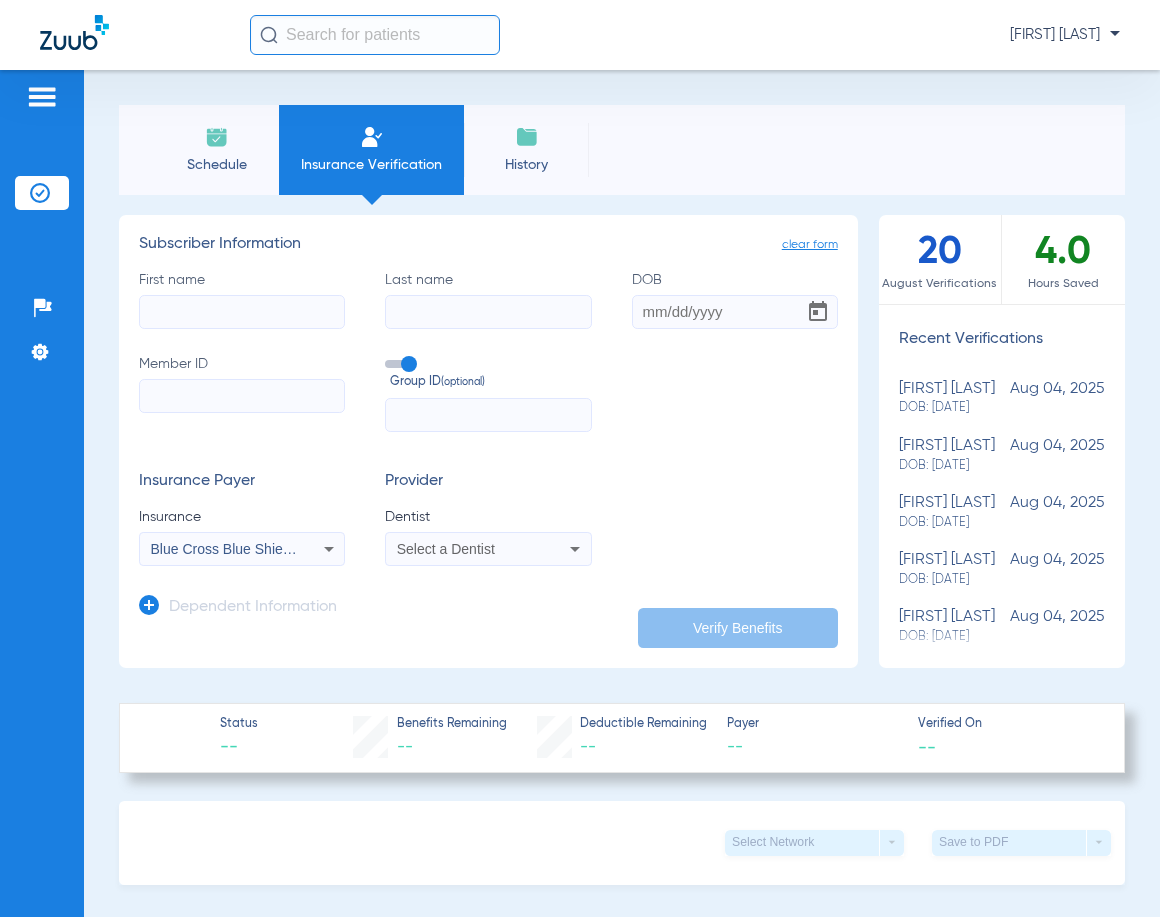 paste on "[NUMBER]" 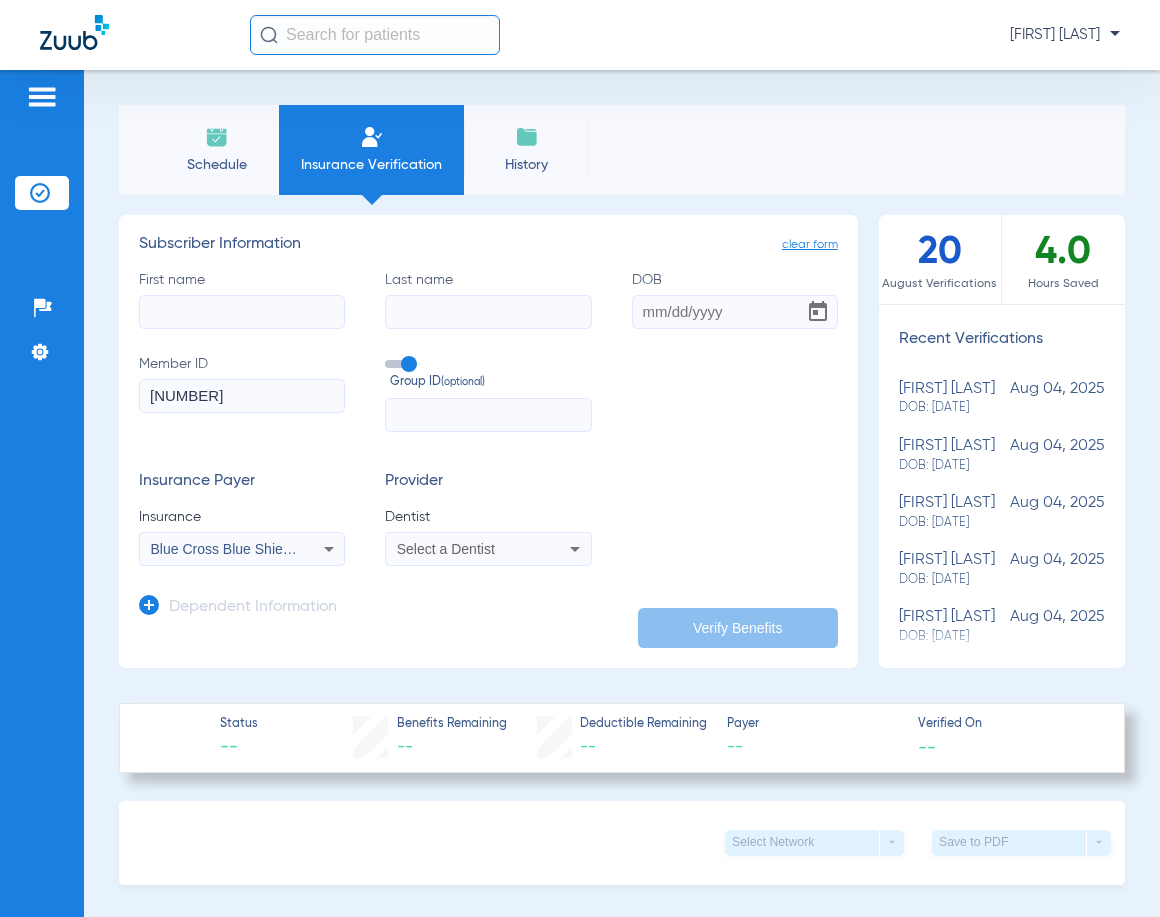 type on "[NUMBER]" 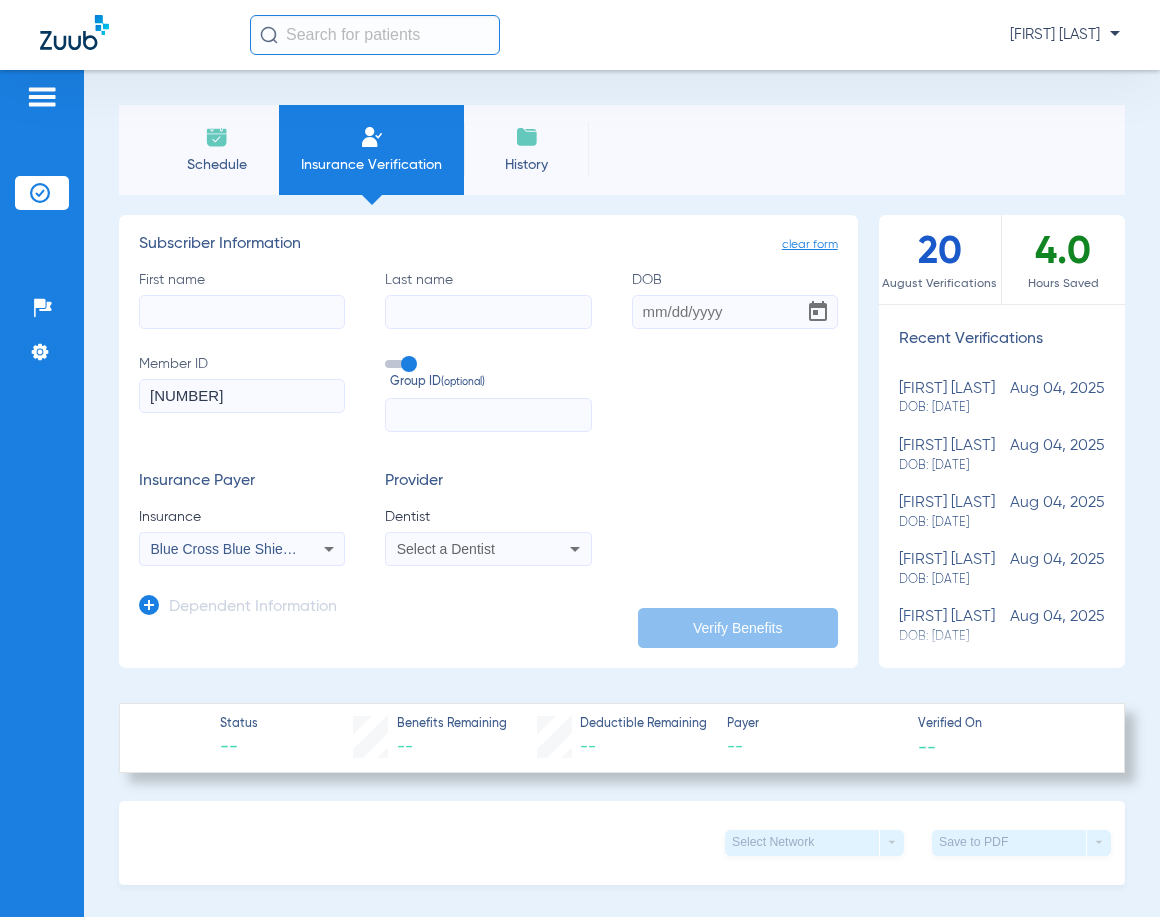 click on "DOB" 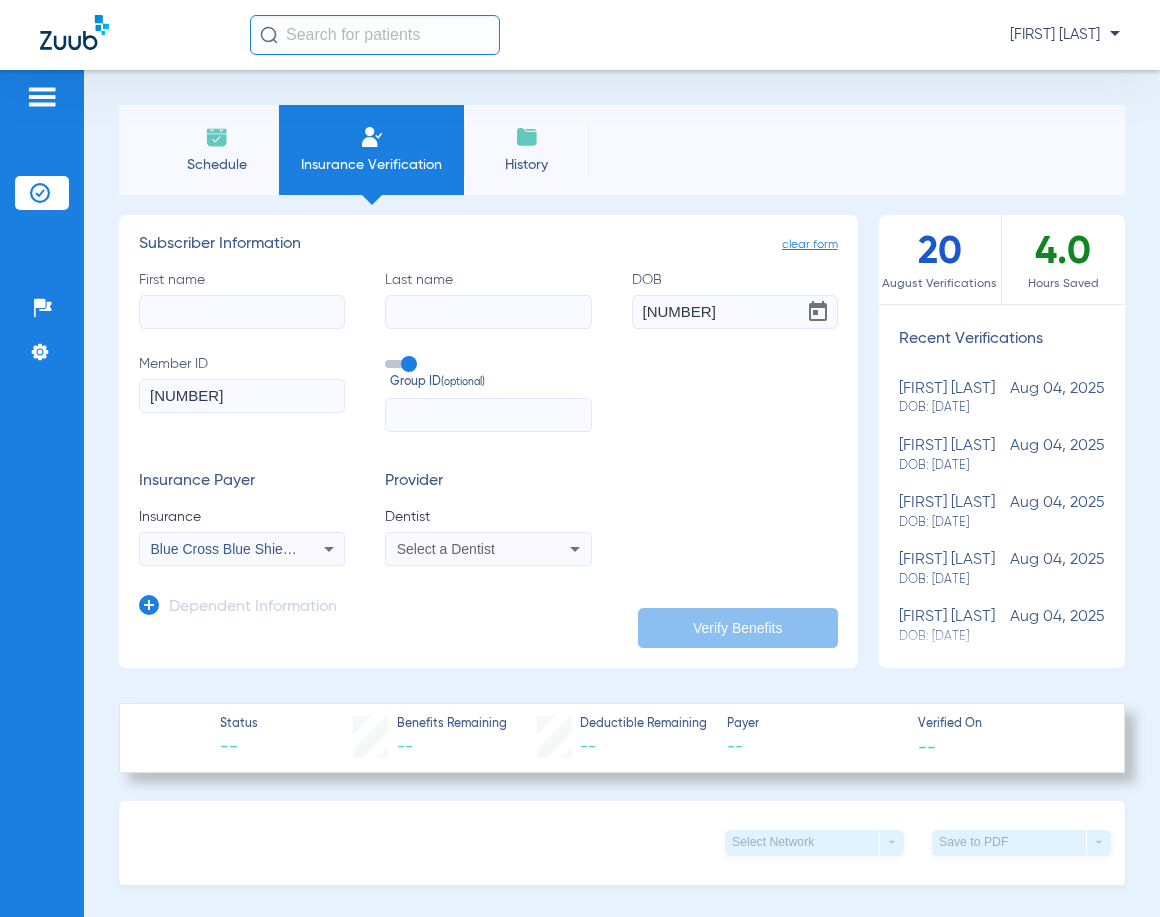 type on "[DATE]" 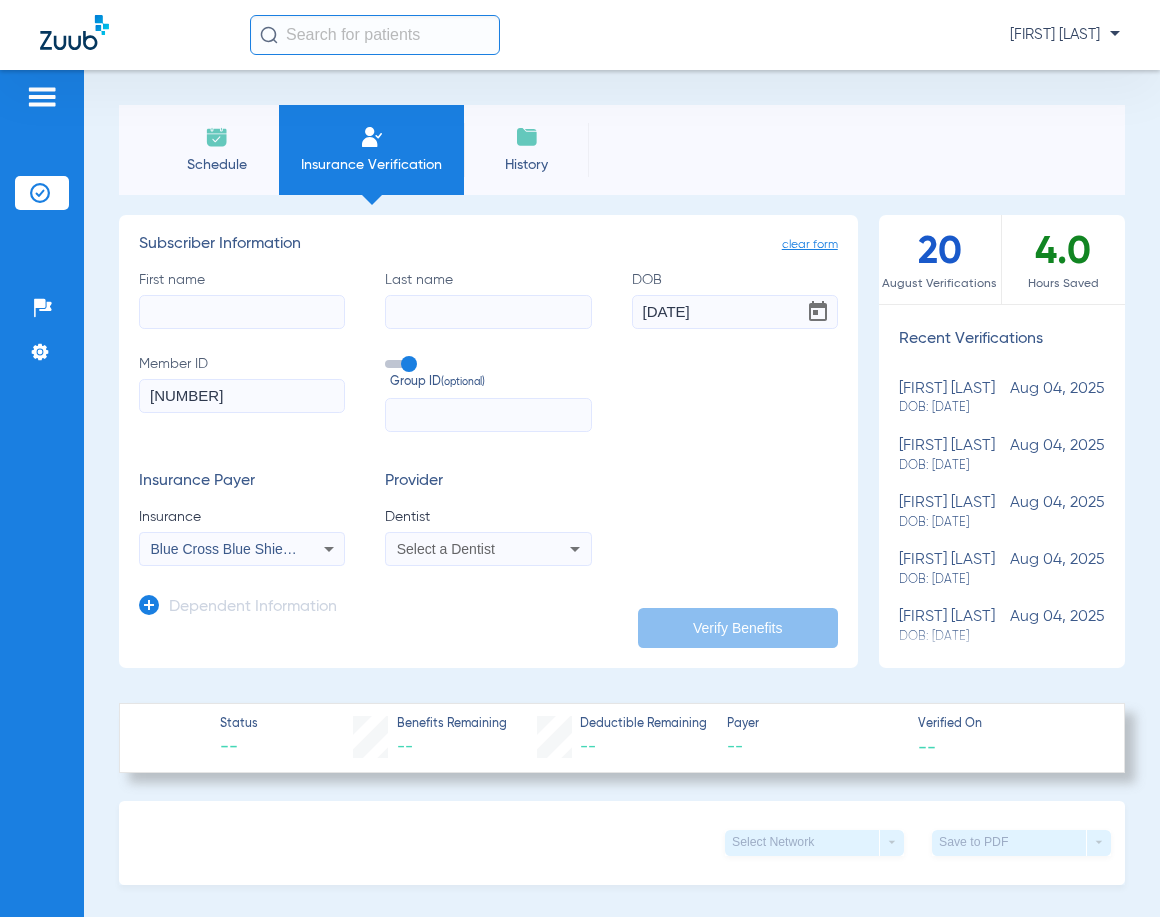 click on "First name" 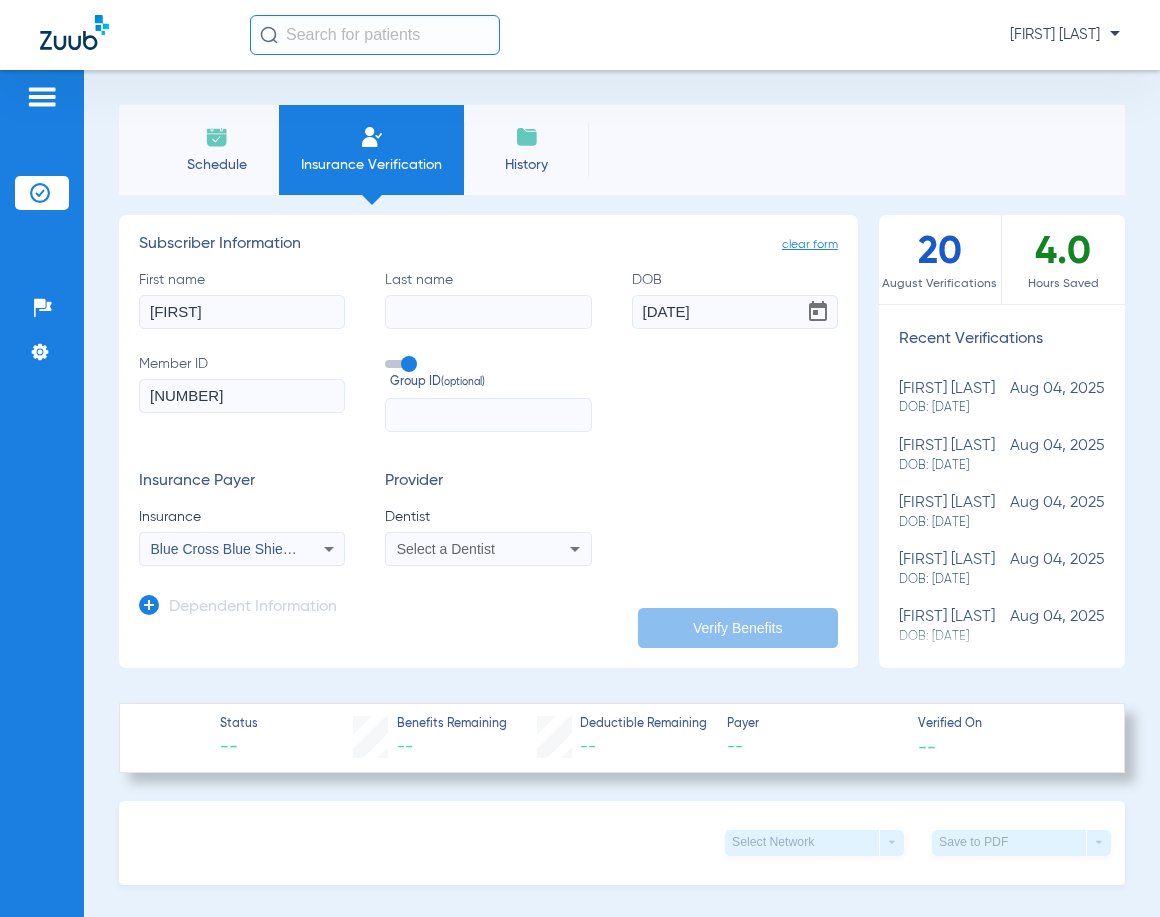 type on "[FIRST]" 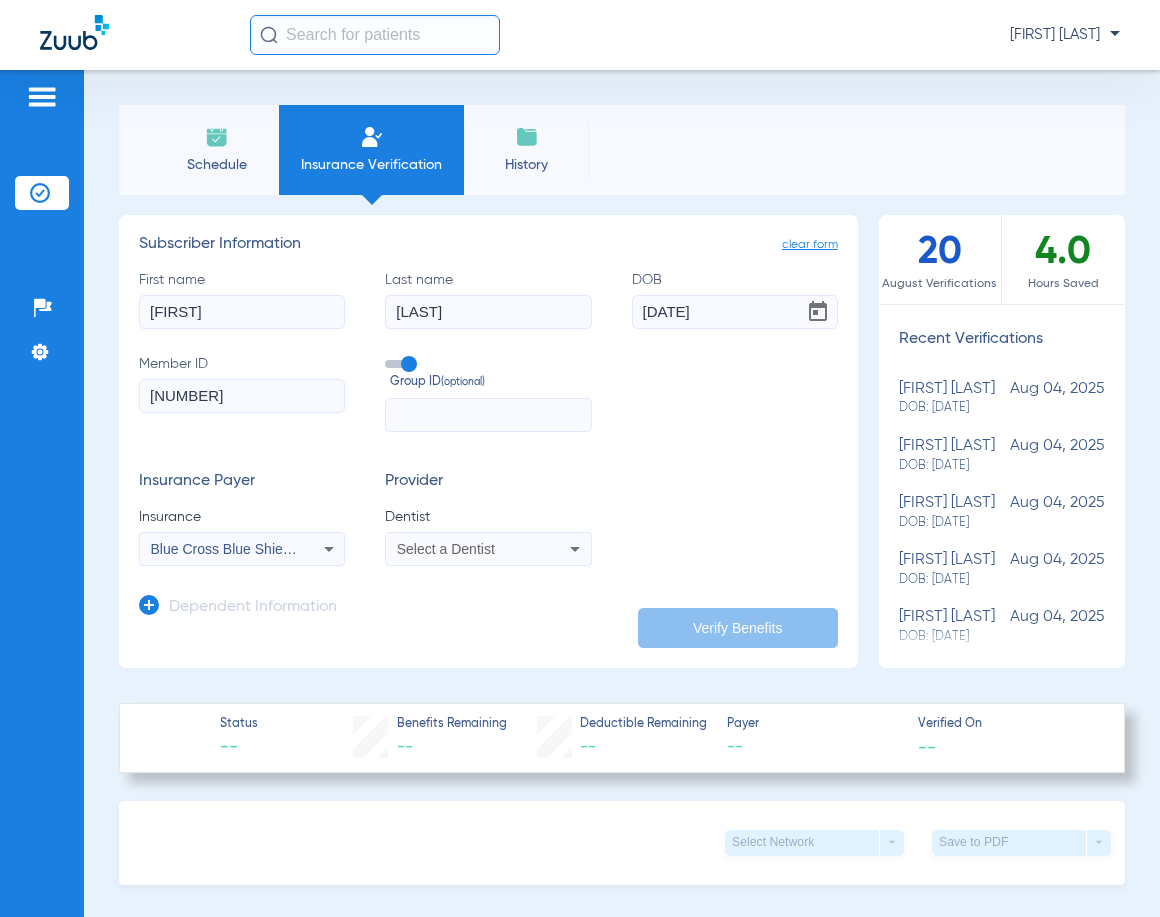 type on "[LAST]" 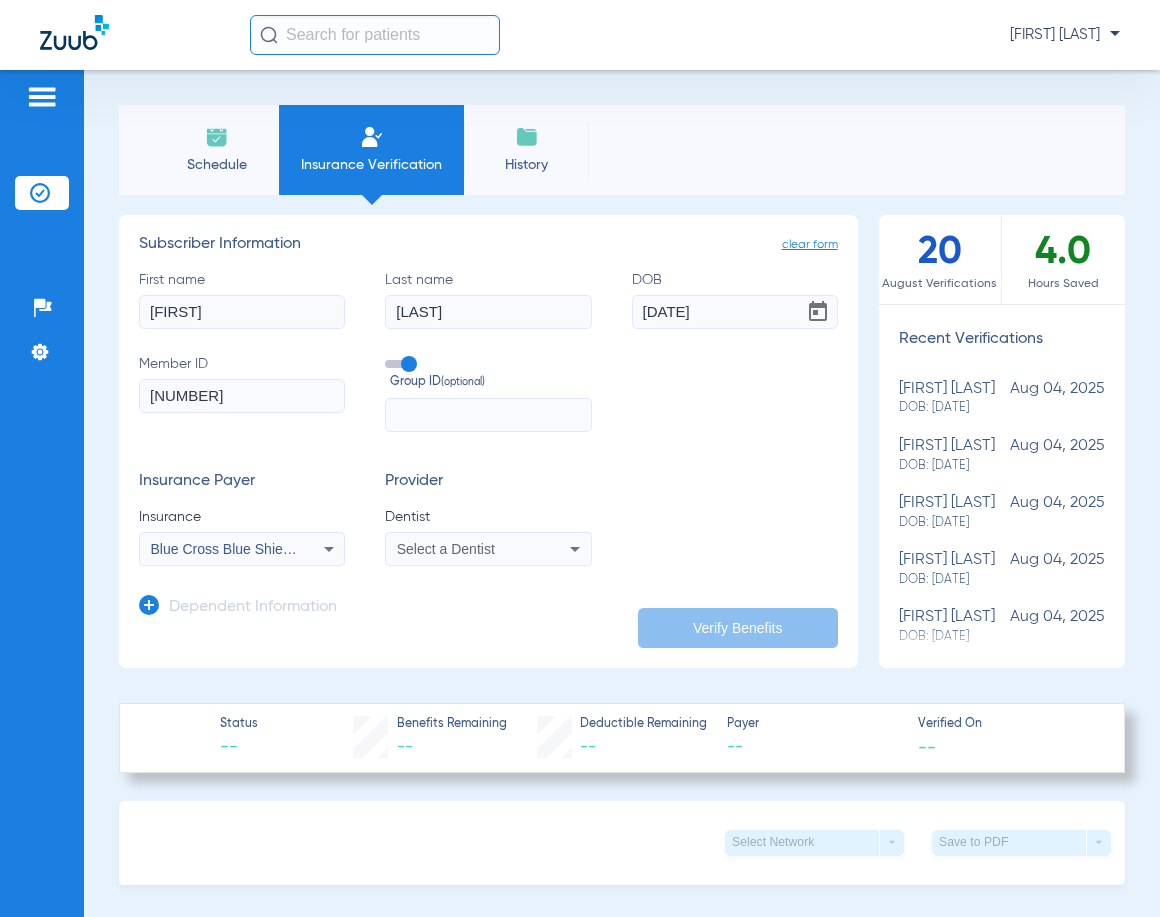 click on "Dependent Information" 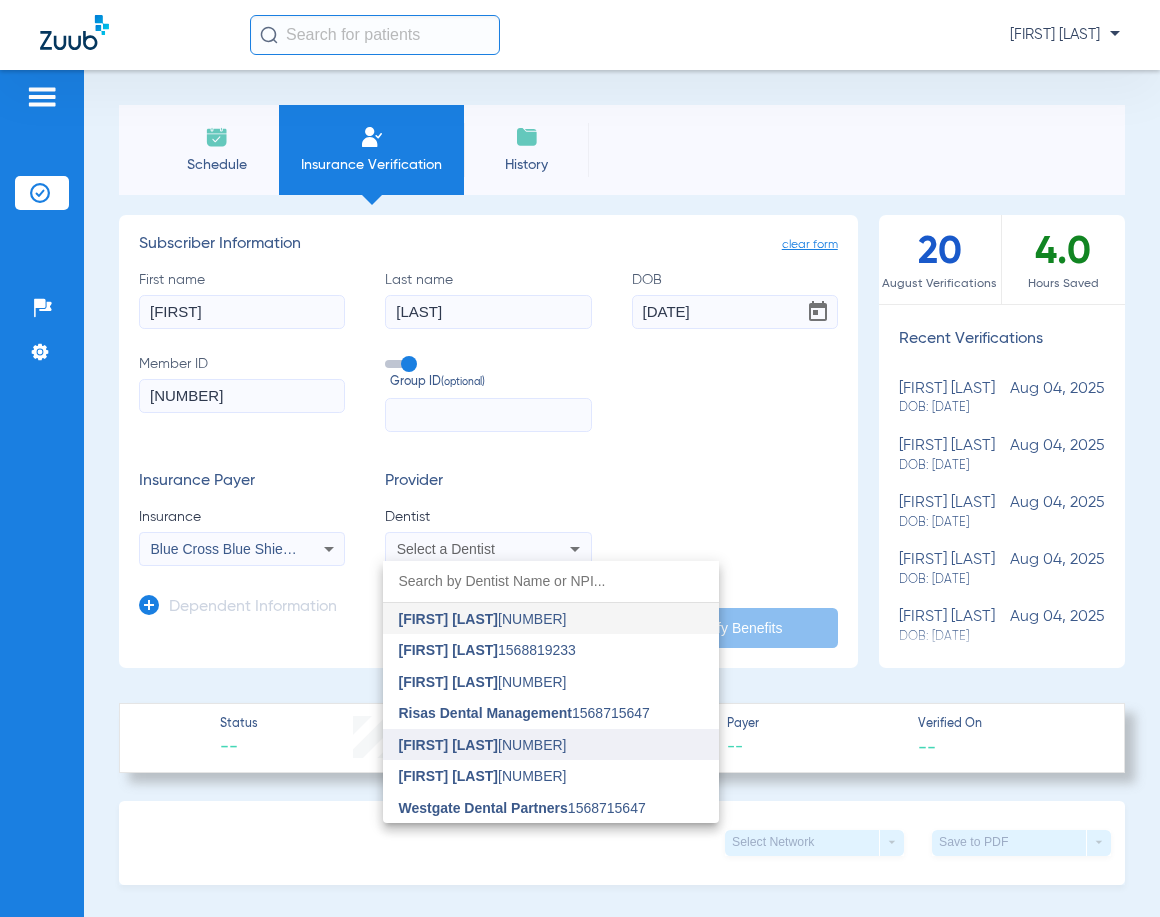 click on "[FIRST] [LAST]" at bounding box center [449, 745] 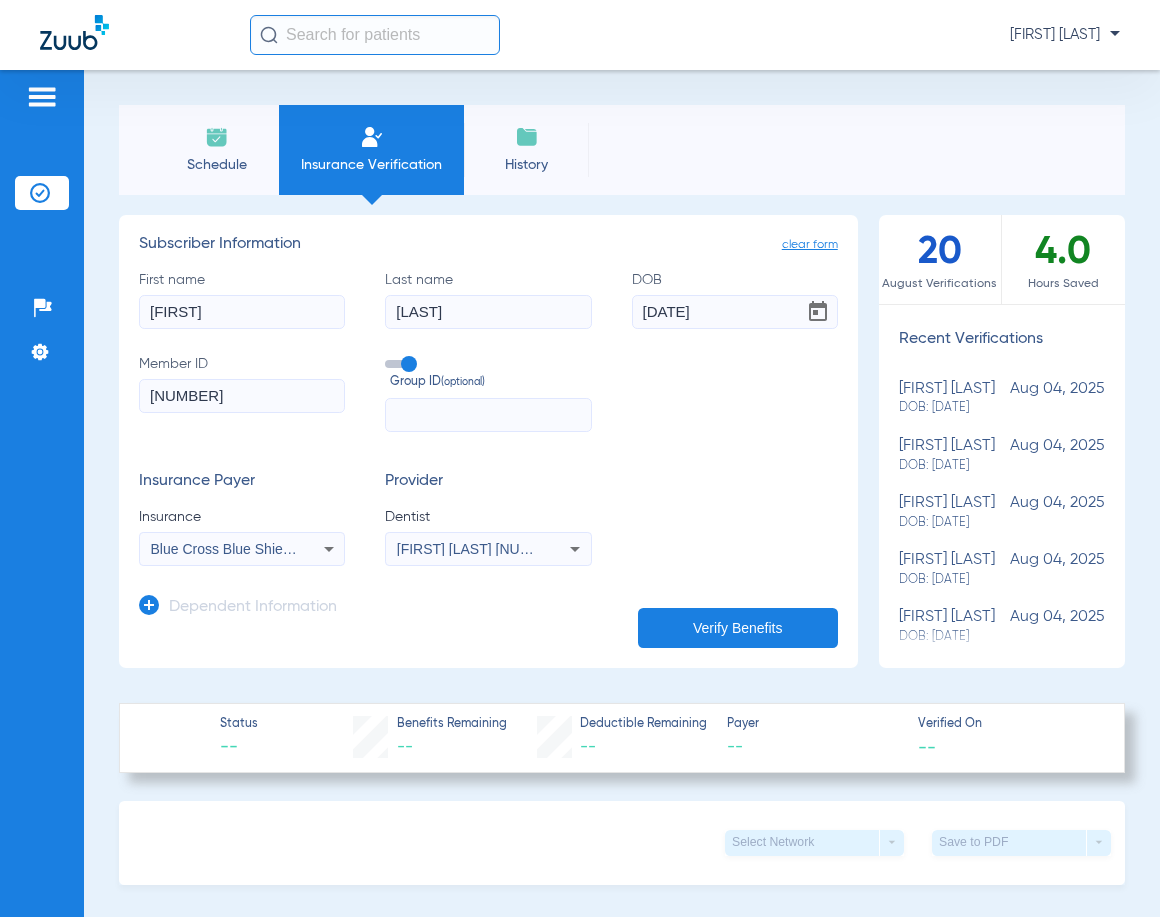 click on "Verify Benefits" 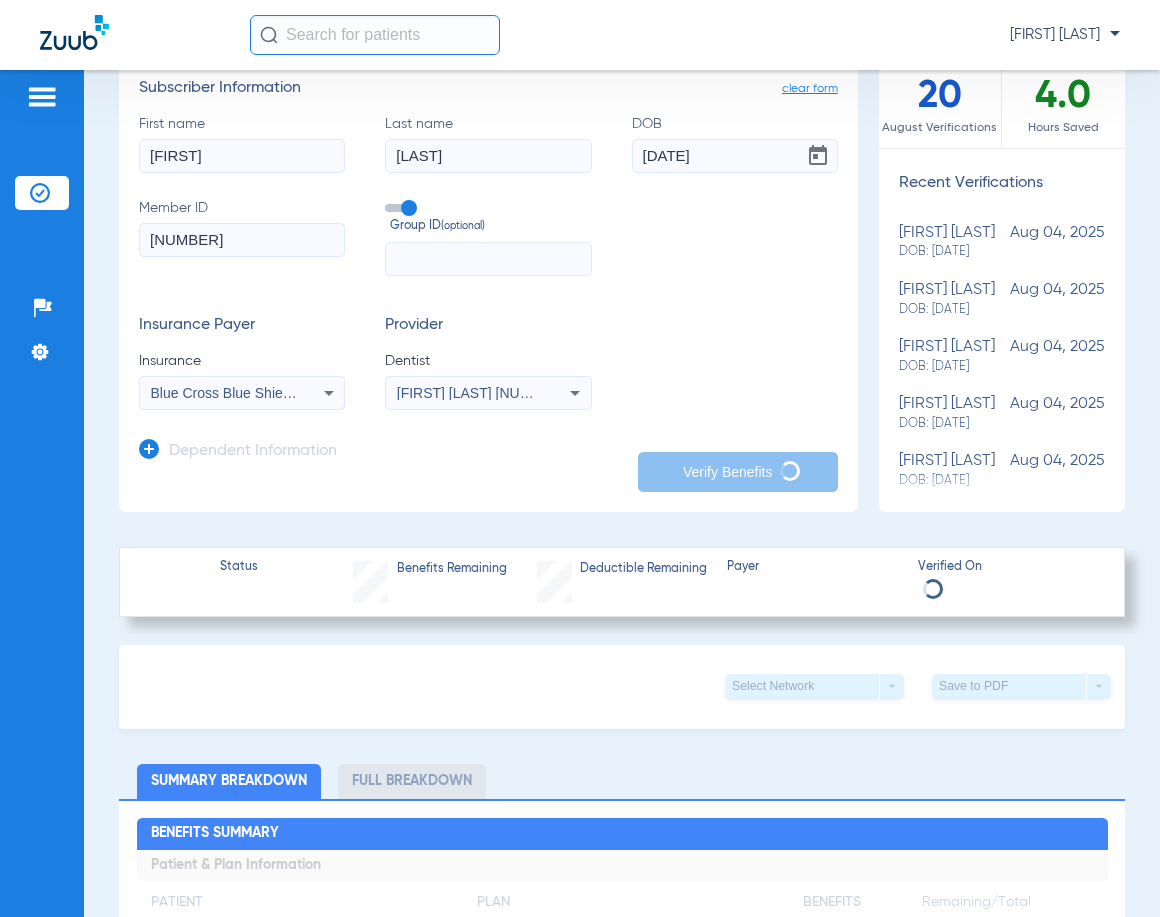 scroll, scrollTop: 100, scrollLeft: 0, axis: vertical 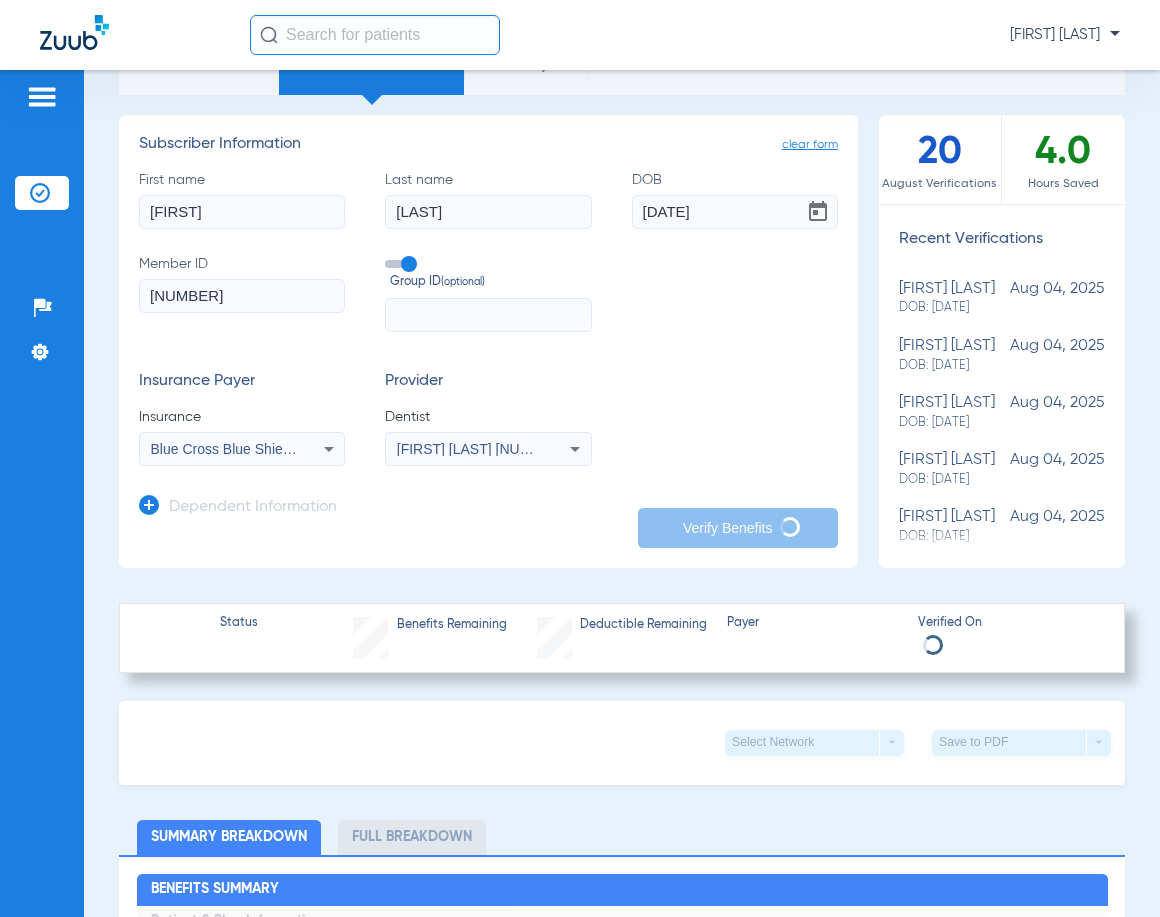 click on "[NUMBER]" 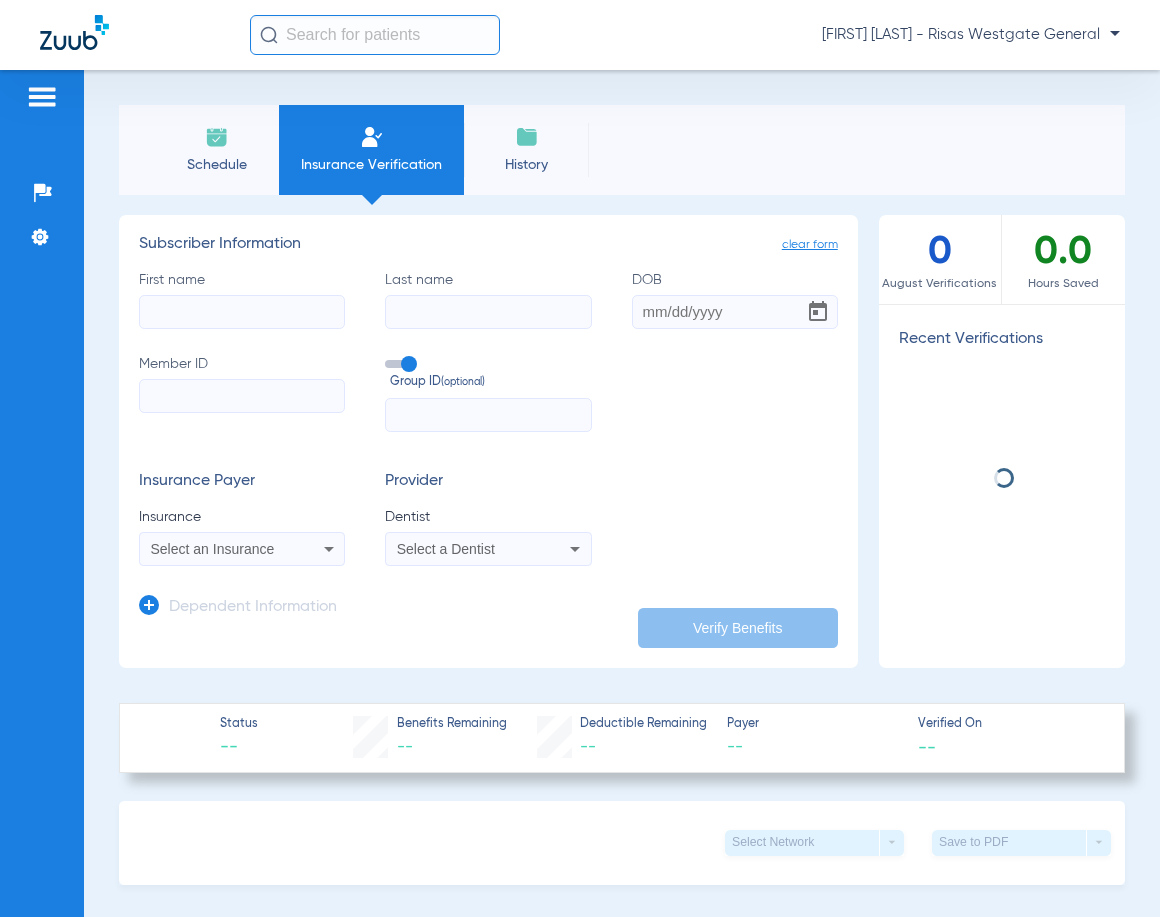scroll, scrollTop: 0, scrollLeft: 0, axis: both 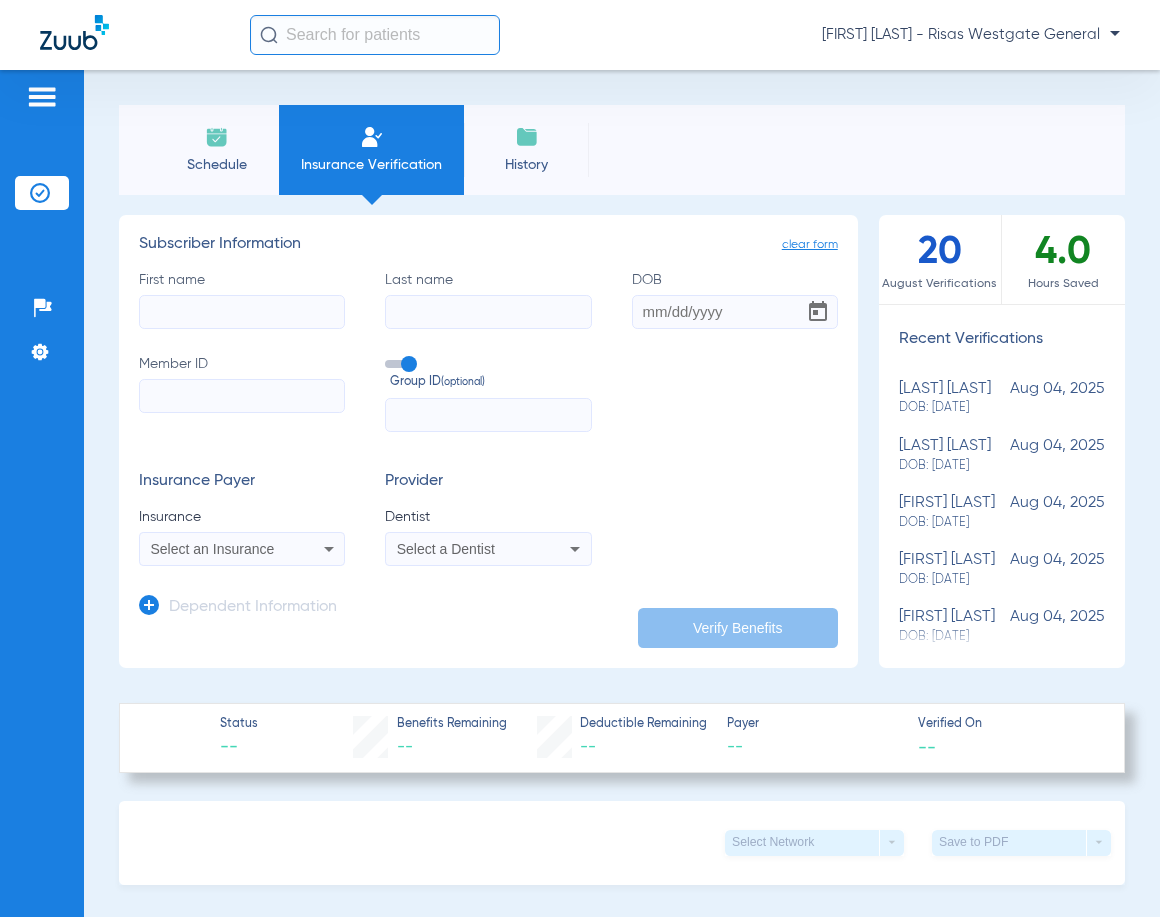 click on "Select an Insurance" at bounding box center (242, 549) 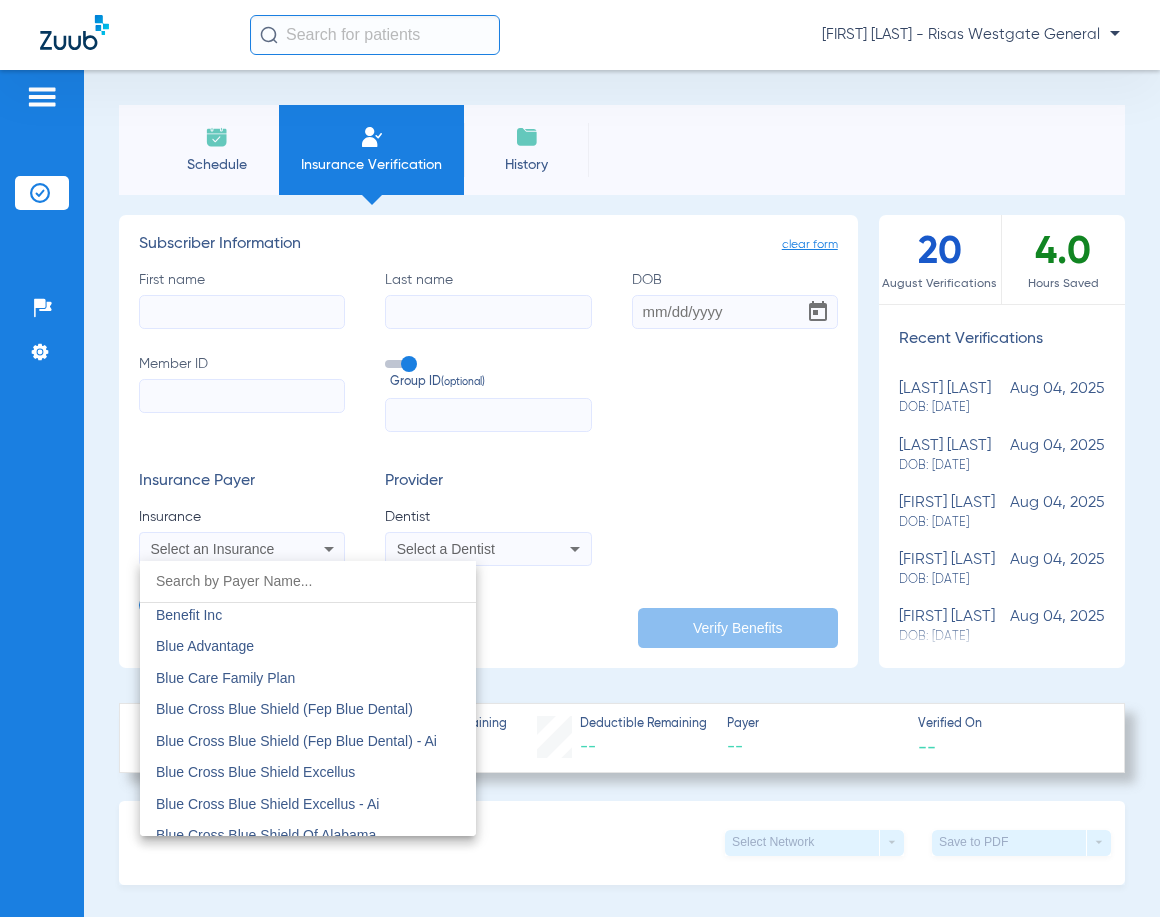 scroll, scrollTop: 1300, scrollLeft: 0, axis: vertical 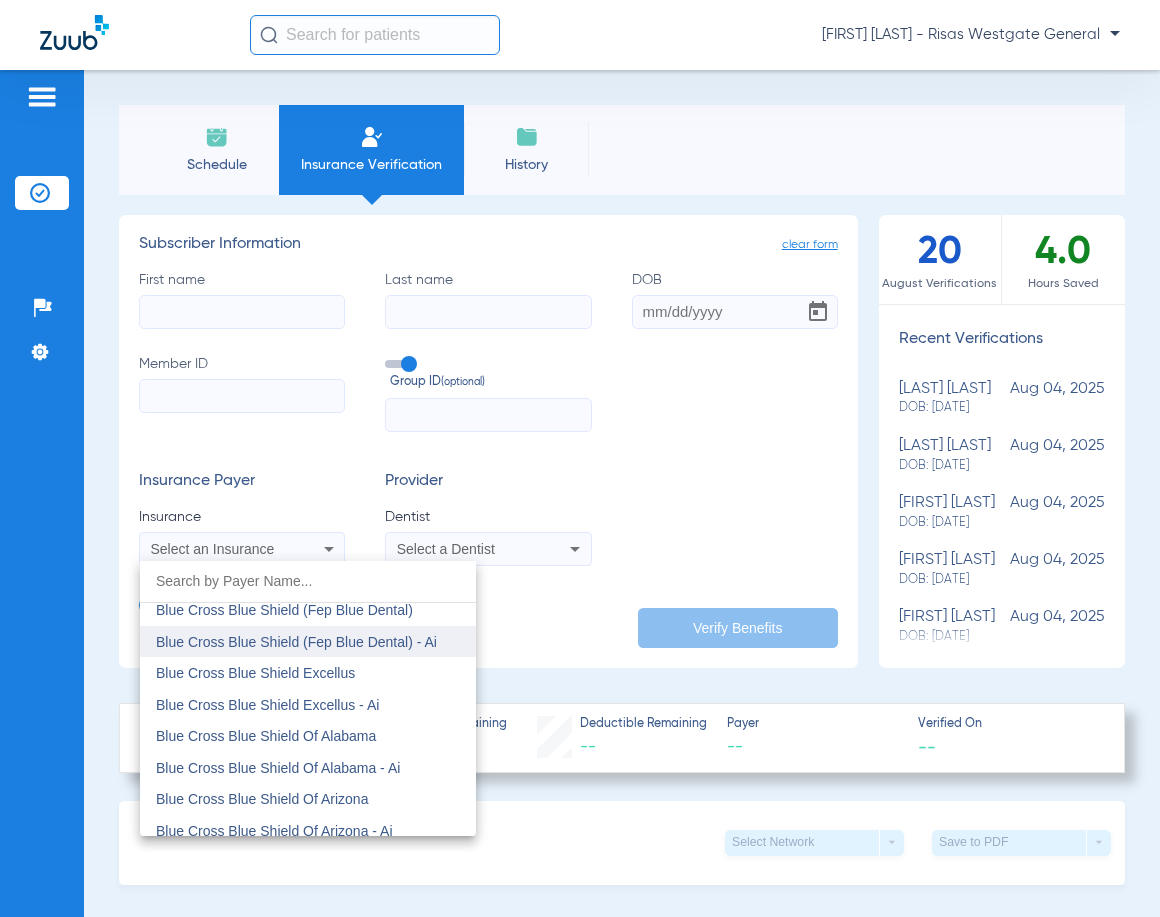 click on "Blue Cross Blue Shield (Fep Blue Dental) - Ai" at bounding box center [308, 642] 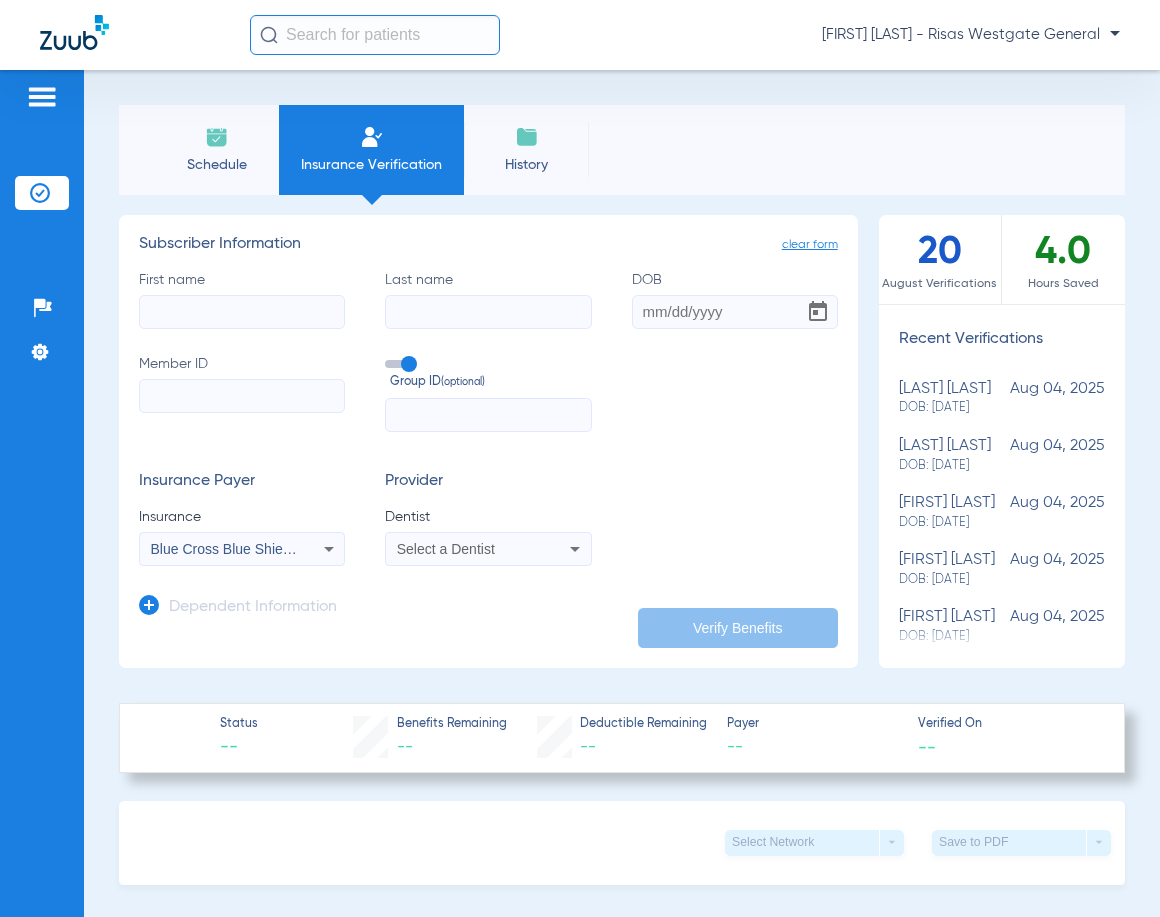 click on "Member ID" 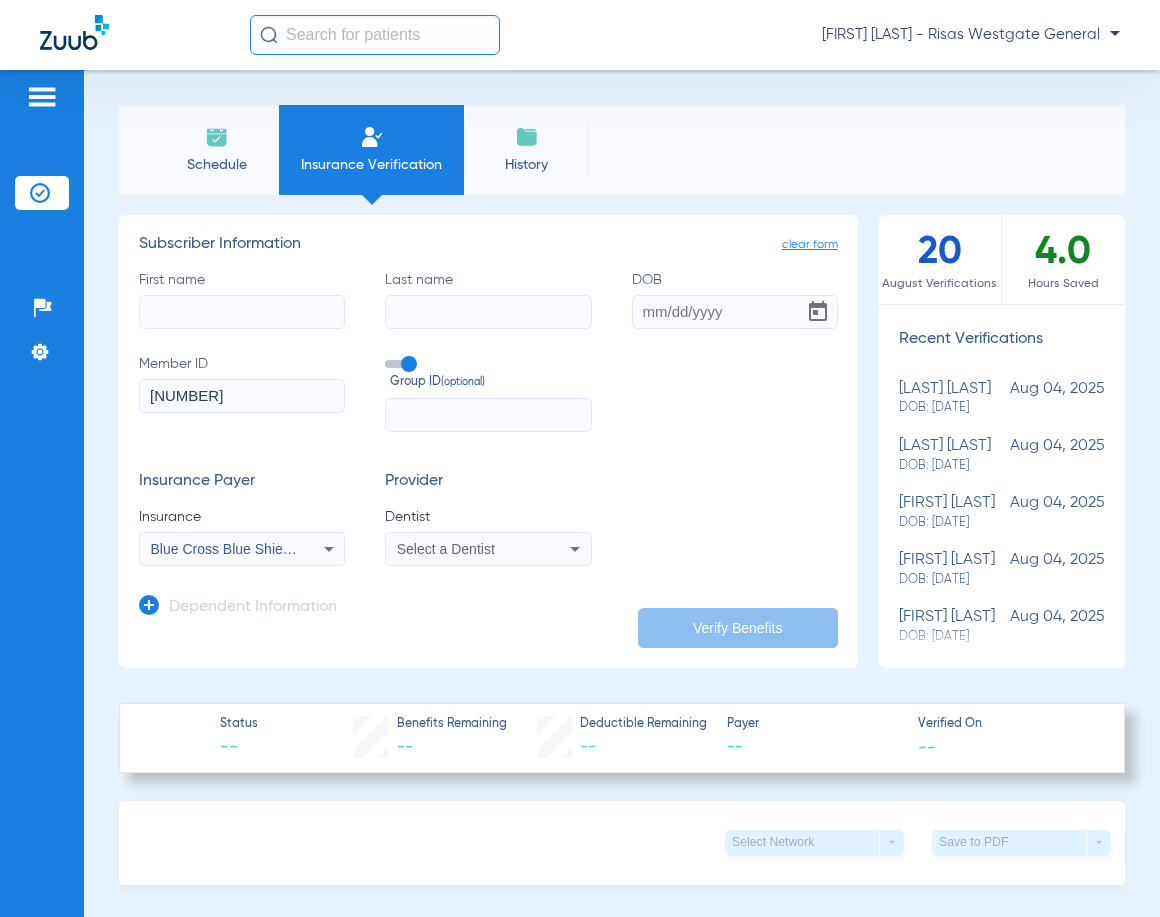 type on "[NUMBER]" 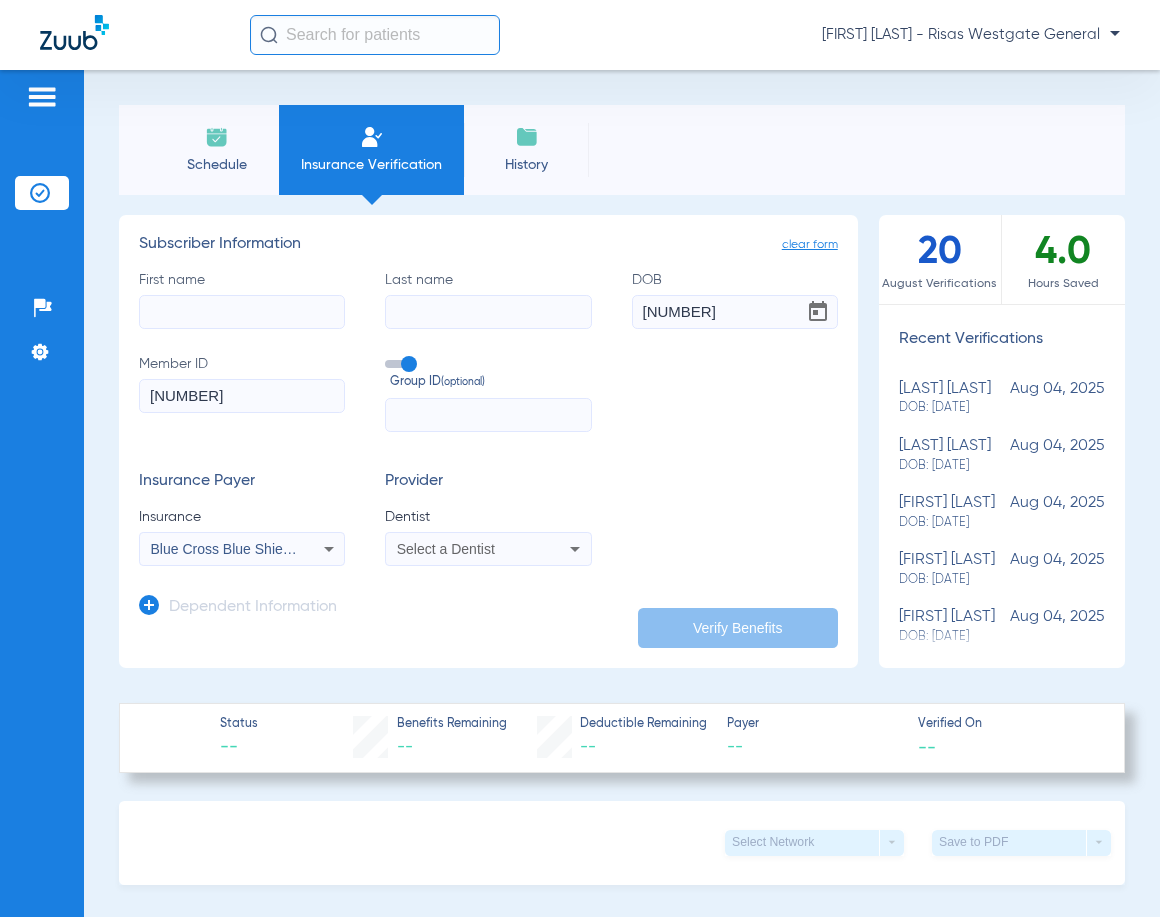 type on "[DATE]" 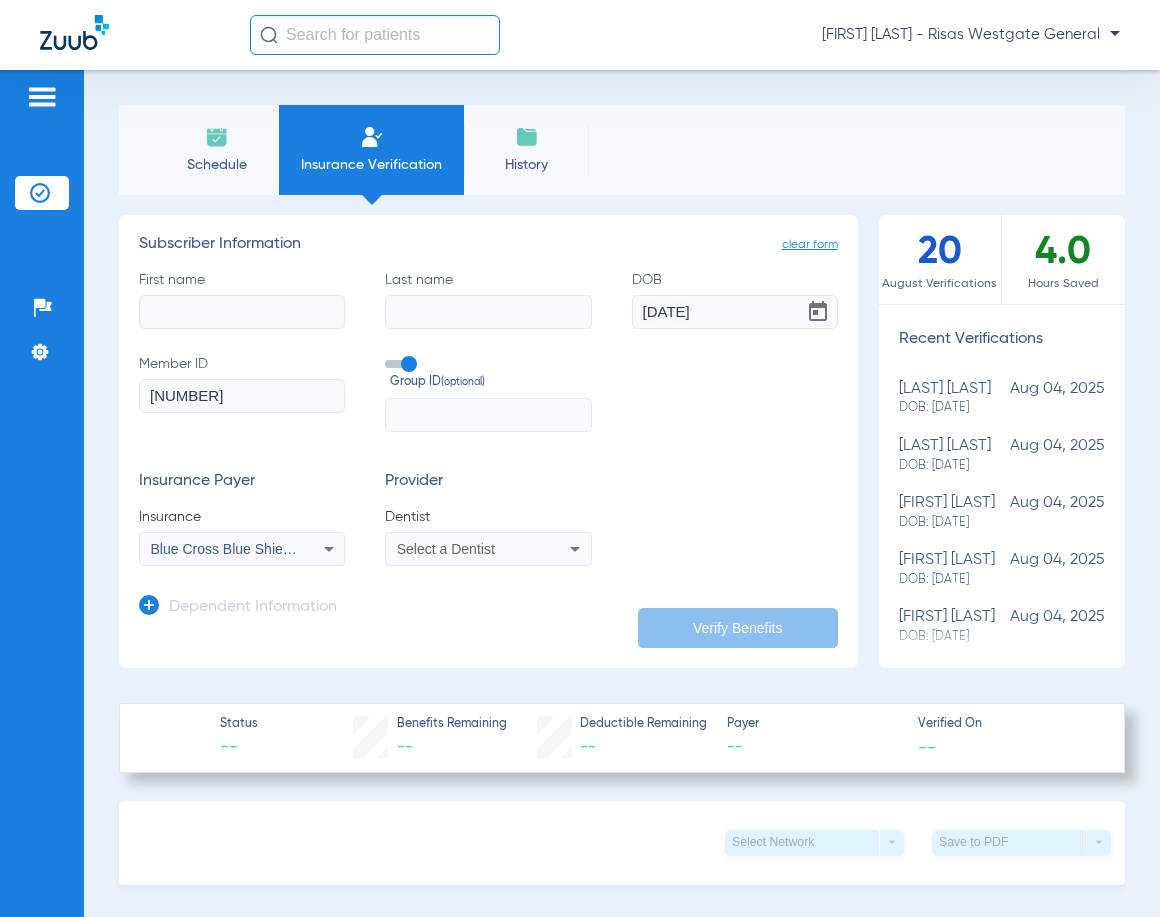 click on "First name" 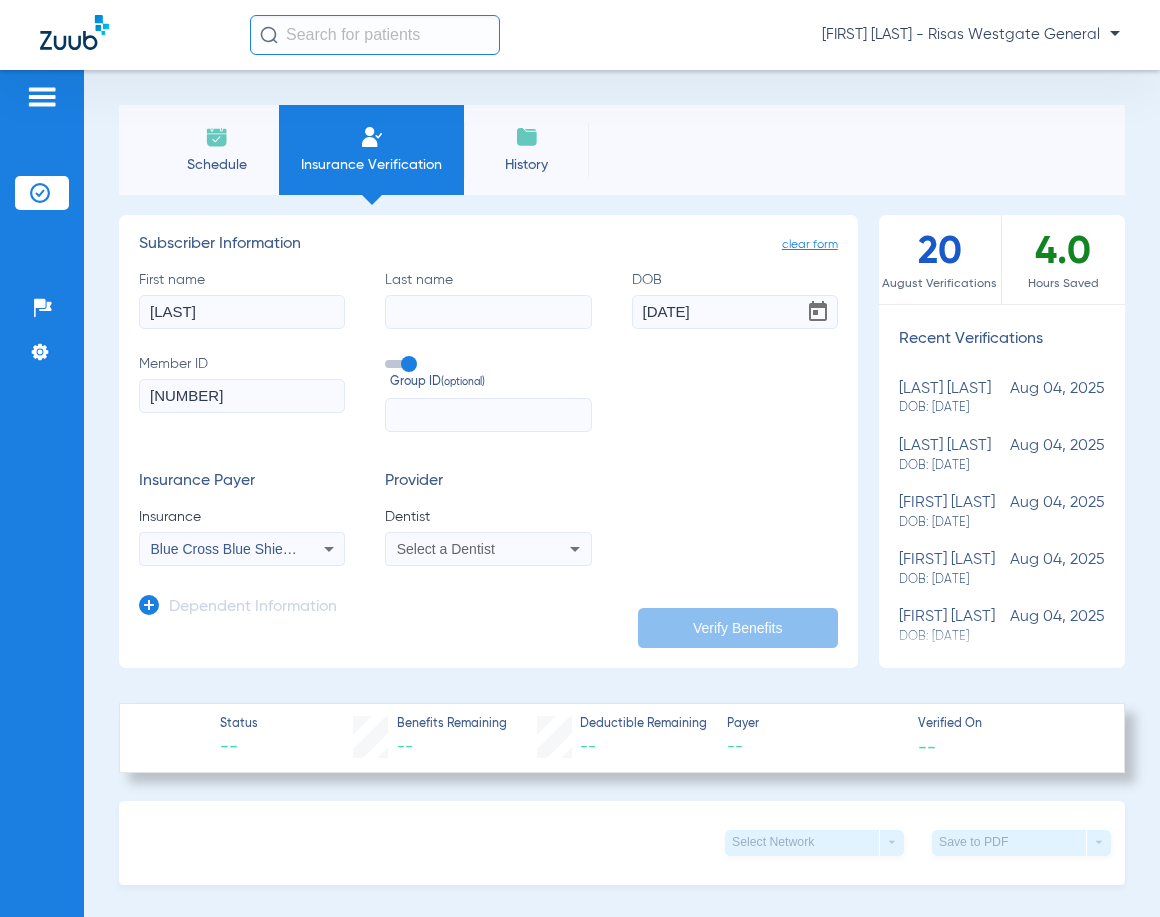 type on "[FIRST]" 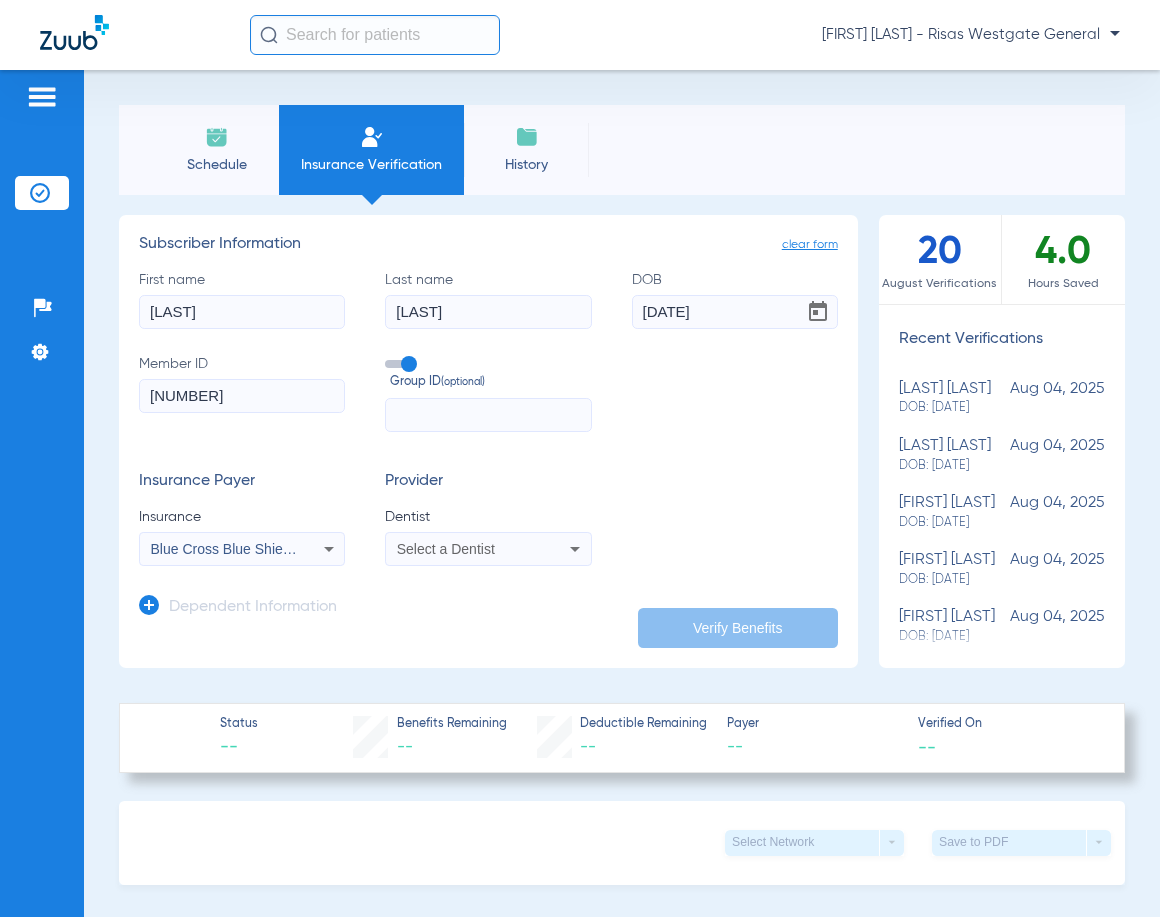 type on "[LAST]" 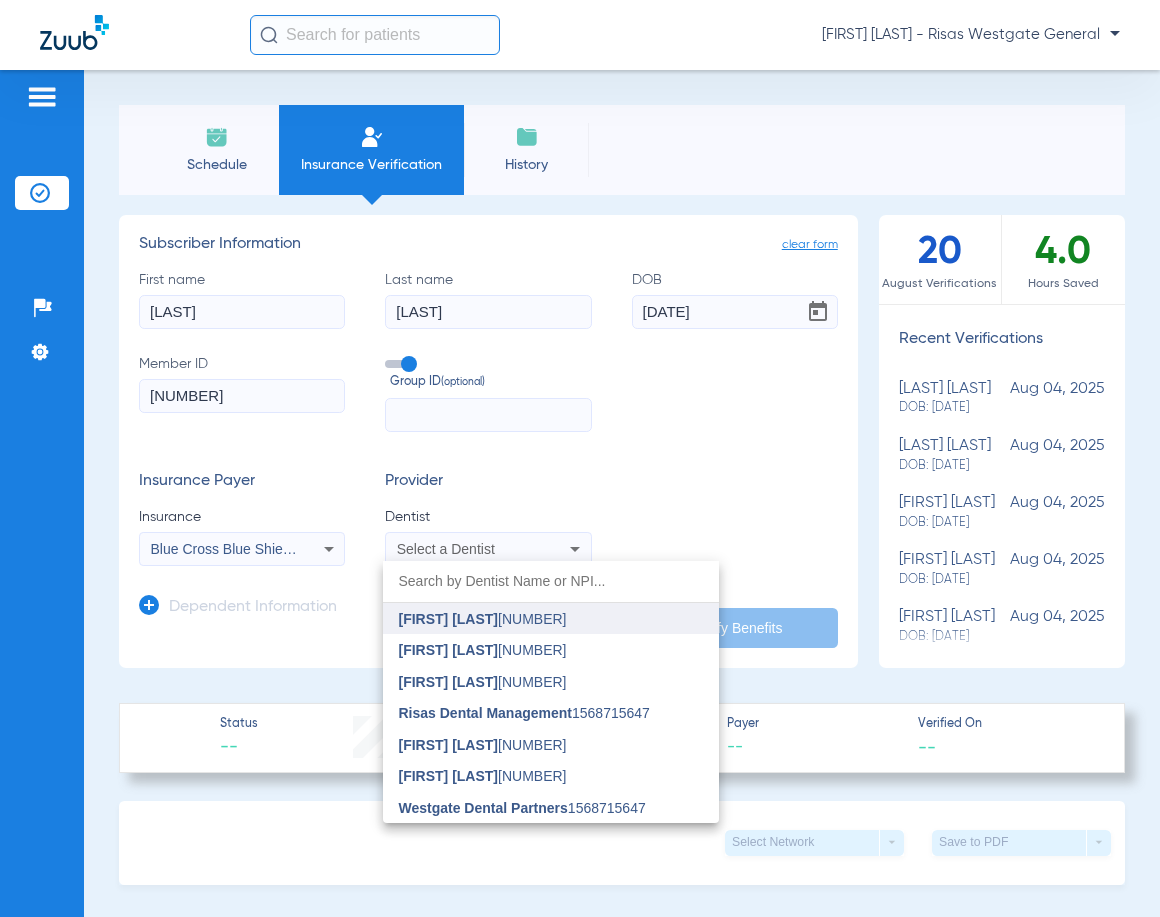 drag, startPoint x: 497, startPoint y: 749, endPoint x: 489, endPoint y: 623, distance: 126.253716 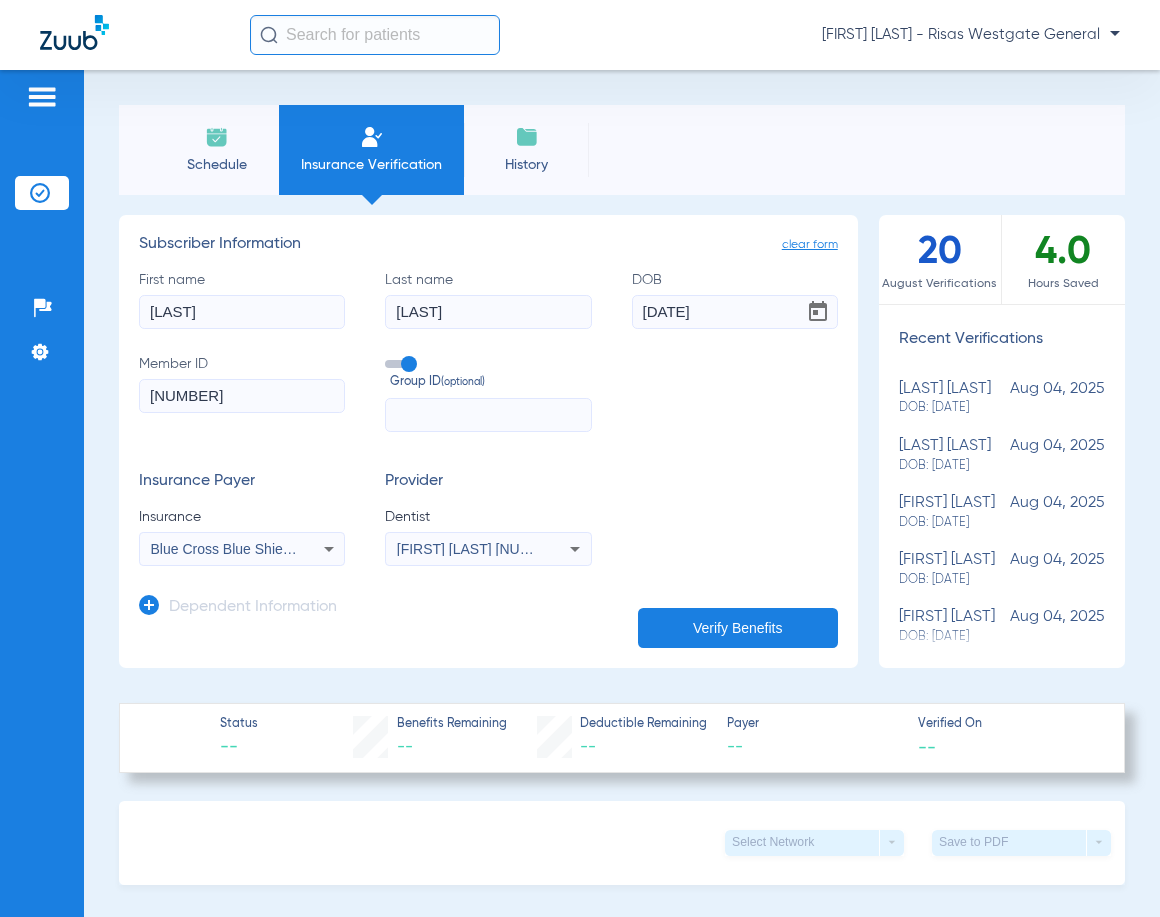 click on "Verify Benefits" 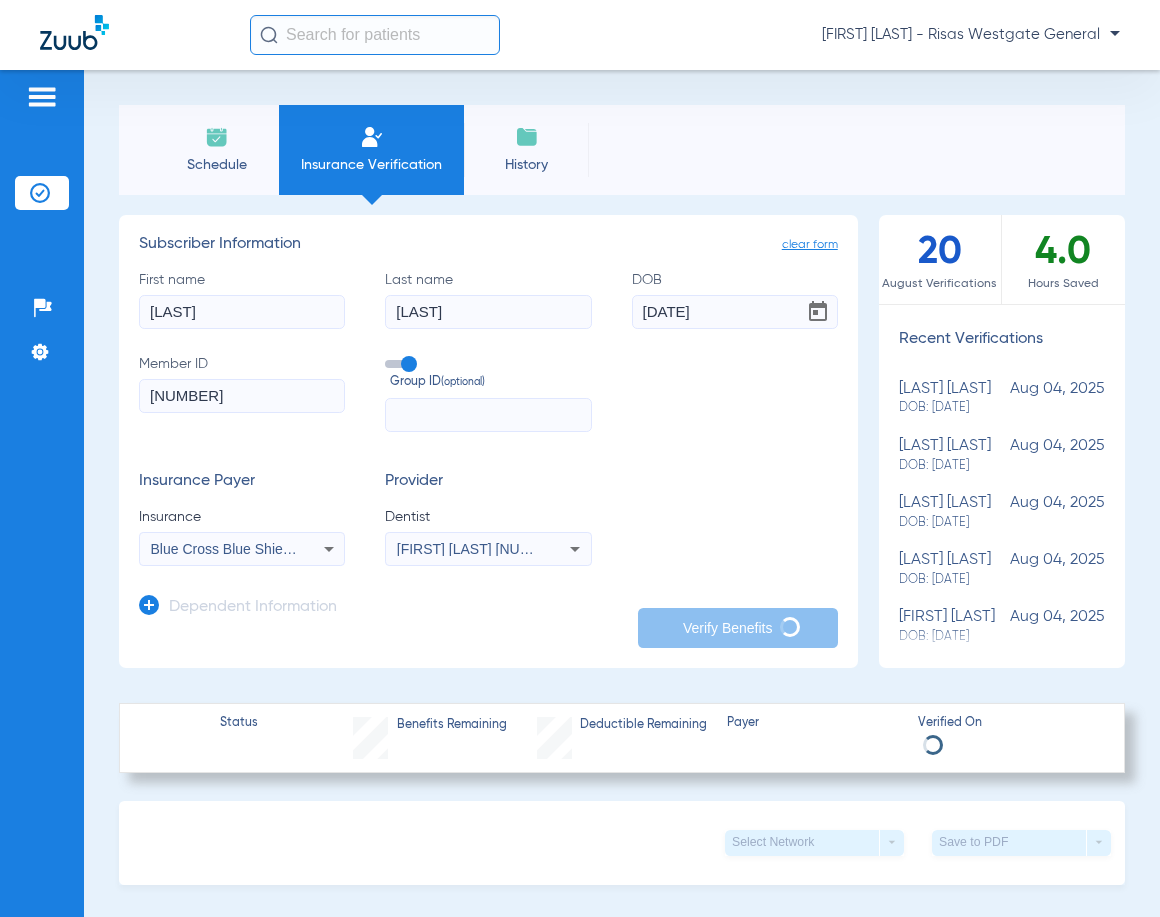 click 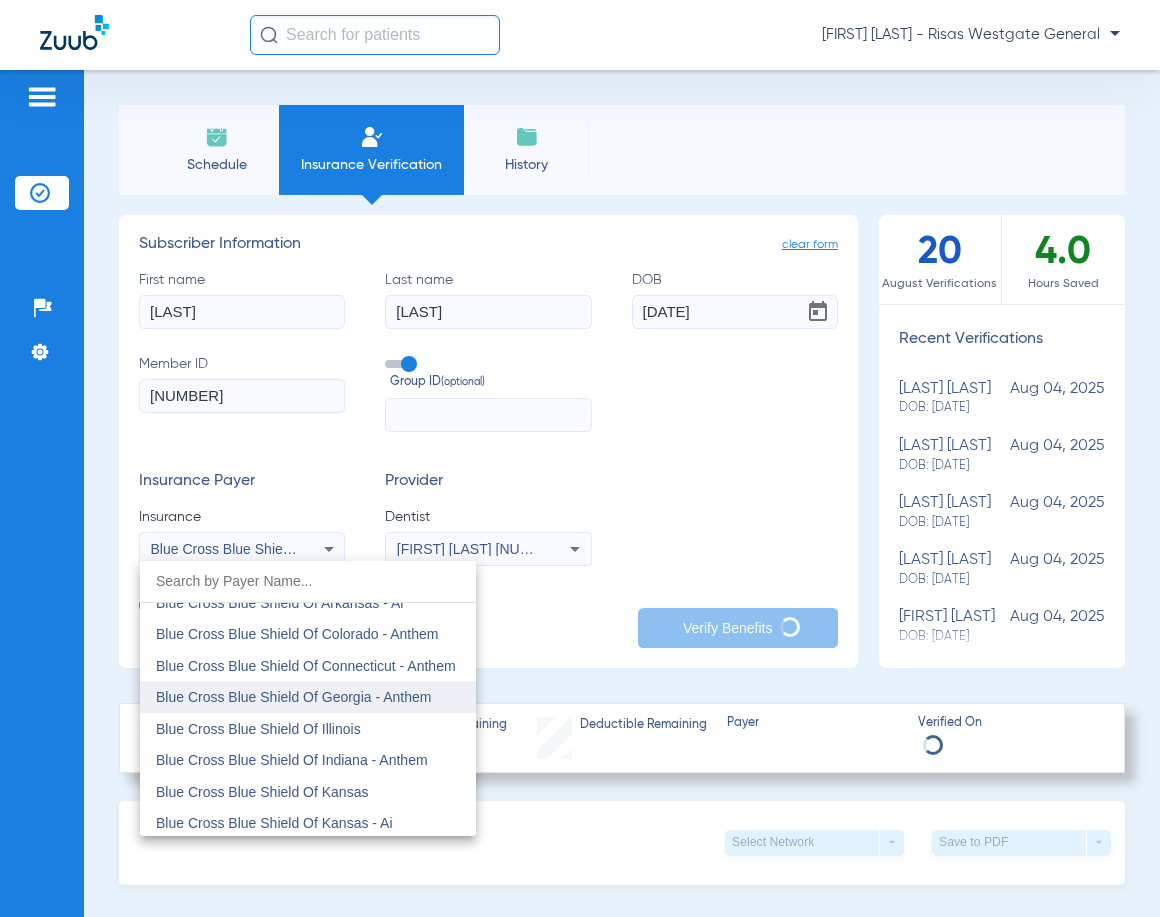 scroll, scrollTop: 1622, scrollLeft: 0, axis: vertical 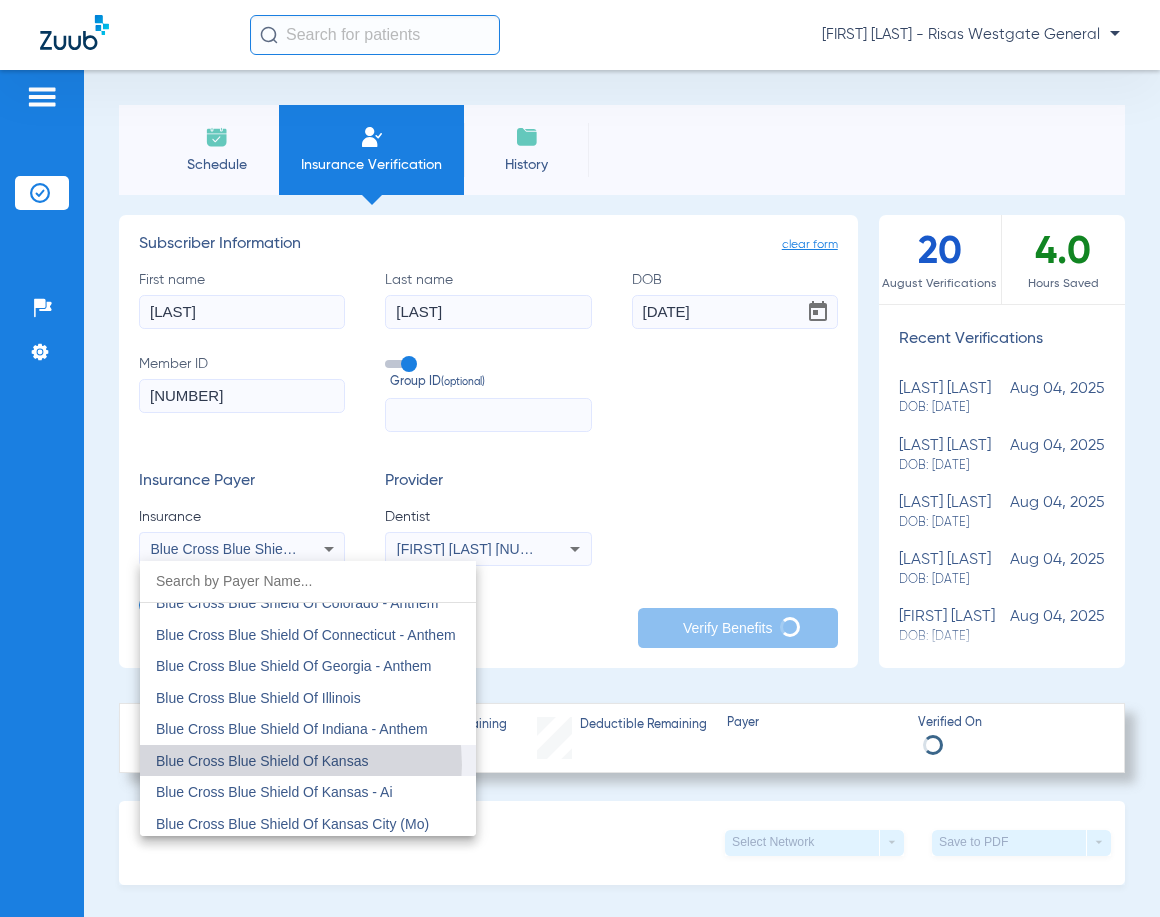 click on "Blue Cross Blue Shield Of Kansas" at bounding box center [262, 761] 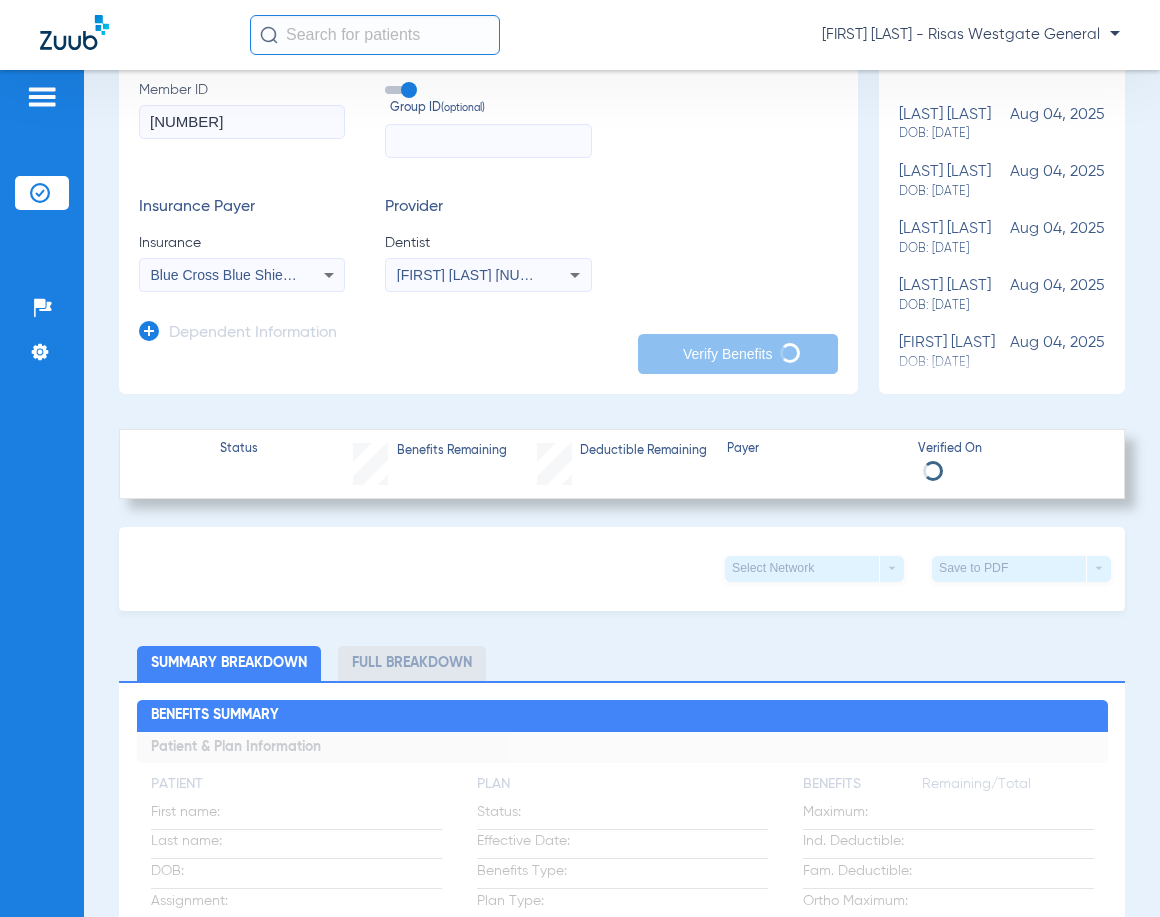 scroll, scrollTop: 0, scrollLeft: 0, axis: both 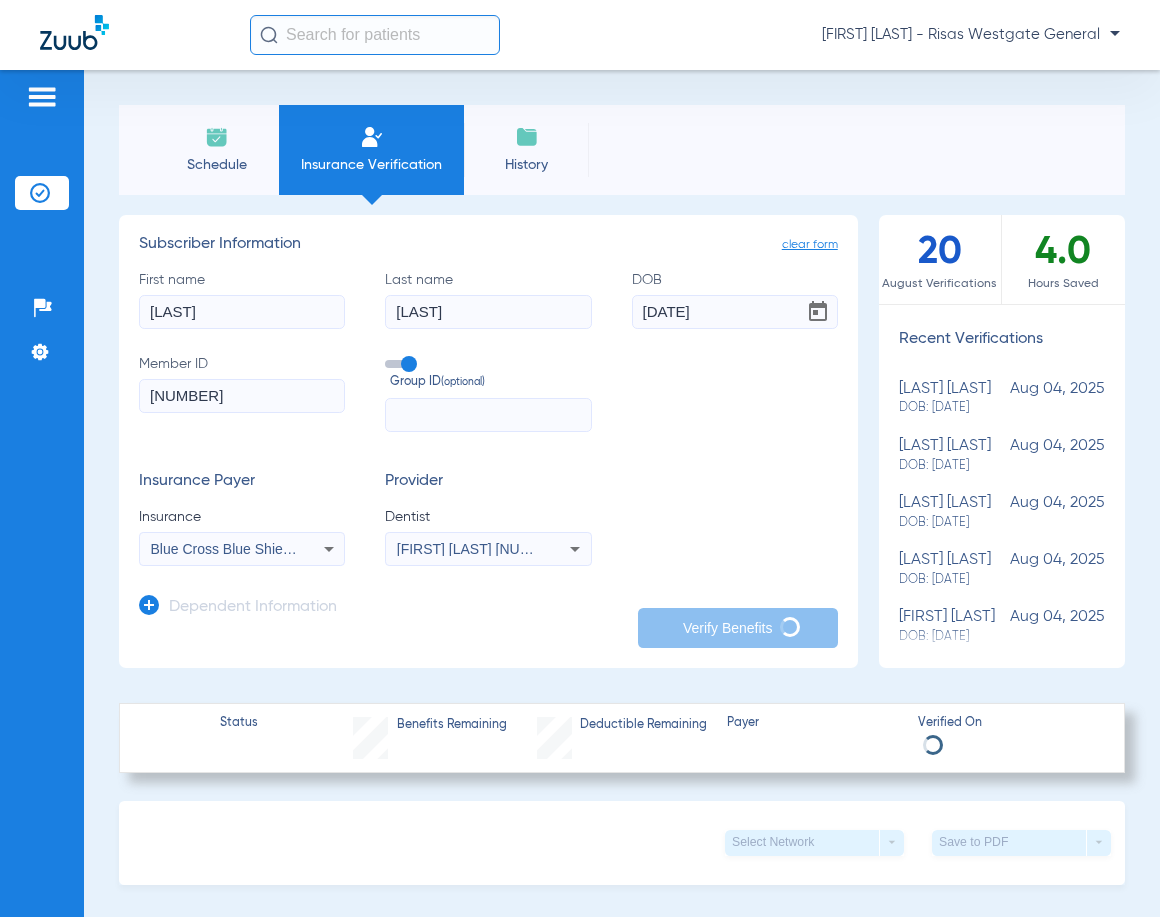 click on "DOB: [DATE]" 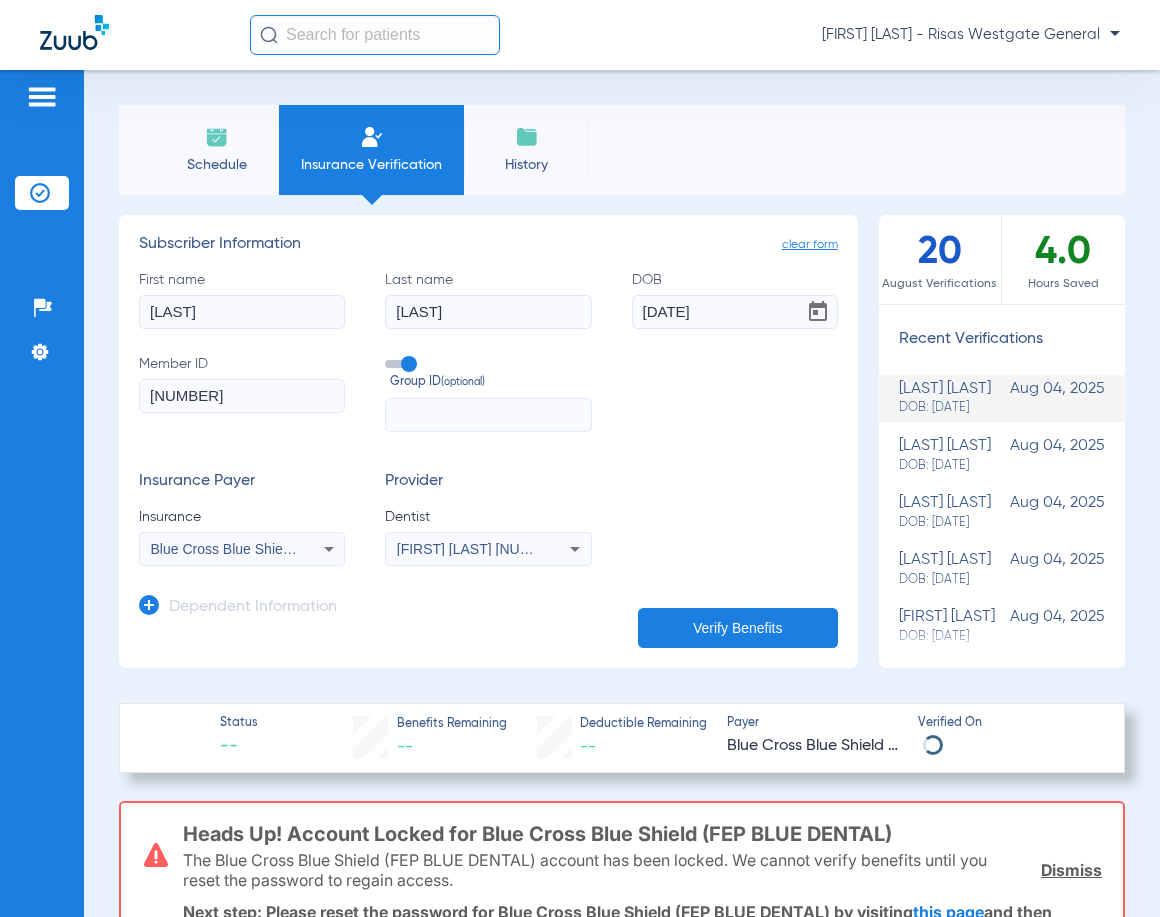 click on "rosario martinez   DOB: 12/07/1965" 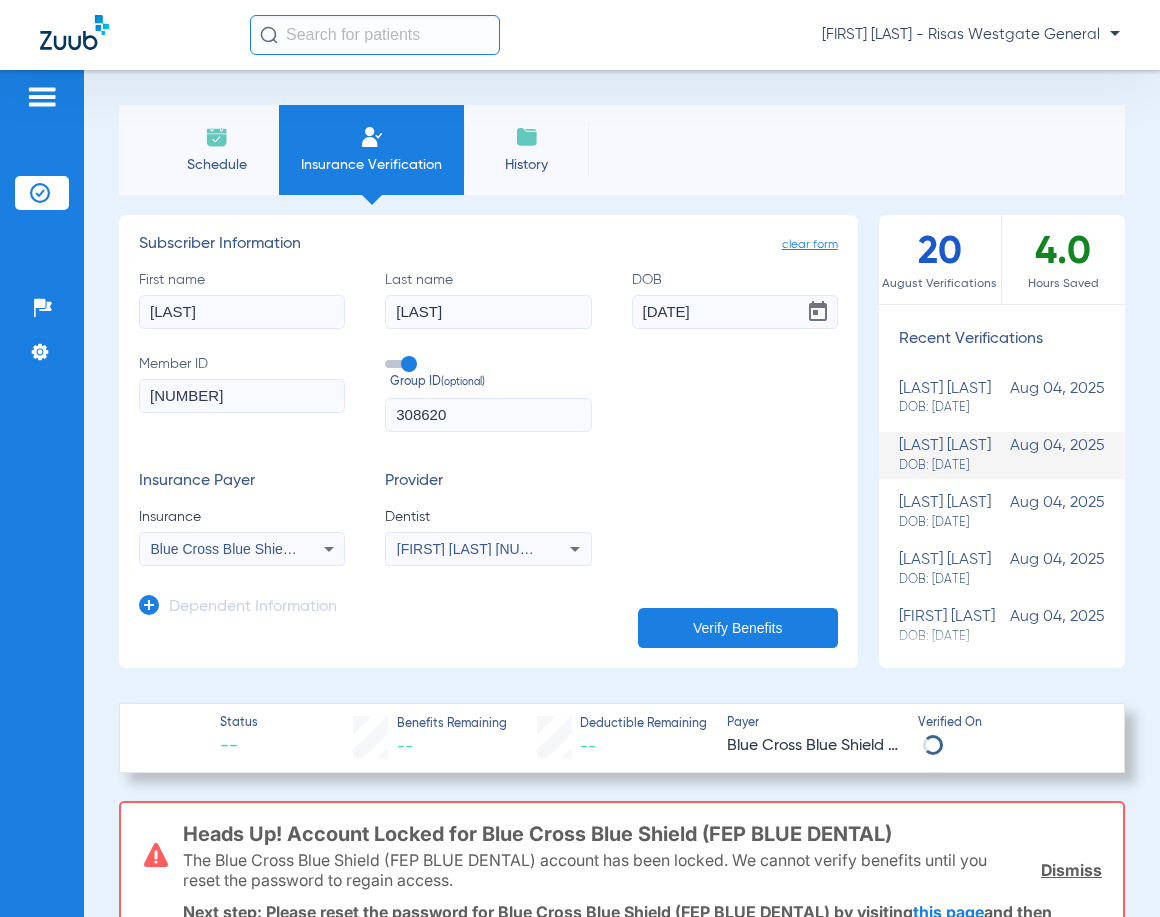scroll, scrollTop: 100, scrollLeft: 0, axis: vertical 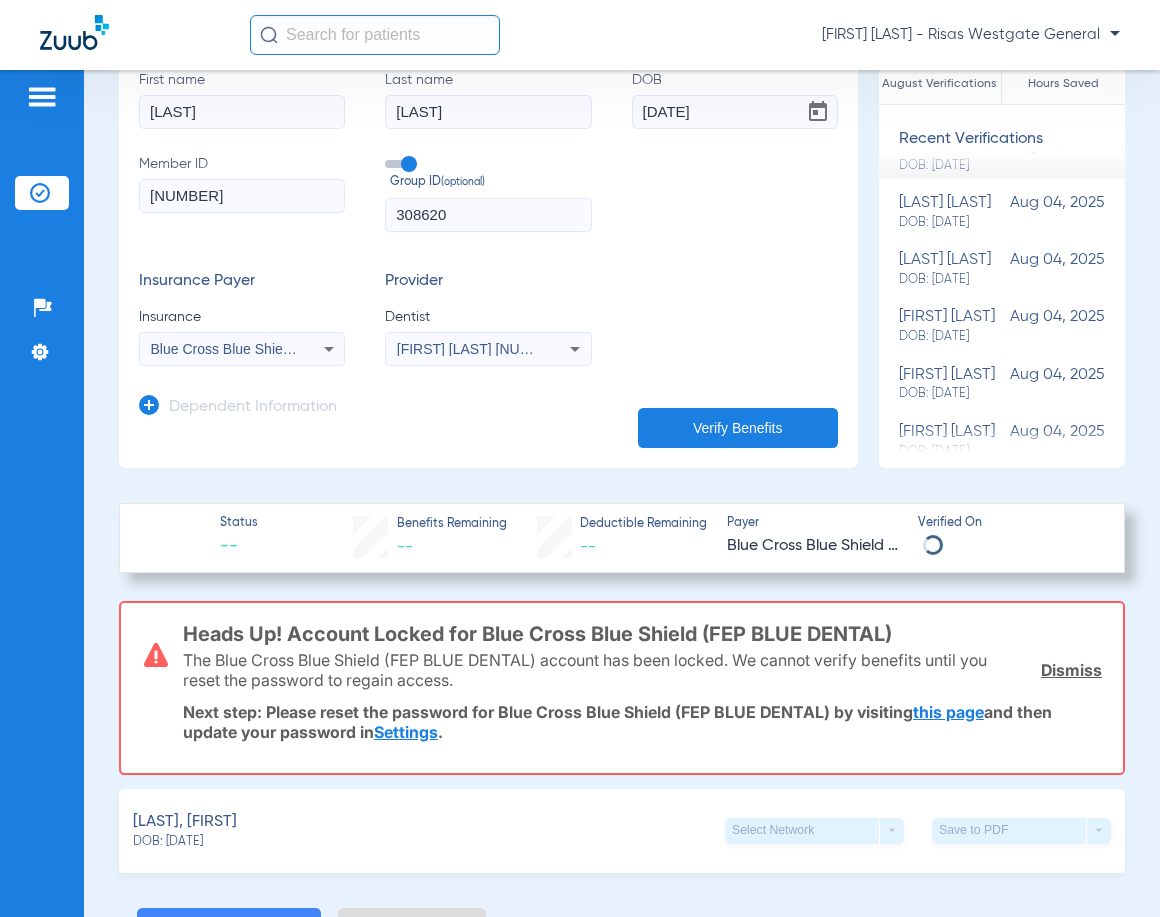 click on "DOB: [DATE]" 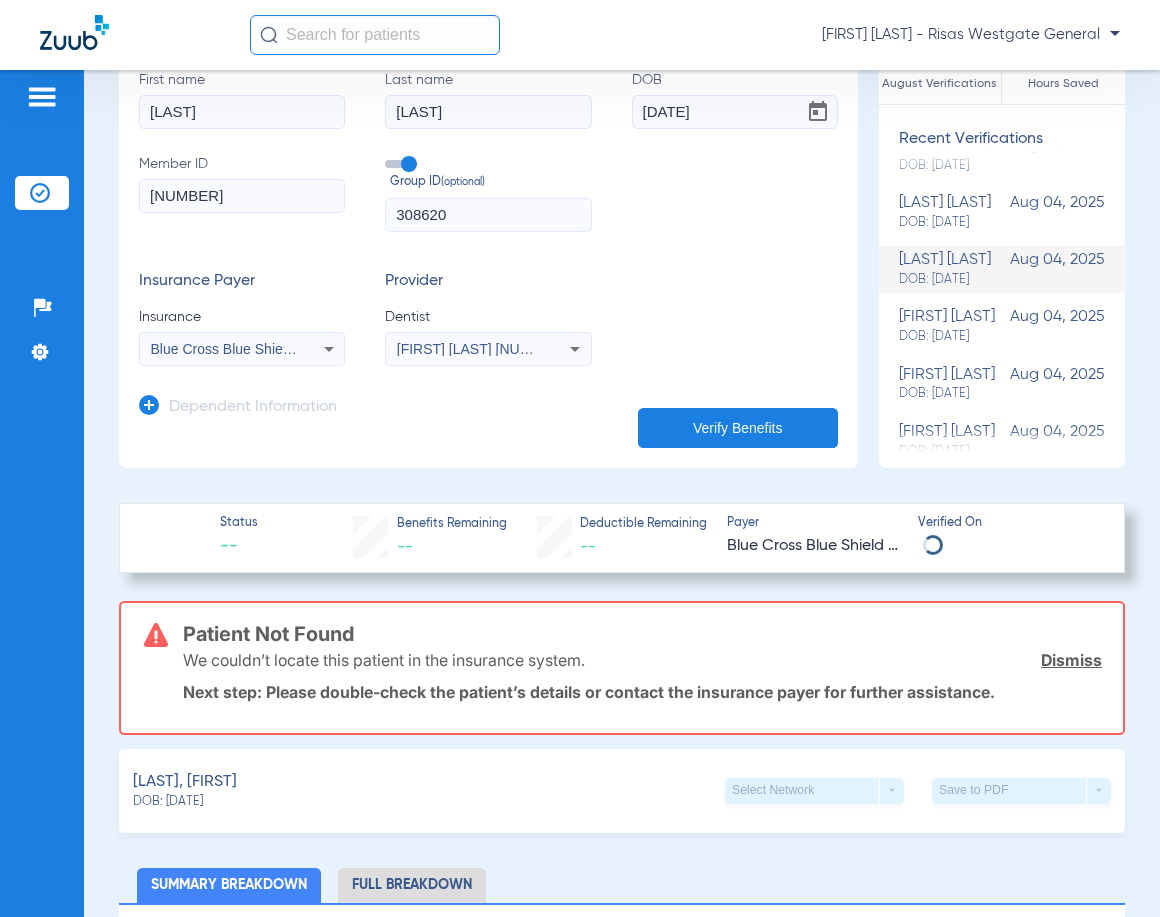 click on "DOB: [DATE]" 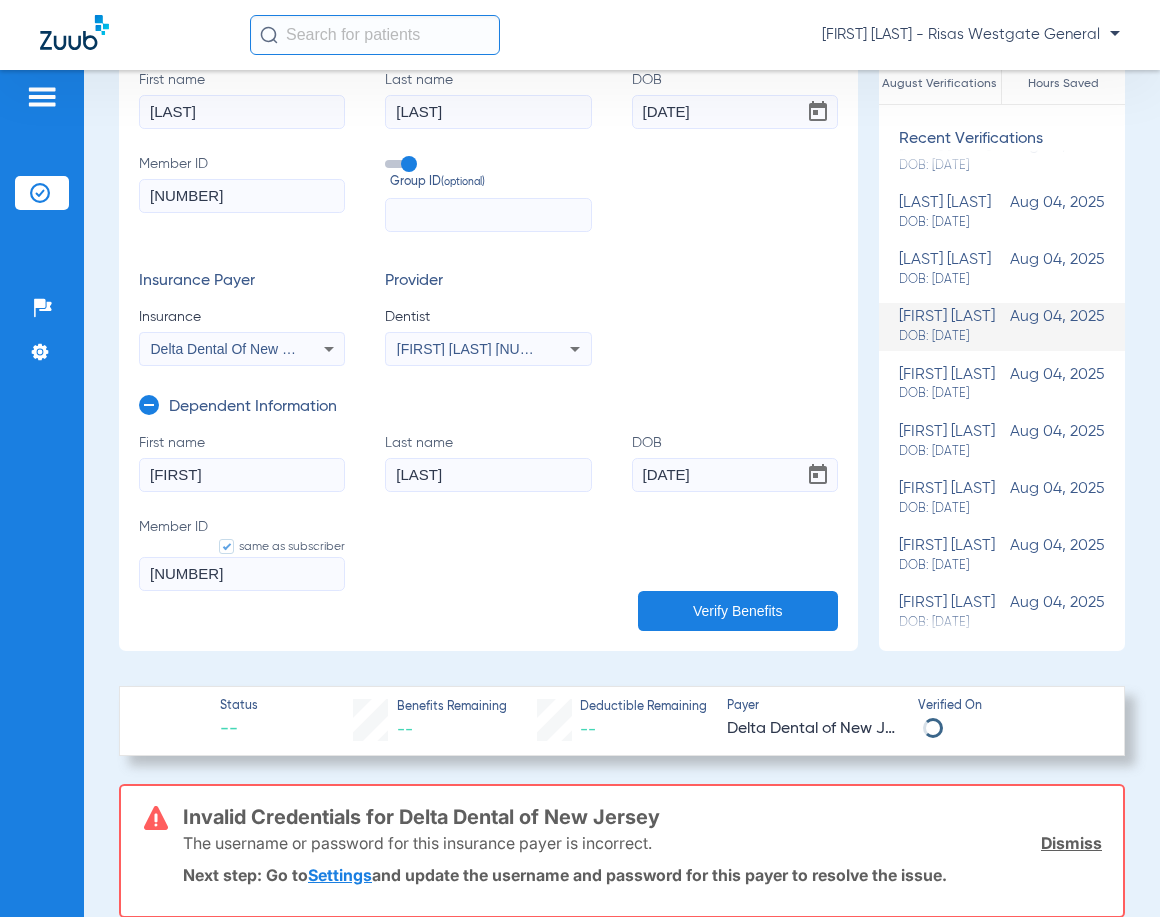 click on "rosario martinez   DOB: 12/07/1965" 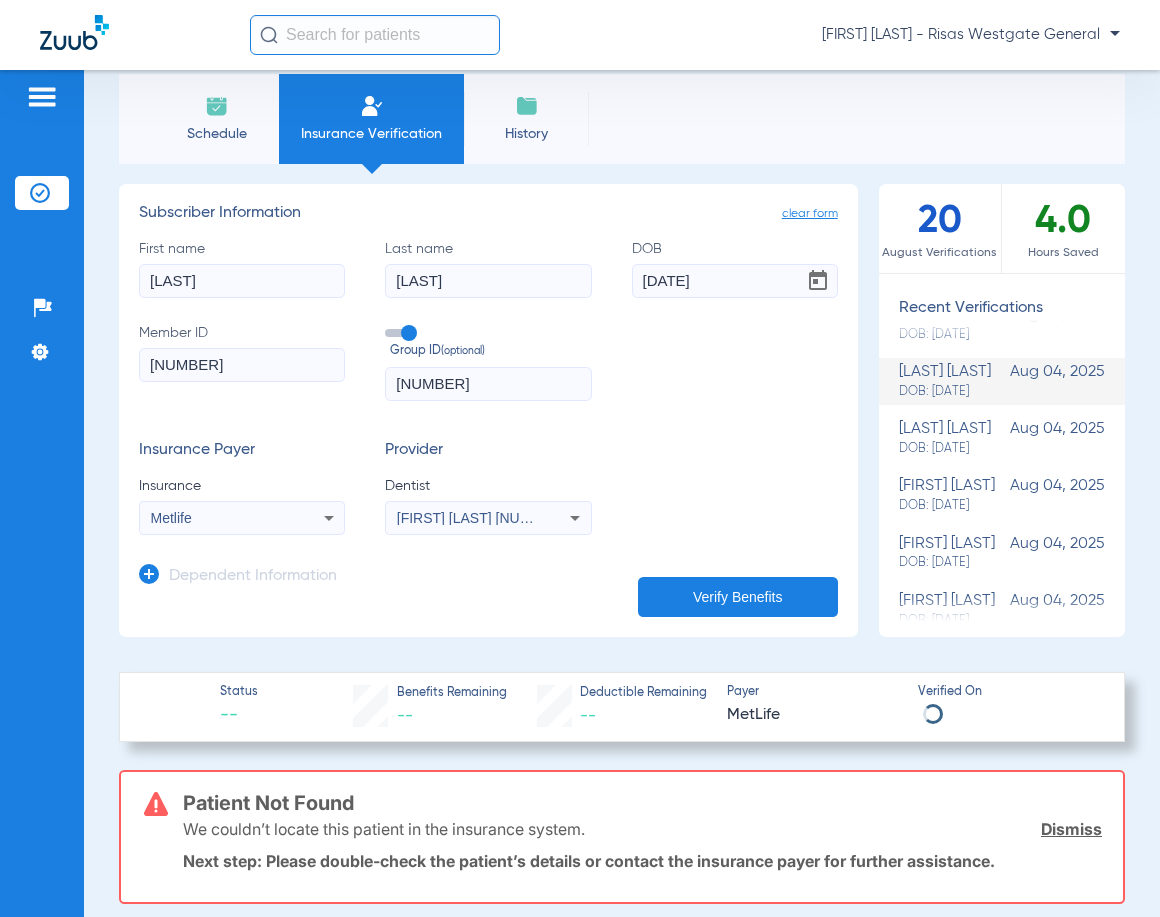 scroll, scrollTop: 0, scrollLeft: 0, axis: both 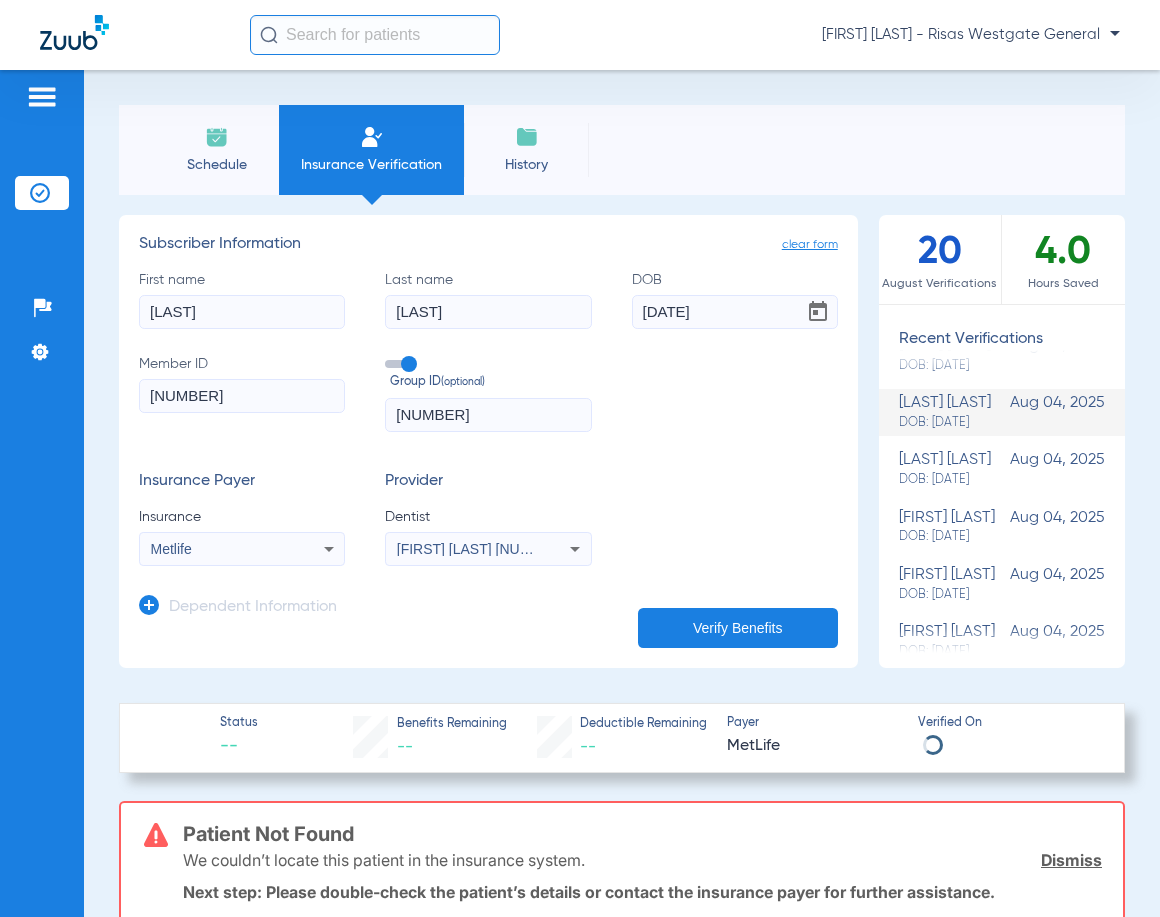 click on "Metlife" at bounding box center [224, 549] 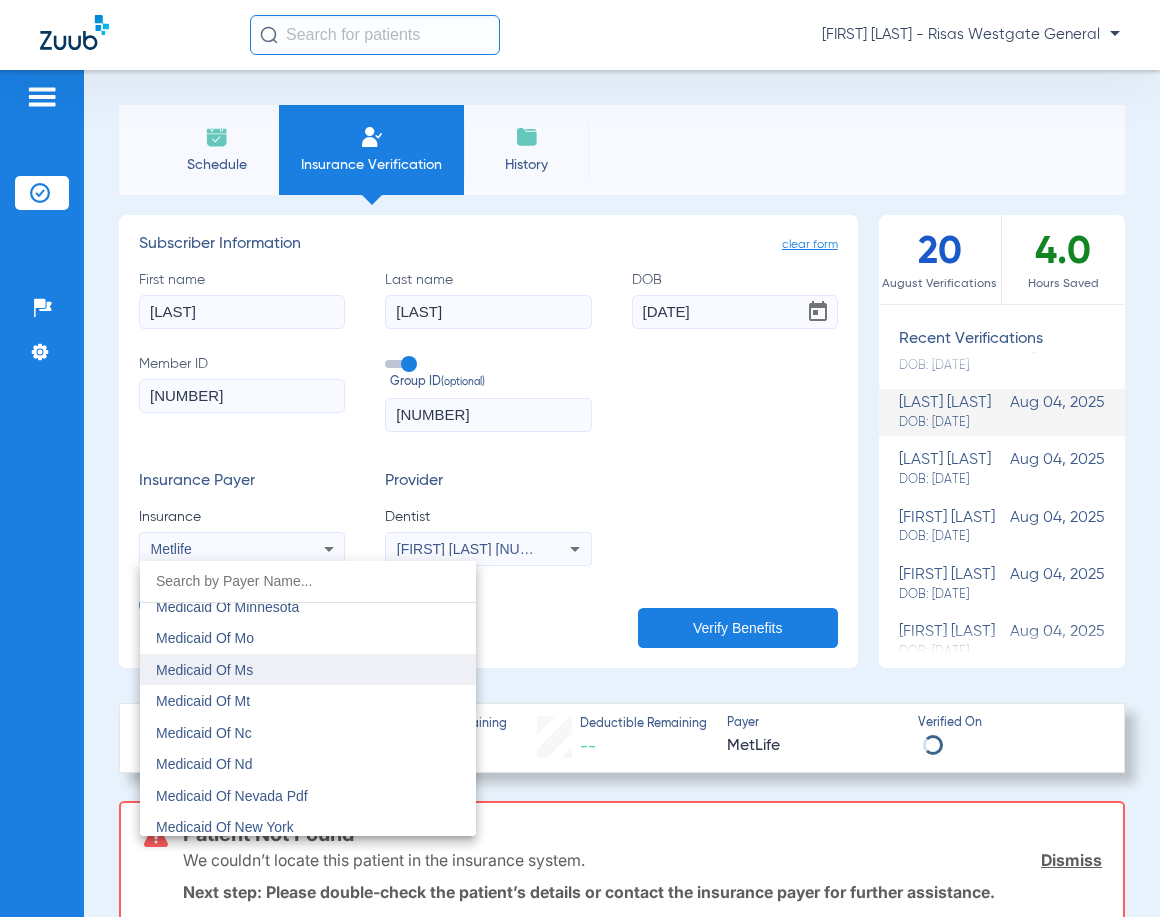 scroll, scrollTop: 8722, scrollLeft: 0, axis: vertical 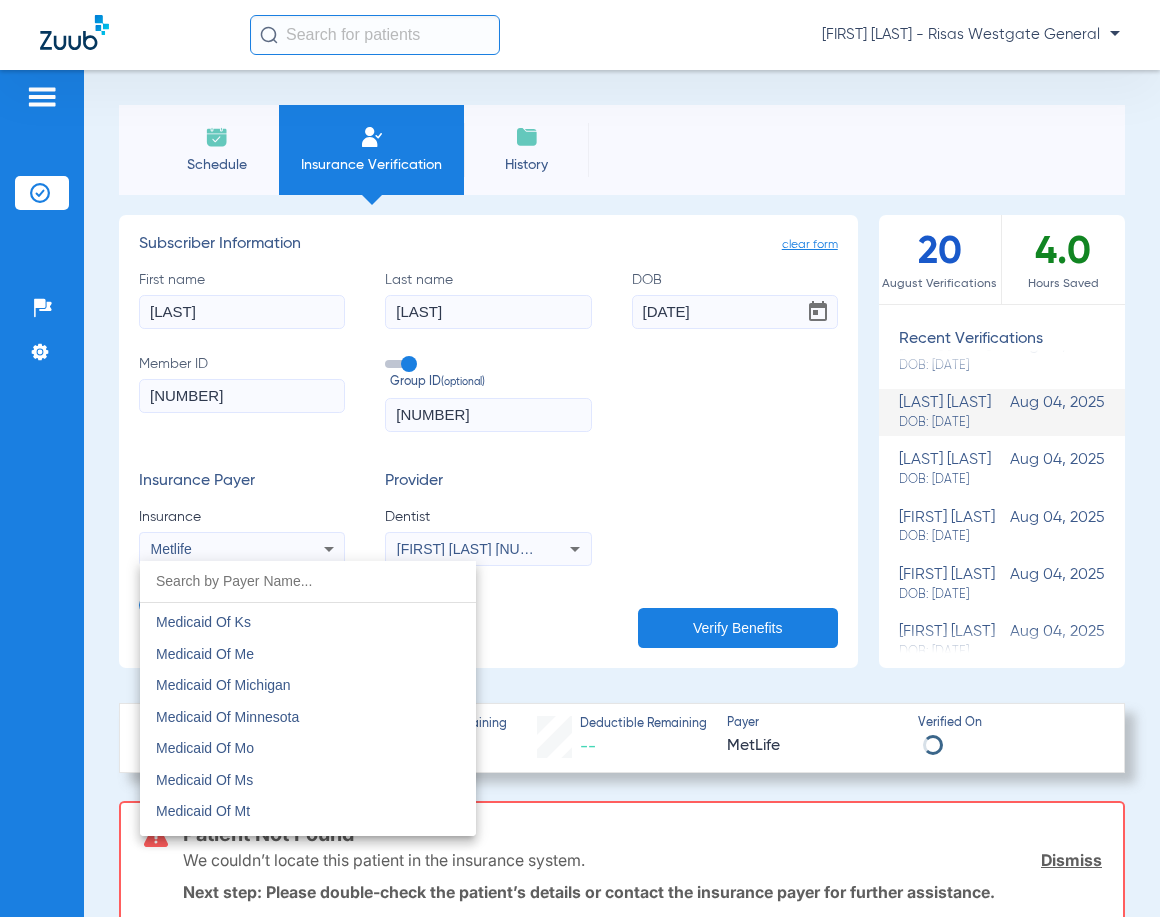 drag, startPoint x: 459, startPoint y: 411, endPoint x: 368, endPoint y: 421, distance: 91.5478 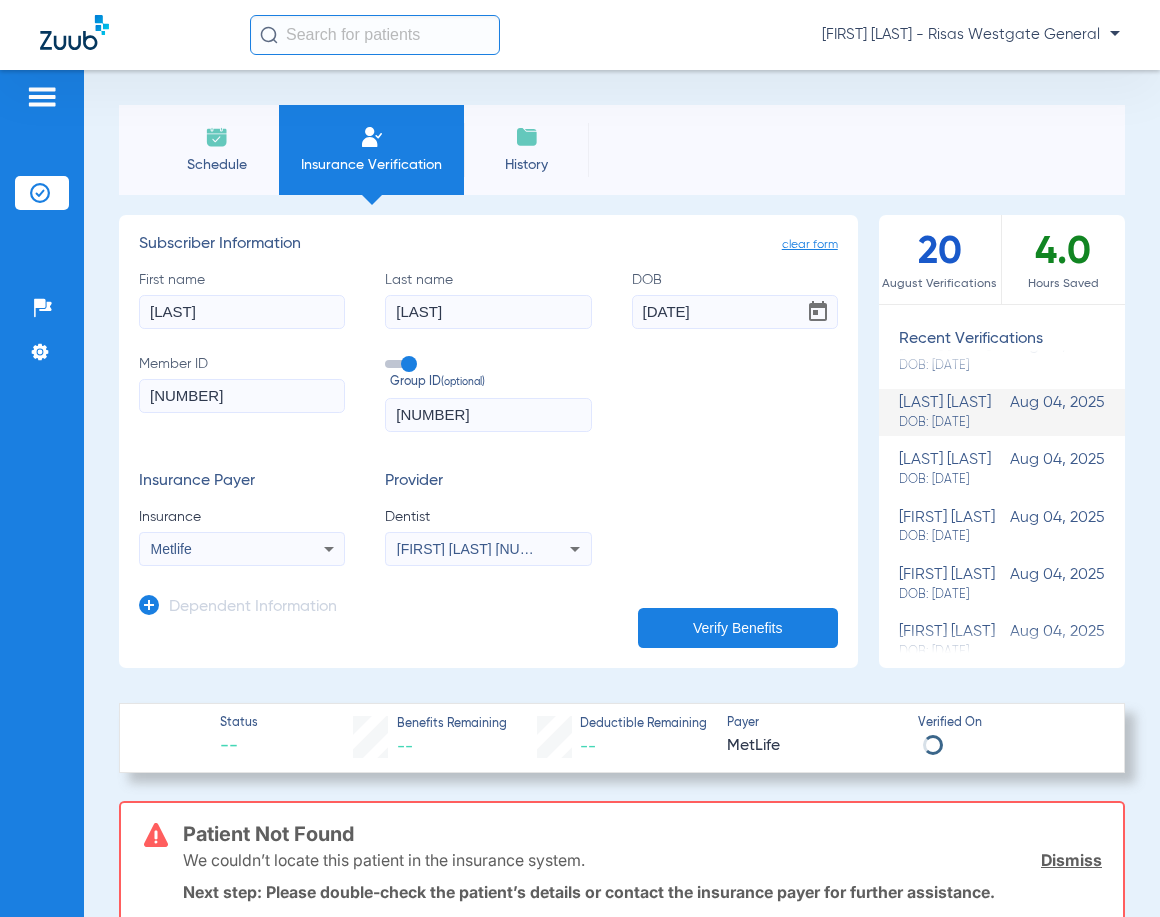 click on "[NUMBER]" 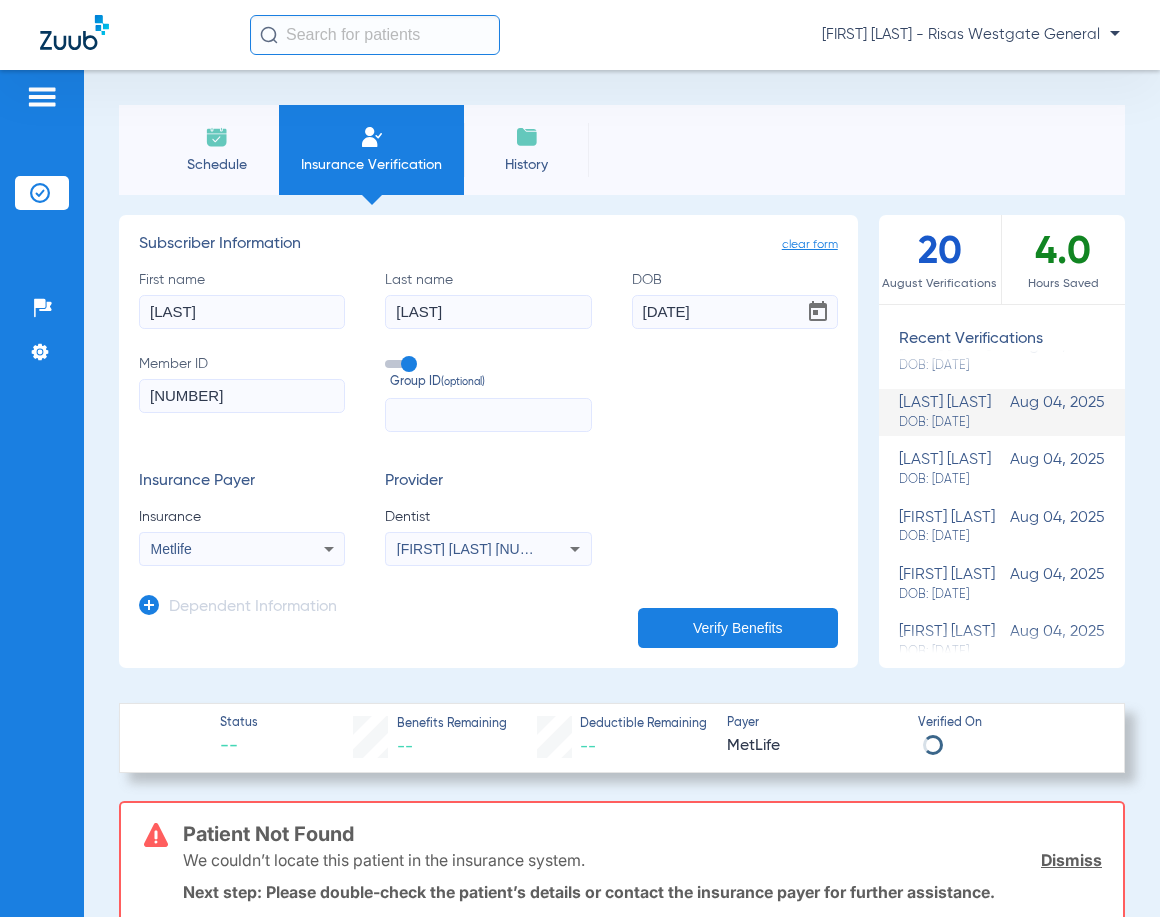 type 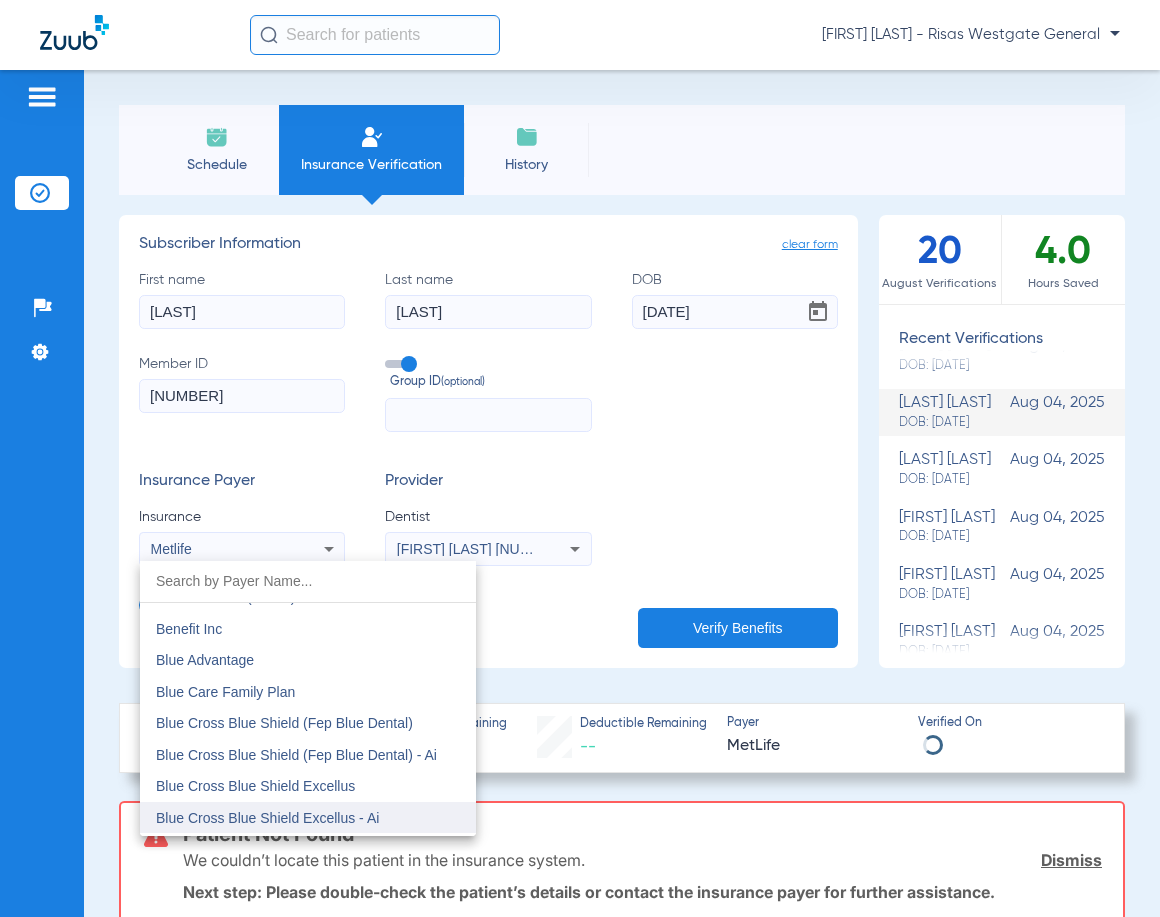 scroll, scrollTop: 1222, scrollLeft: 0, axis: vertical 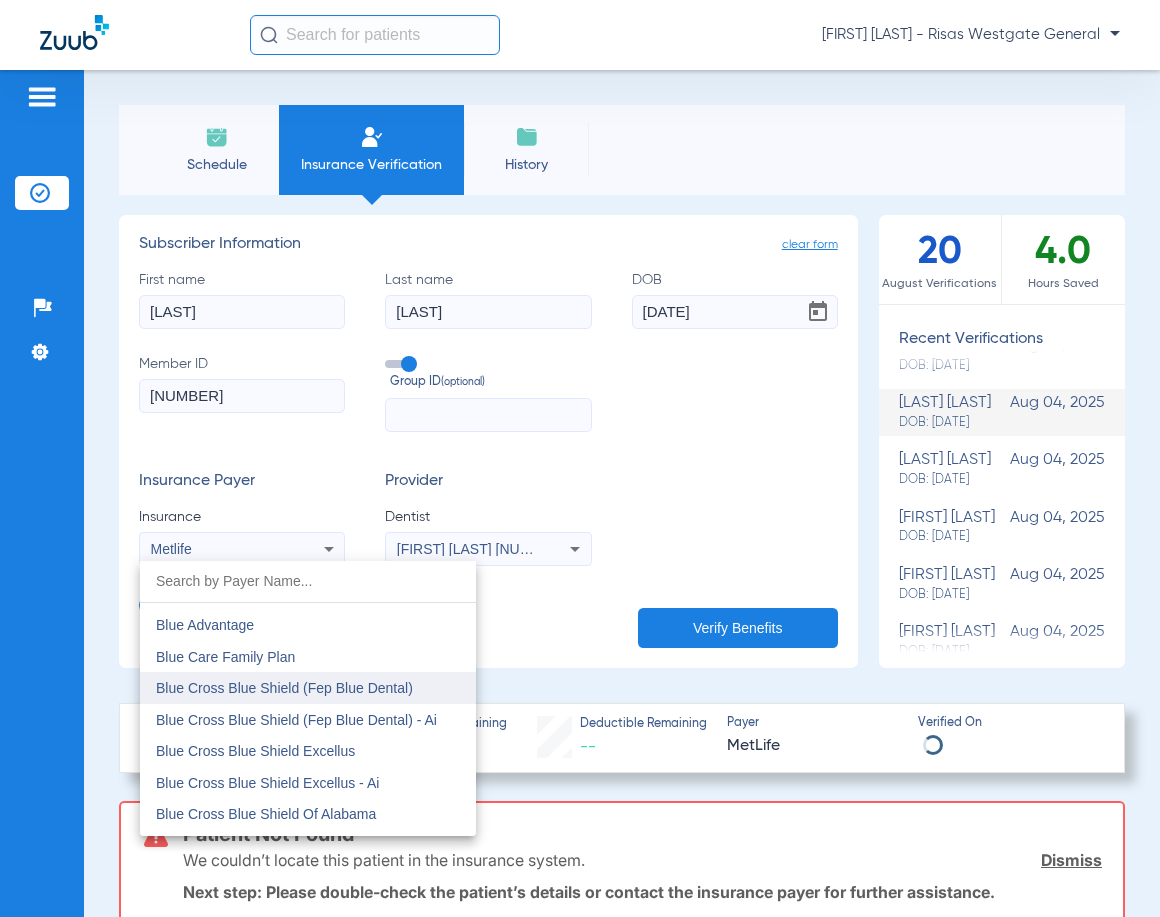 click on "Blue Cross Blue Shield (Fep Blue Dental)" at bounding box center [284, 688] 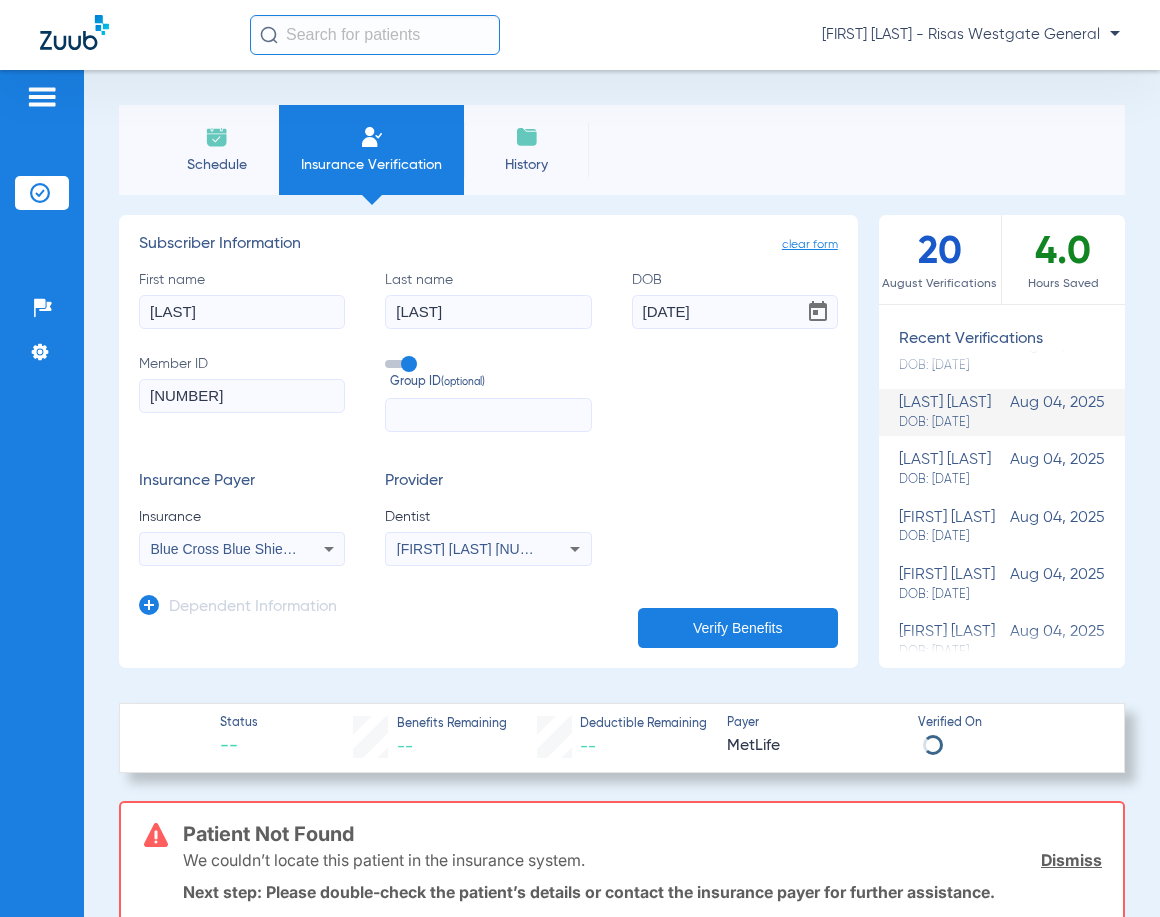 click on "Verify Benefits" 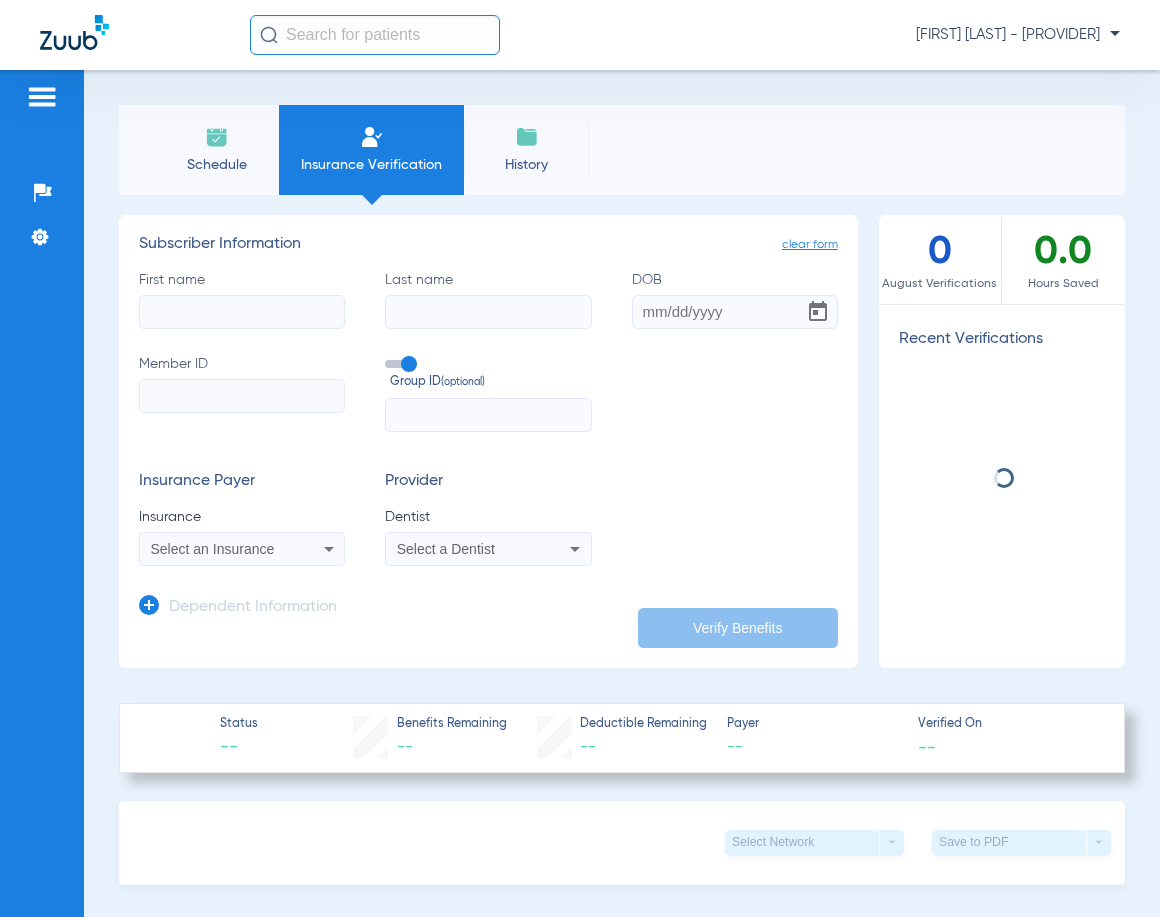 scroll, scrollTop: 0, scrollLeft: 0, axis: both 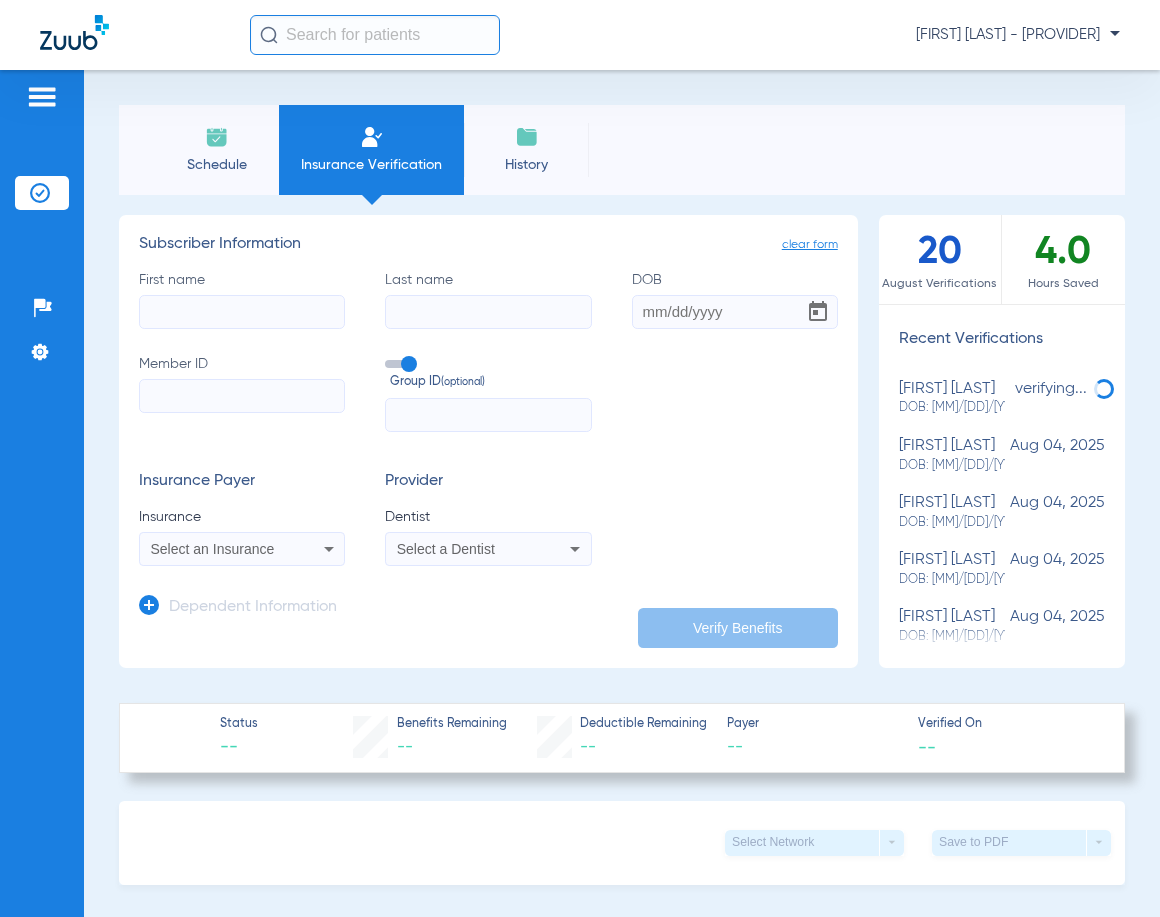 click on "[FIRST] [LAST]   DOB: [MM]/[DD]/[YYYY]" 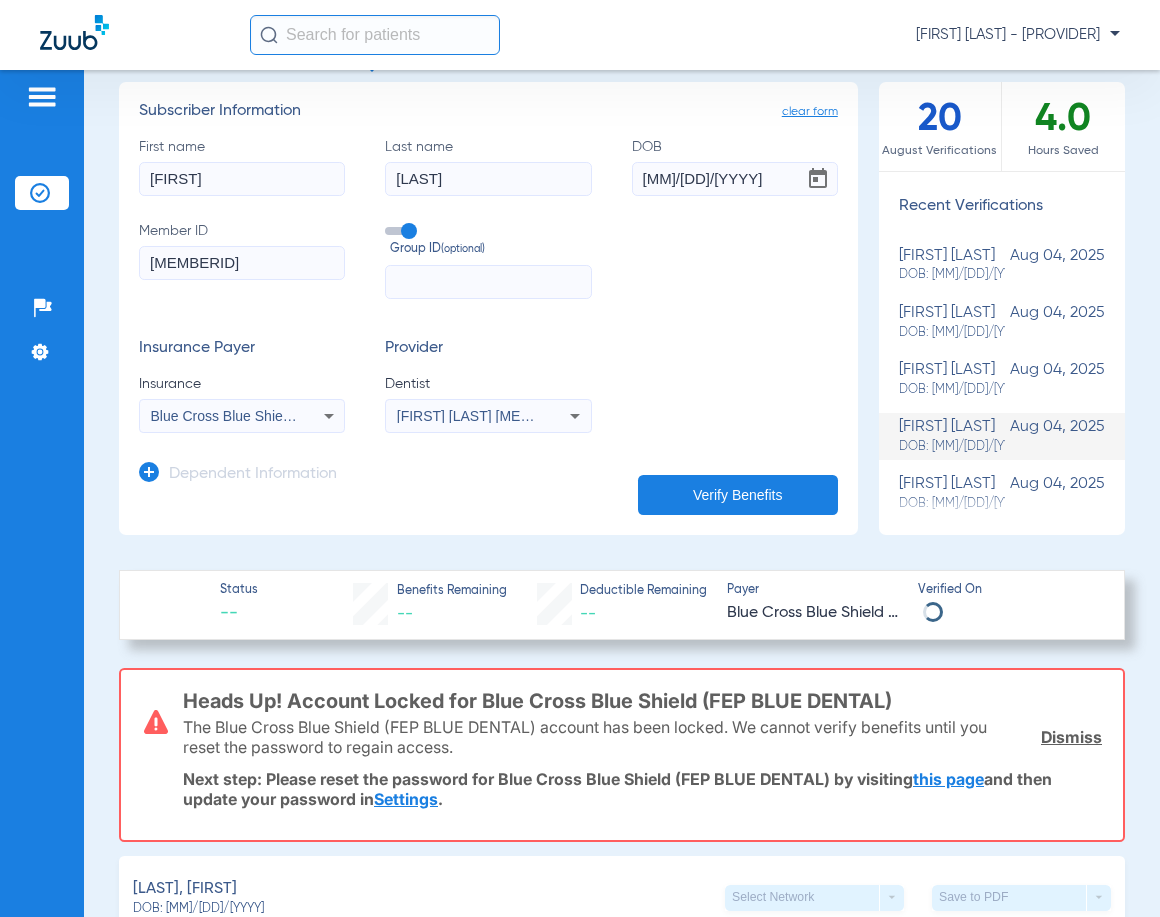 scroll, scrollTop: 300, scrollLeft: 0, axis: vertical 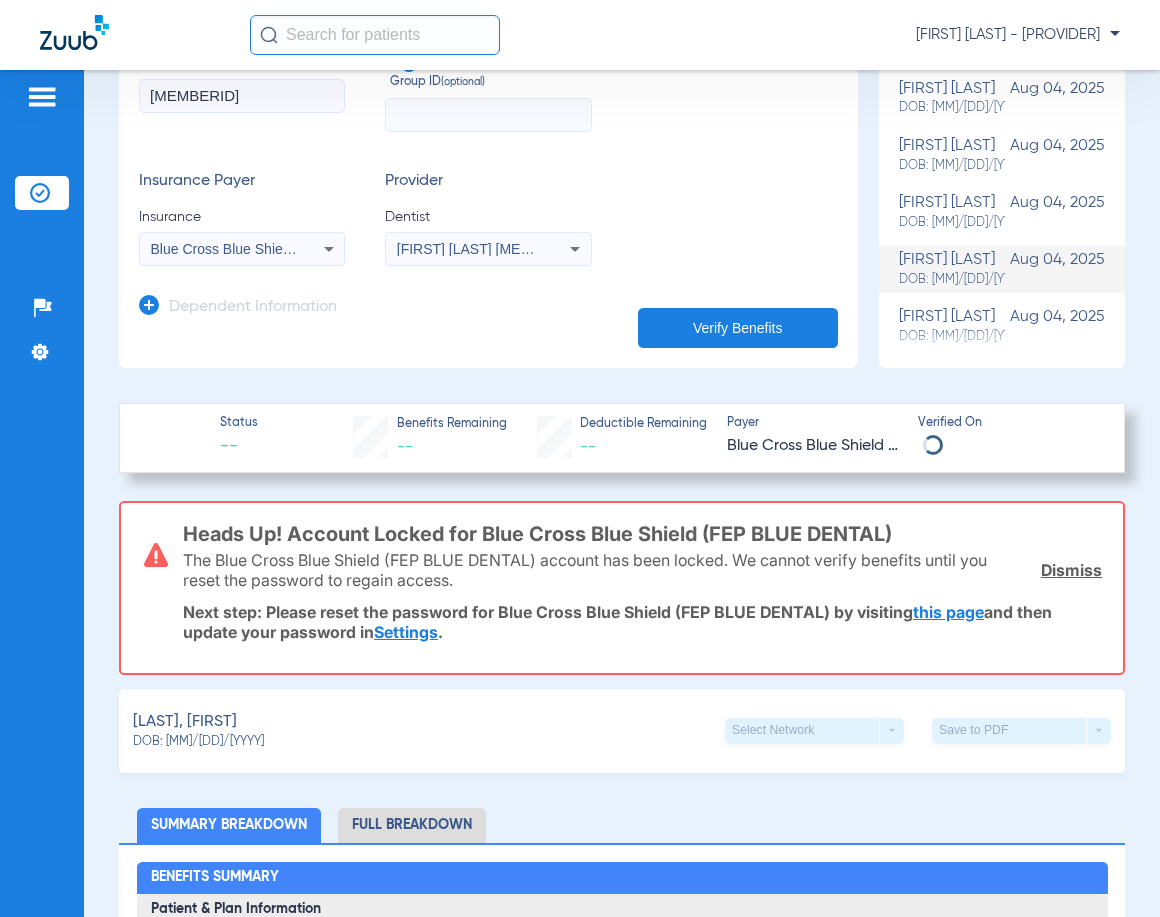 click on "Blue Cross Blue Shield (Fep Blue Dental)" at bounding box center [279, 249] 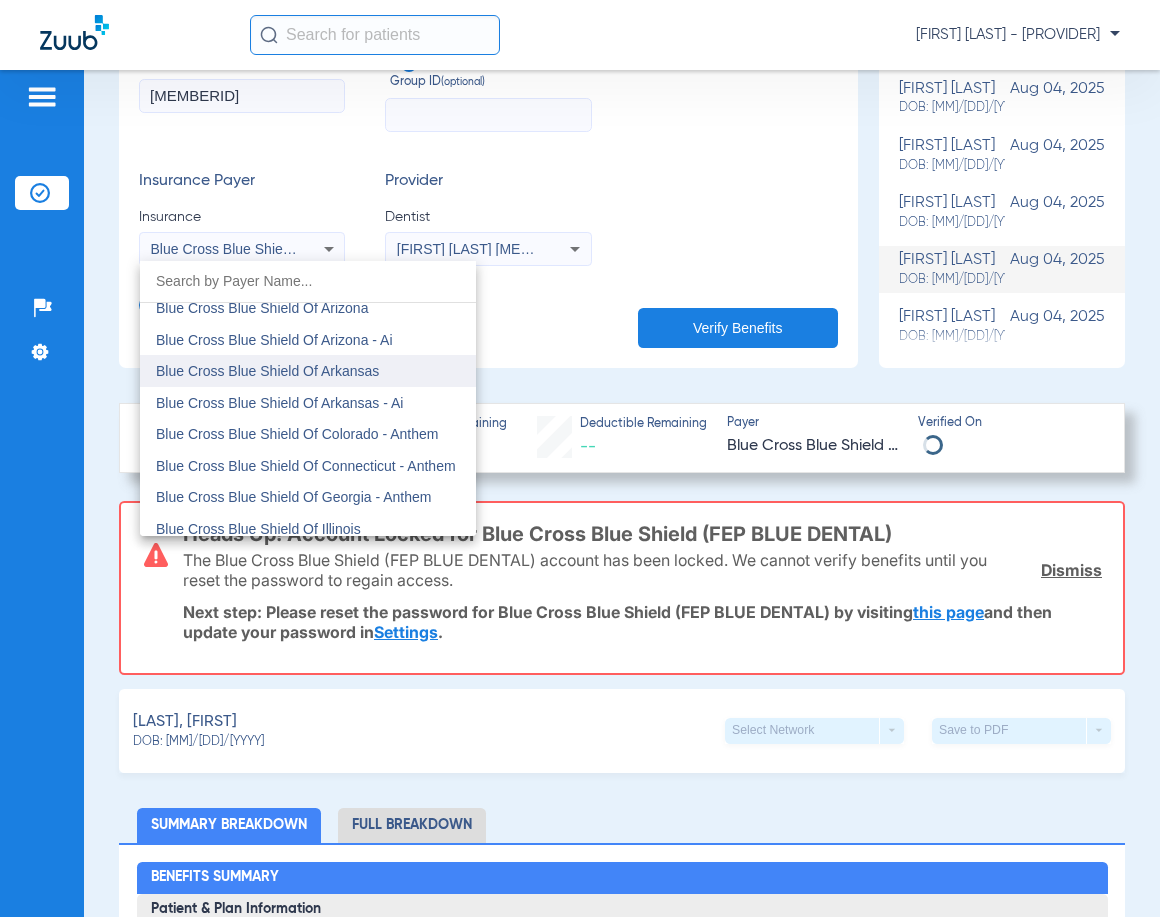 scroll, scrollTop: 1591, scrollLeft: 0, axis: vertical 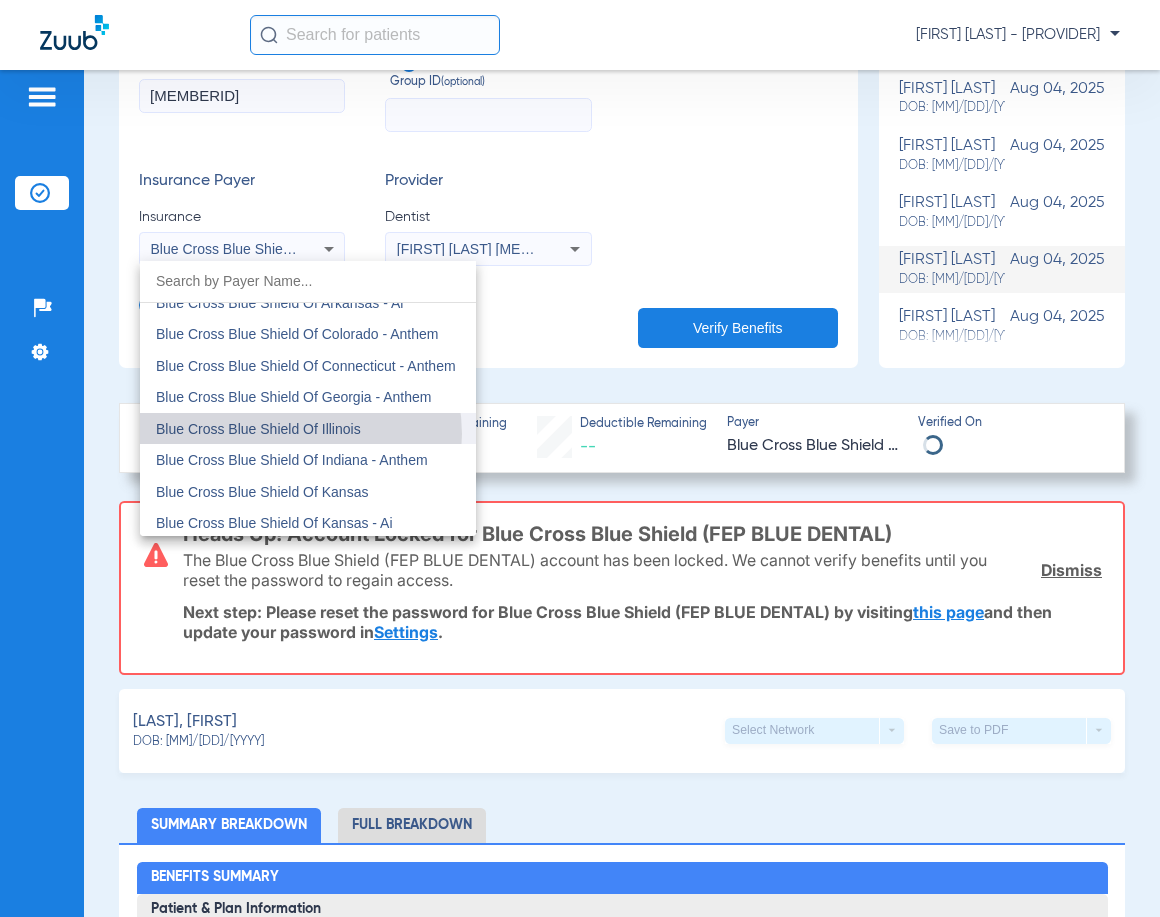 click on "Blue Cross Blue Shield Of Illinois" at bounding box center [258, 429] 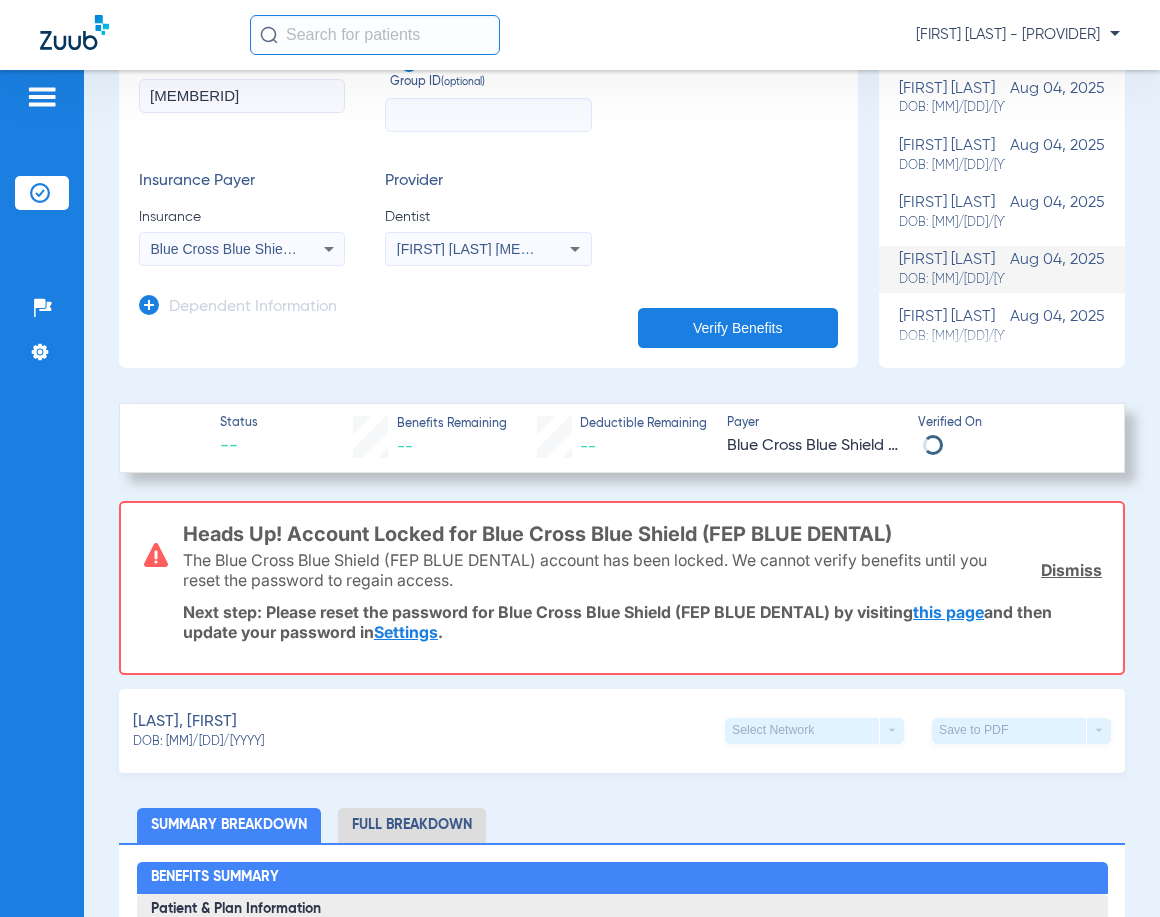 click on "Verify Benefits" 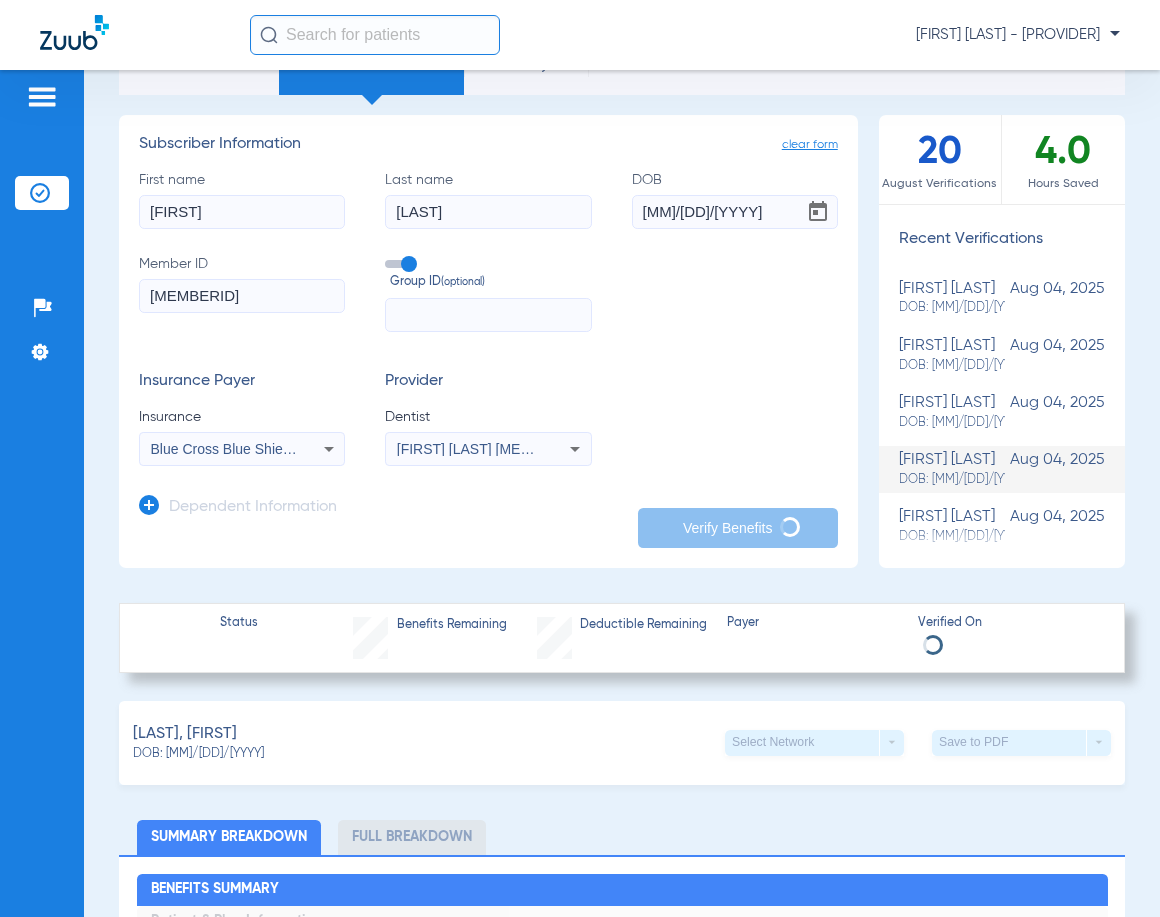 scroll, scrollTop: 0, scrollLeft: 0, axis: both 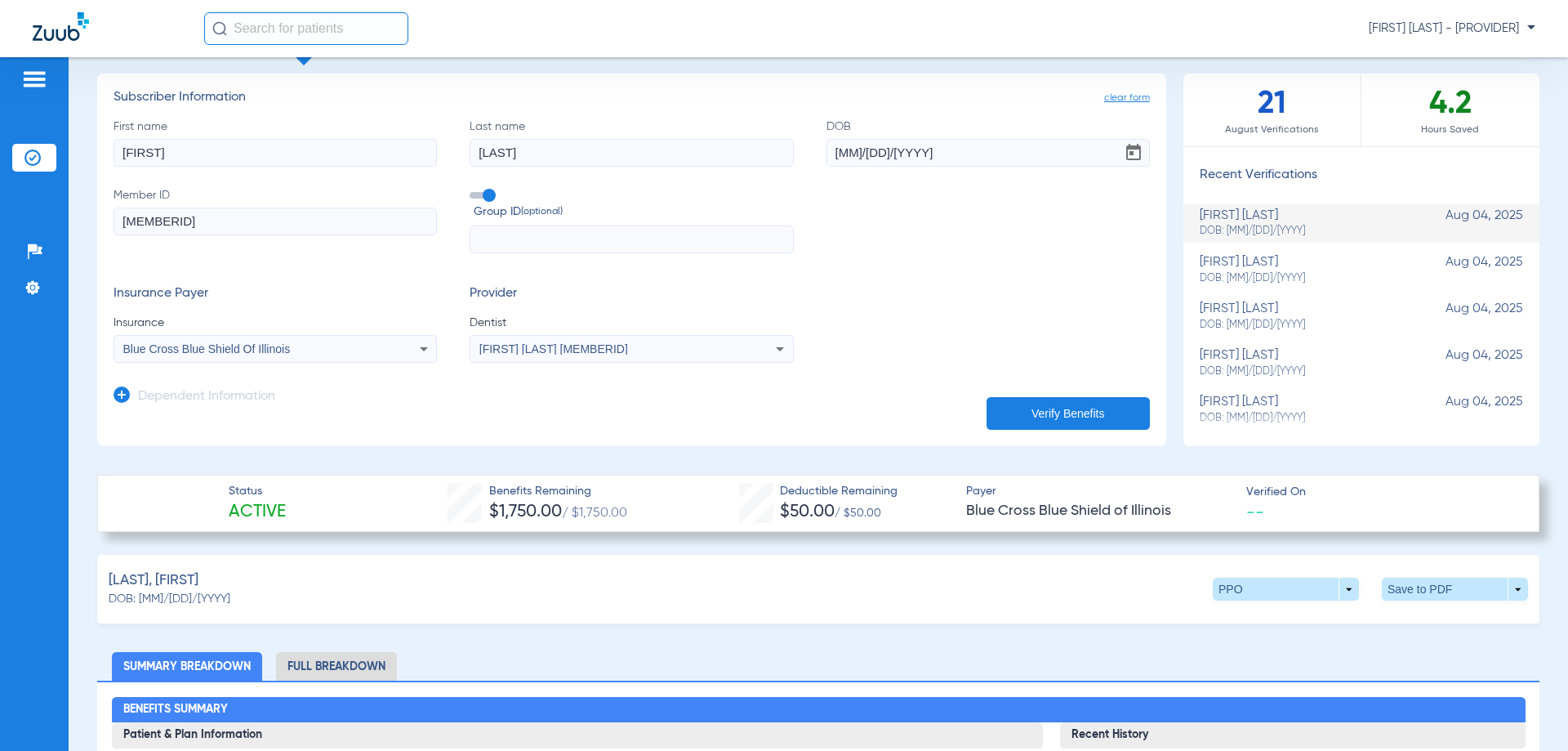click on "DOB: [DATE]" 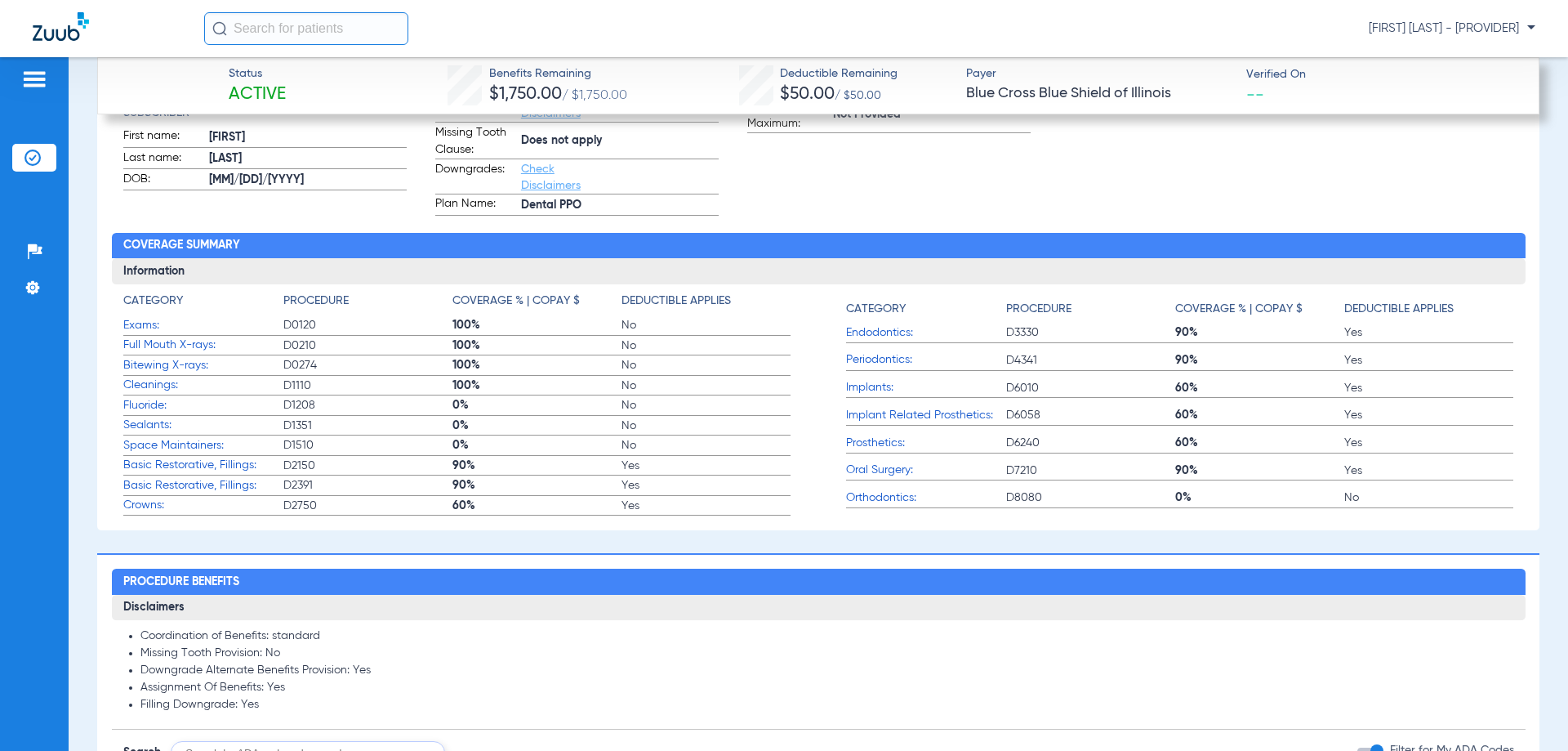 scroll, scrollTop: 899, scrollLeft: 0, axis: vertical 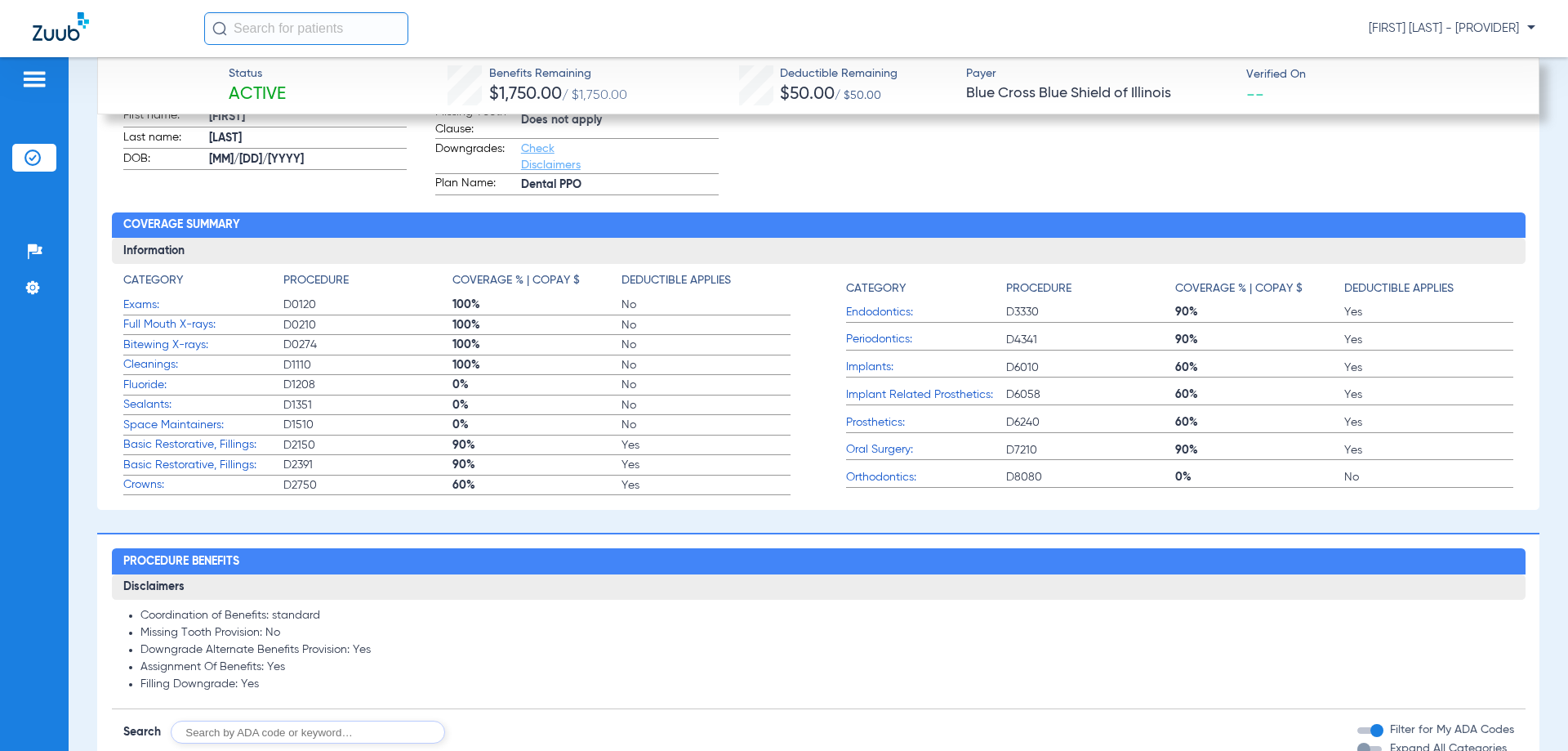 click on "Basic Restorative, Fillings:" 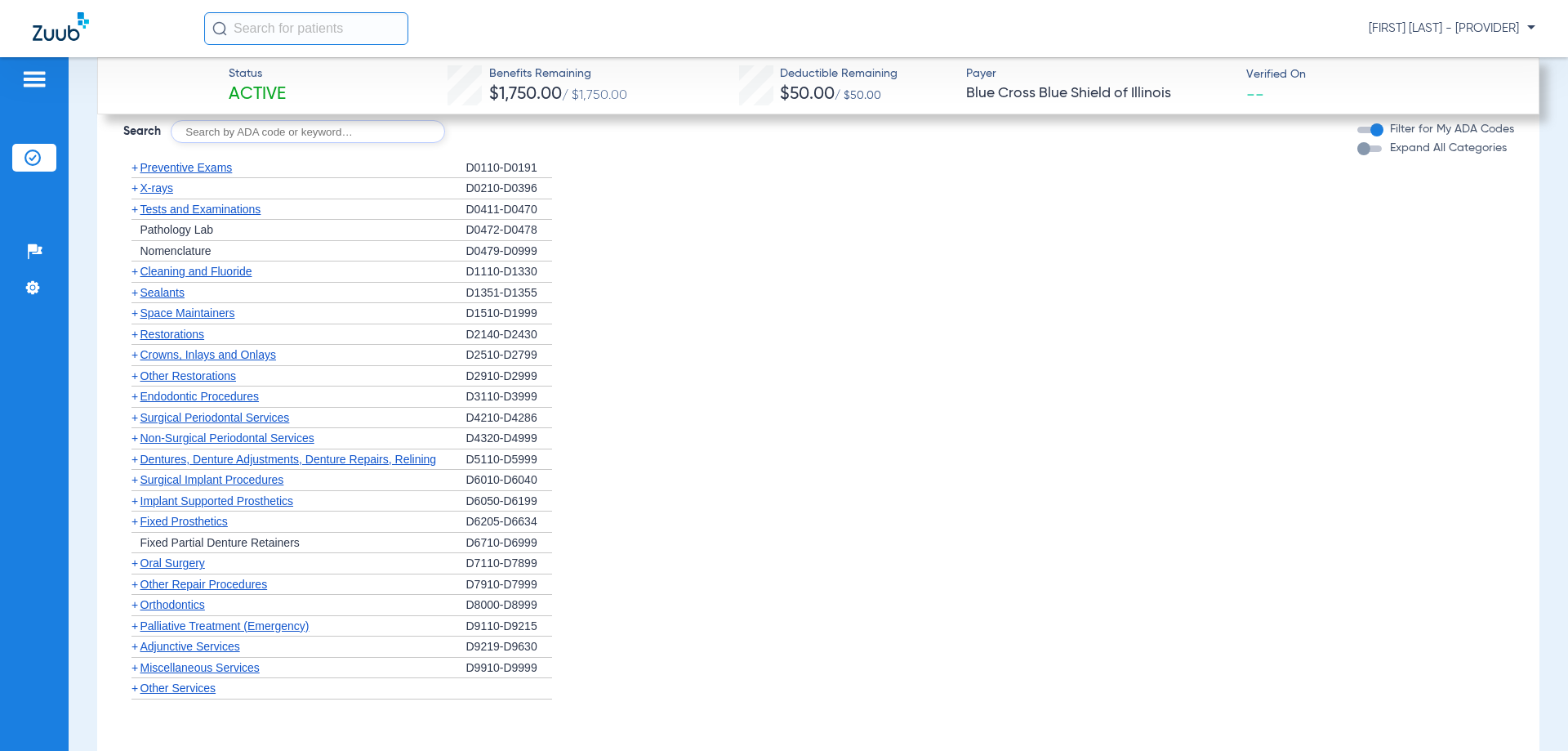 scroll, scrollTop: 1471, scrollLeft: 0, axis: vertical 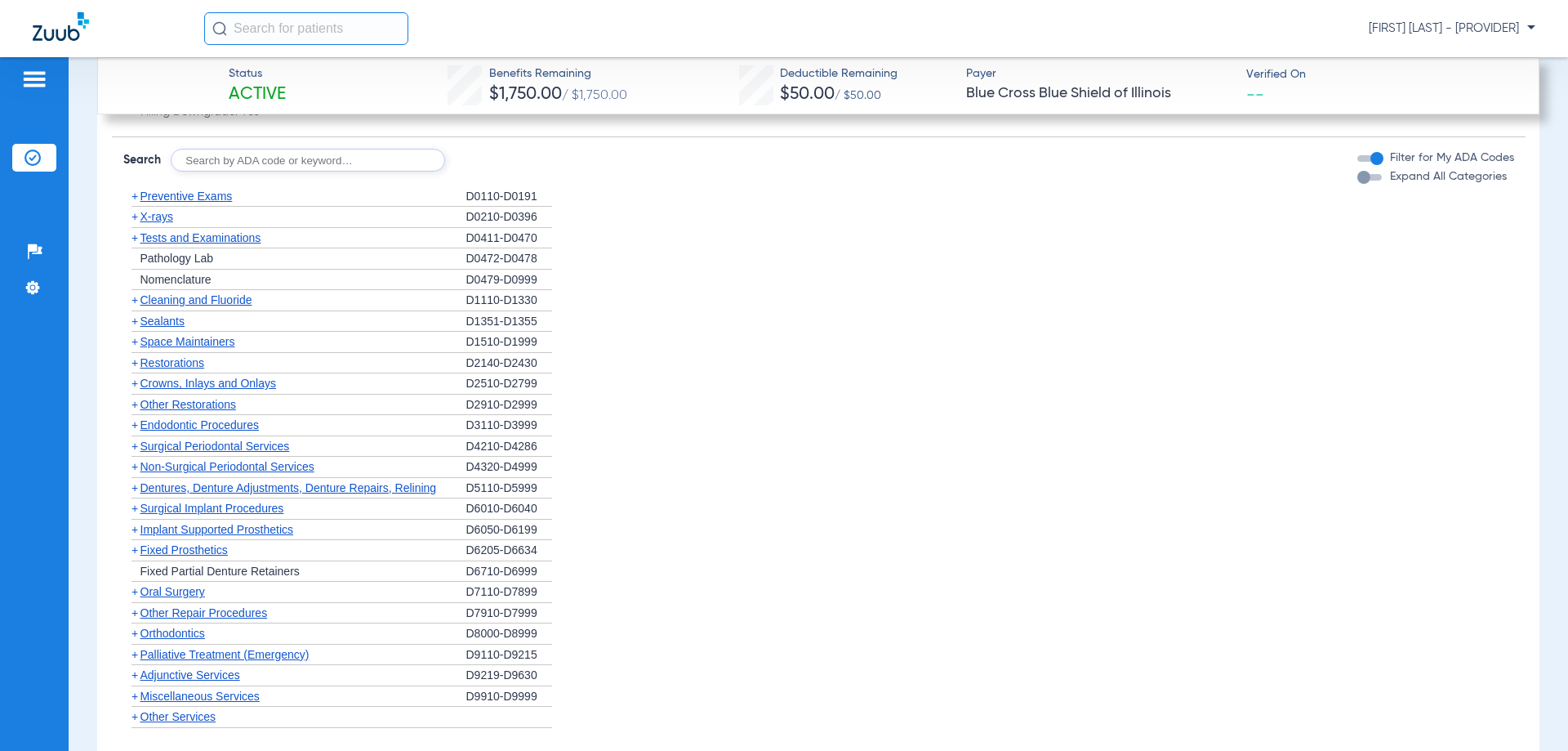 click on "Orthodontics" 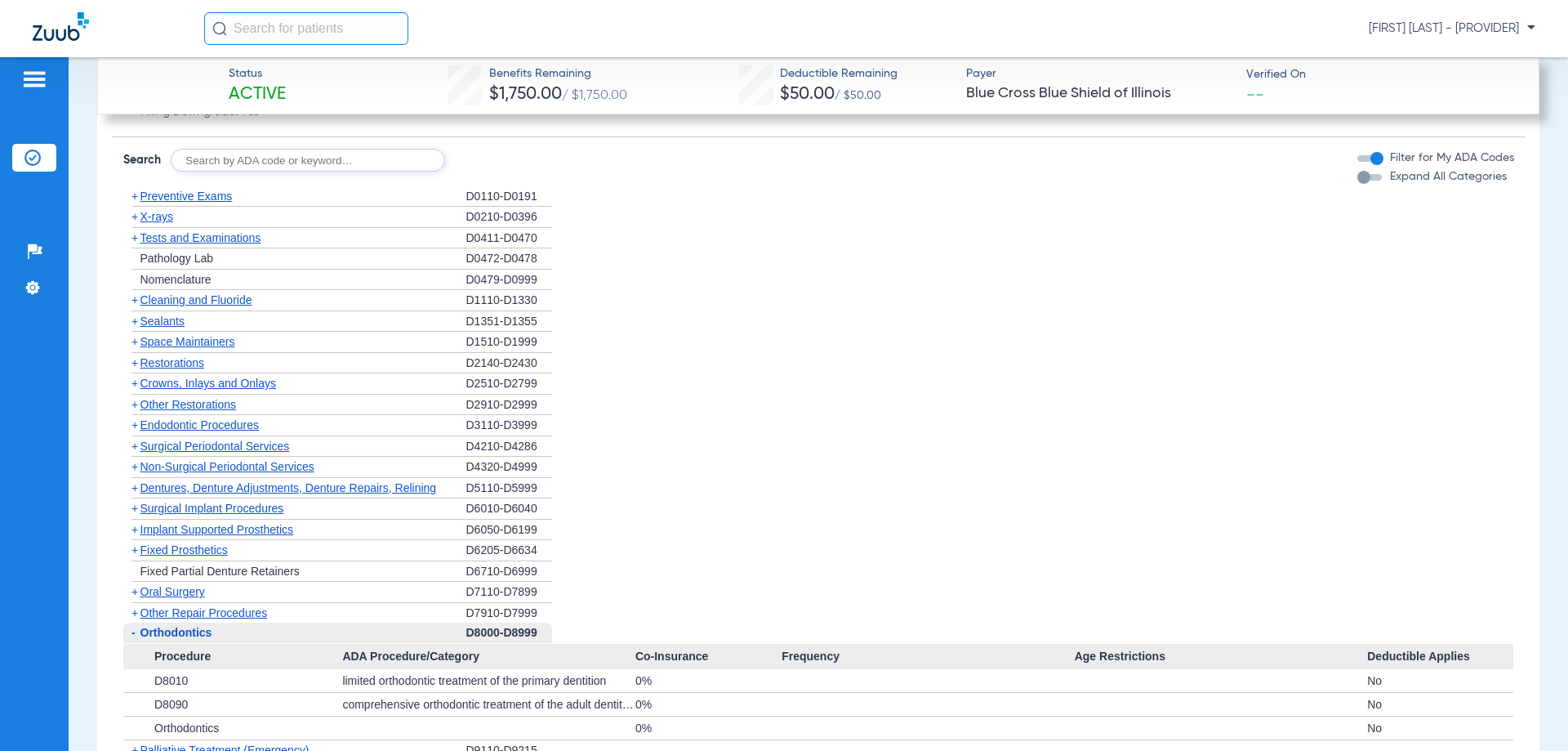 click on "Orthodontics" 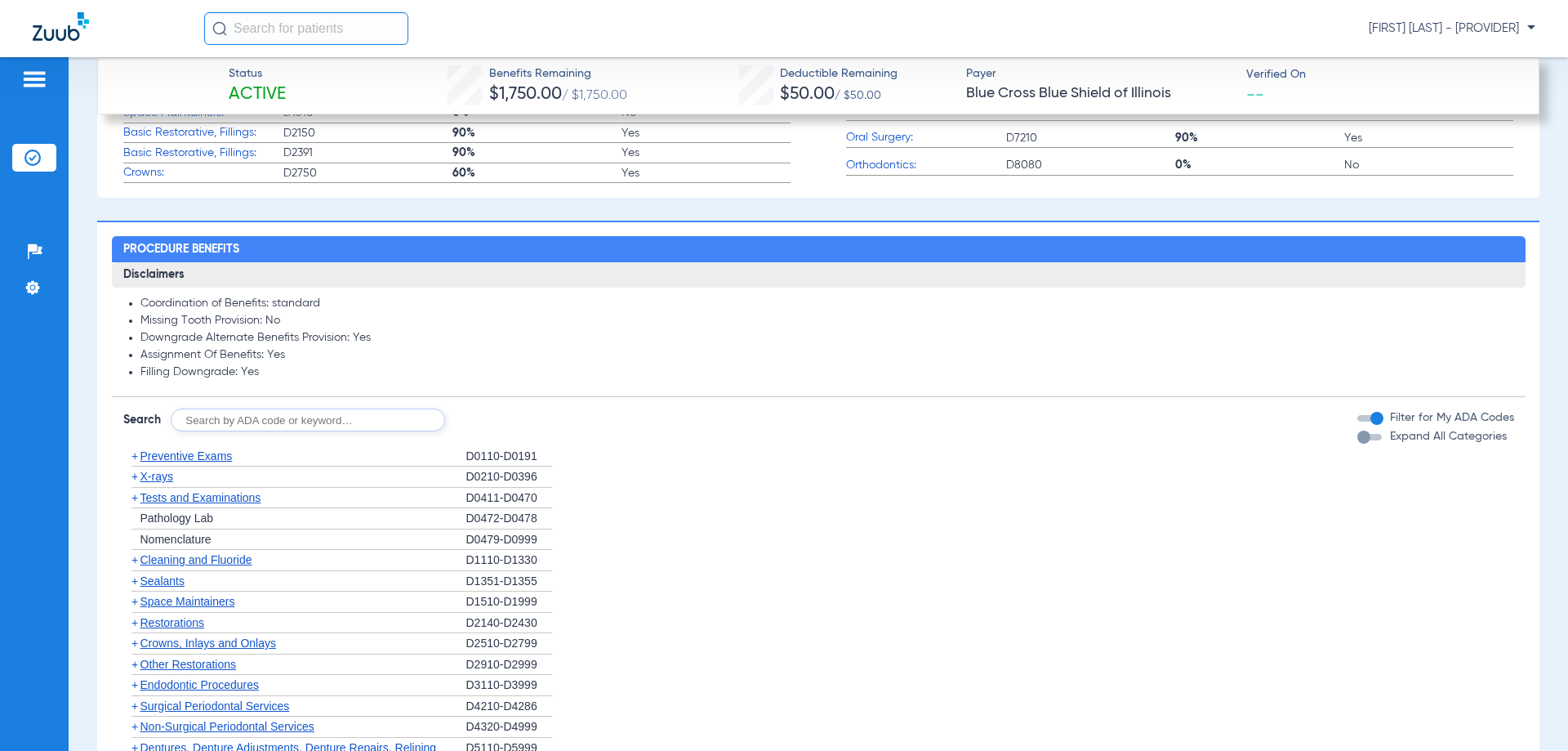 scroll, scrollTop: 1226, scrollLeft: 0, axis: vertical 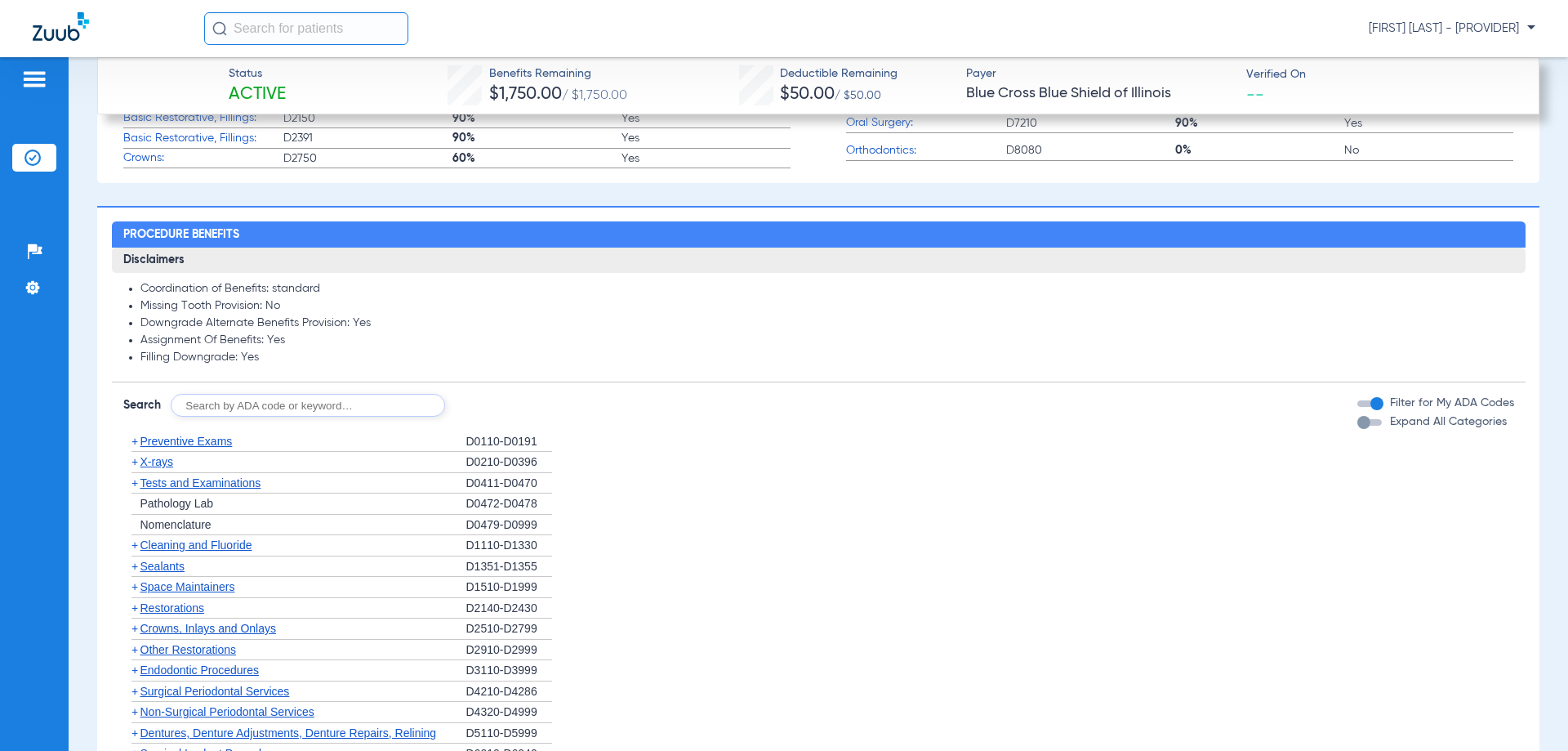 click on "Cleaning and Fluoride" 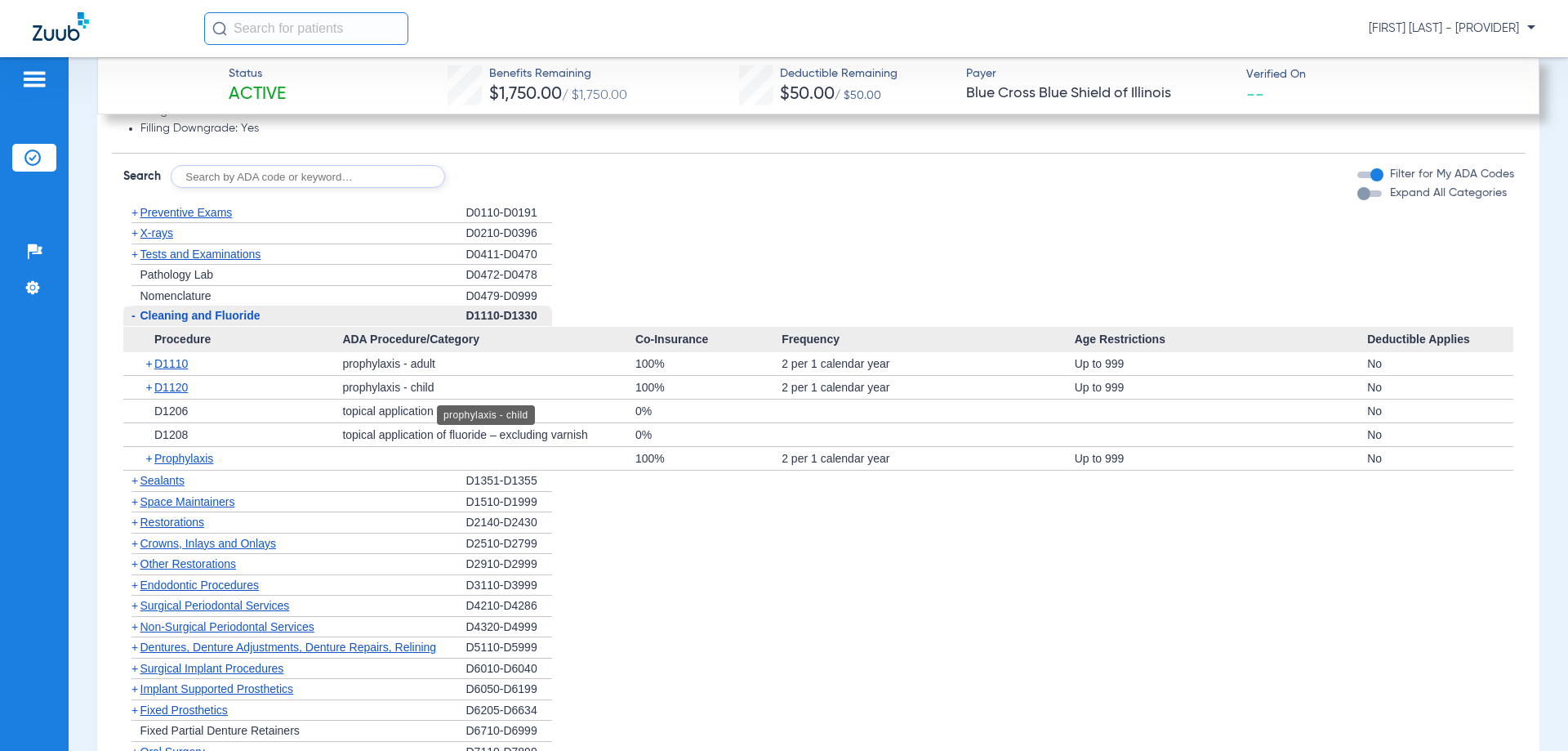 scroll, scrollTop: 1471, scrollLeft: 0, axis: vertical 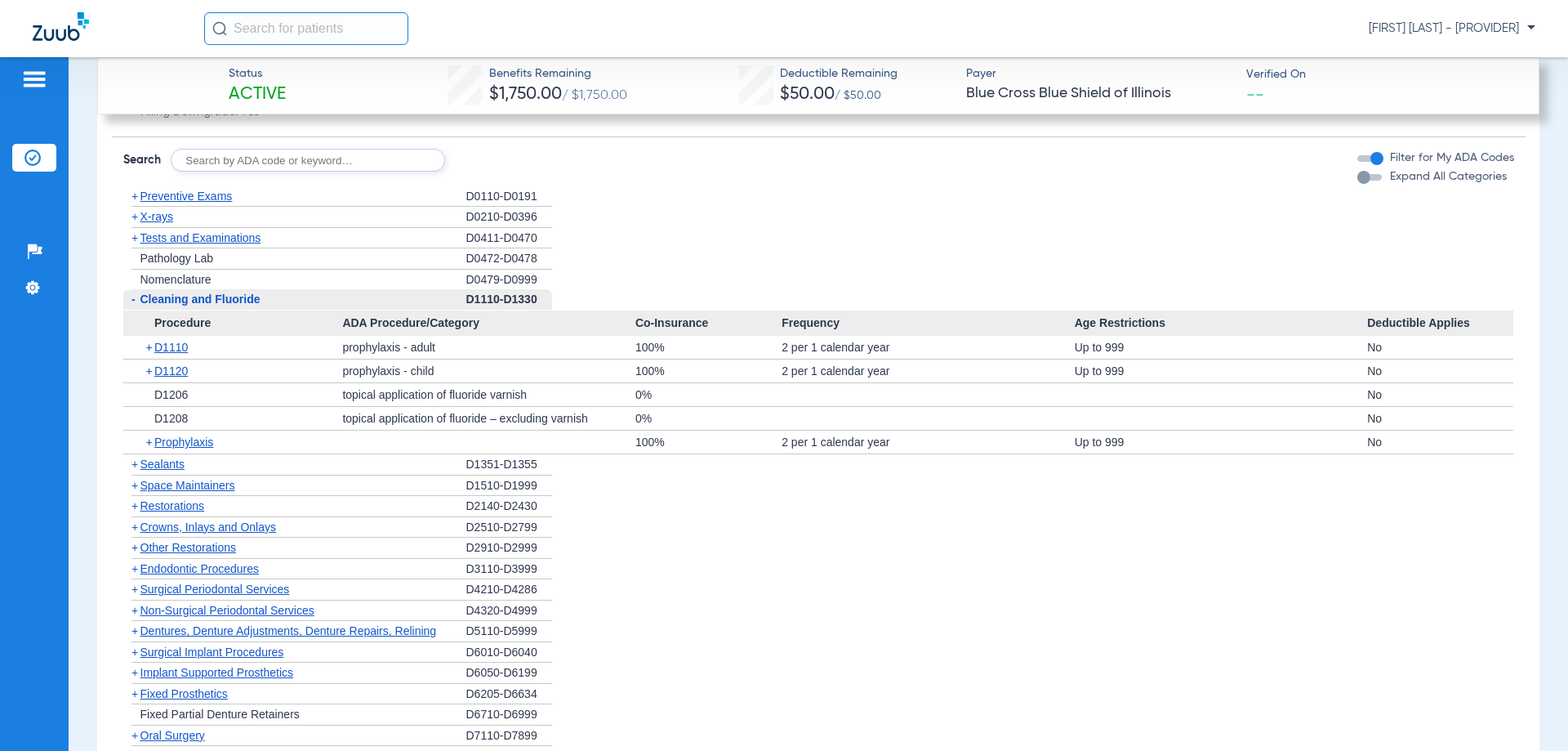 click on "Restorations" 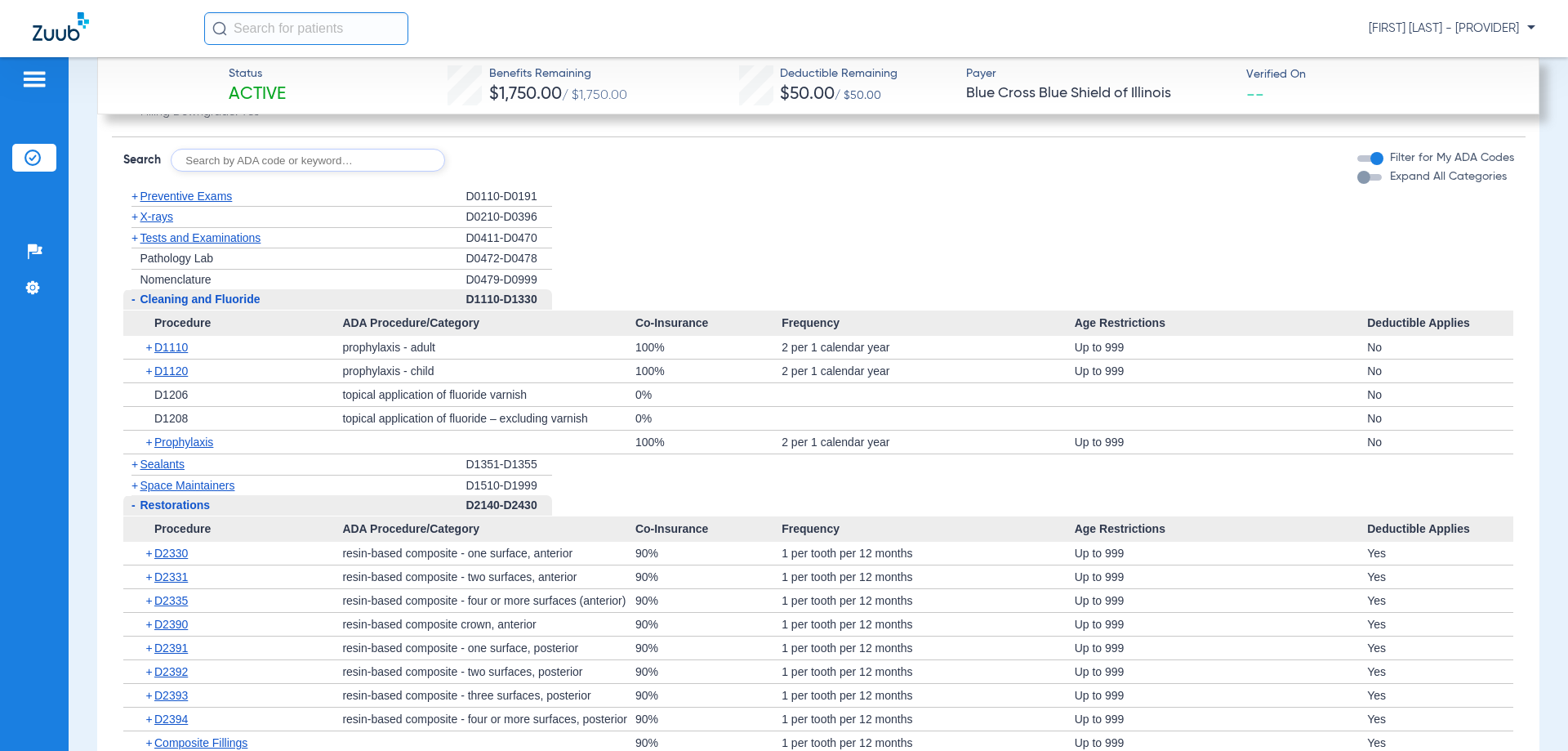 click on "Restorations" 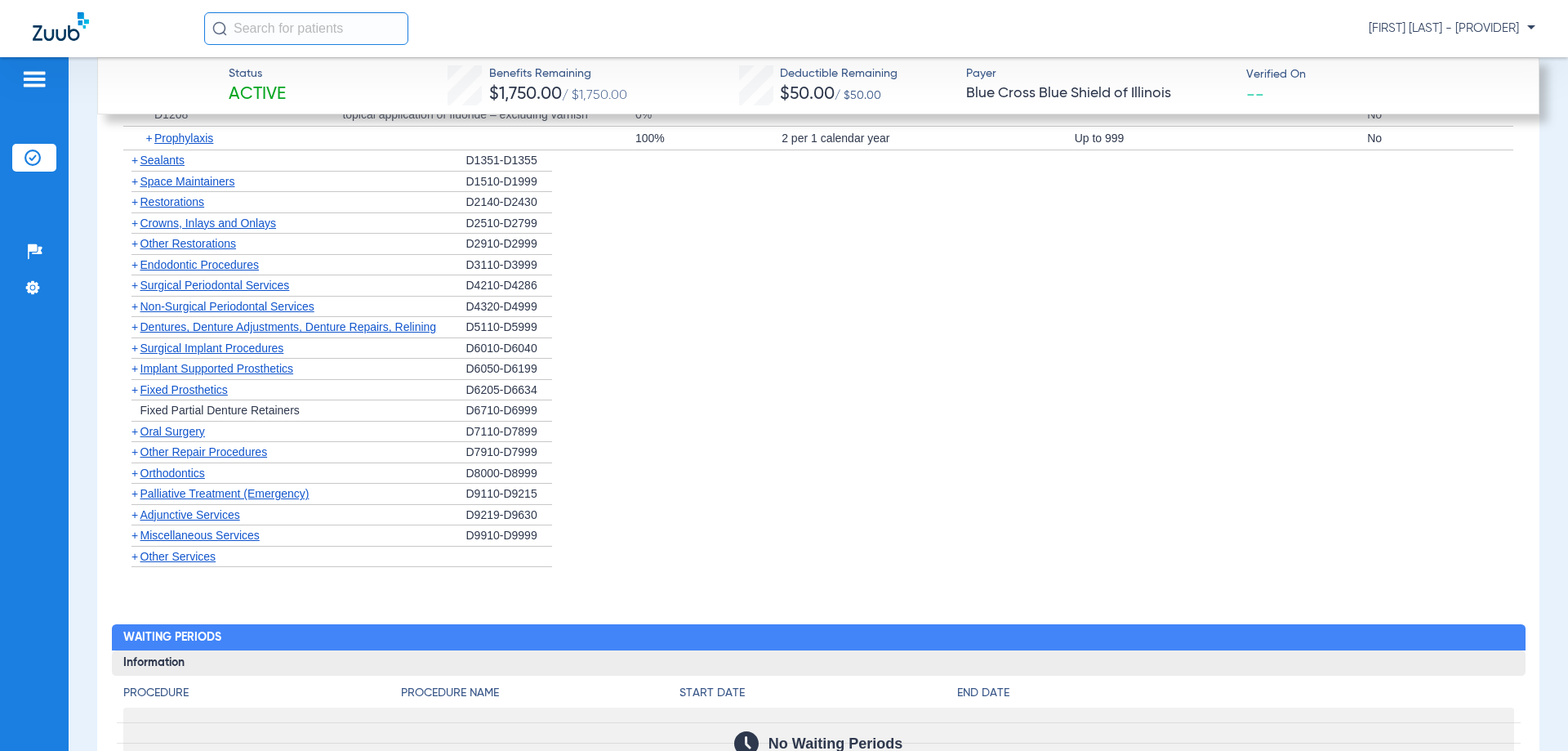 scroll, scrollTop: 1798, scrollLeft: 0, axis: vertical 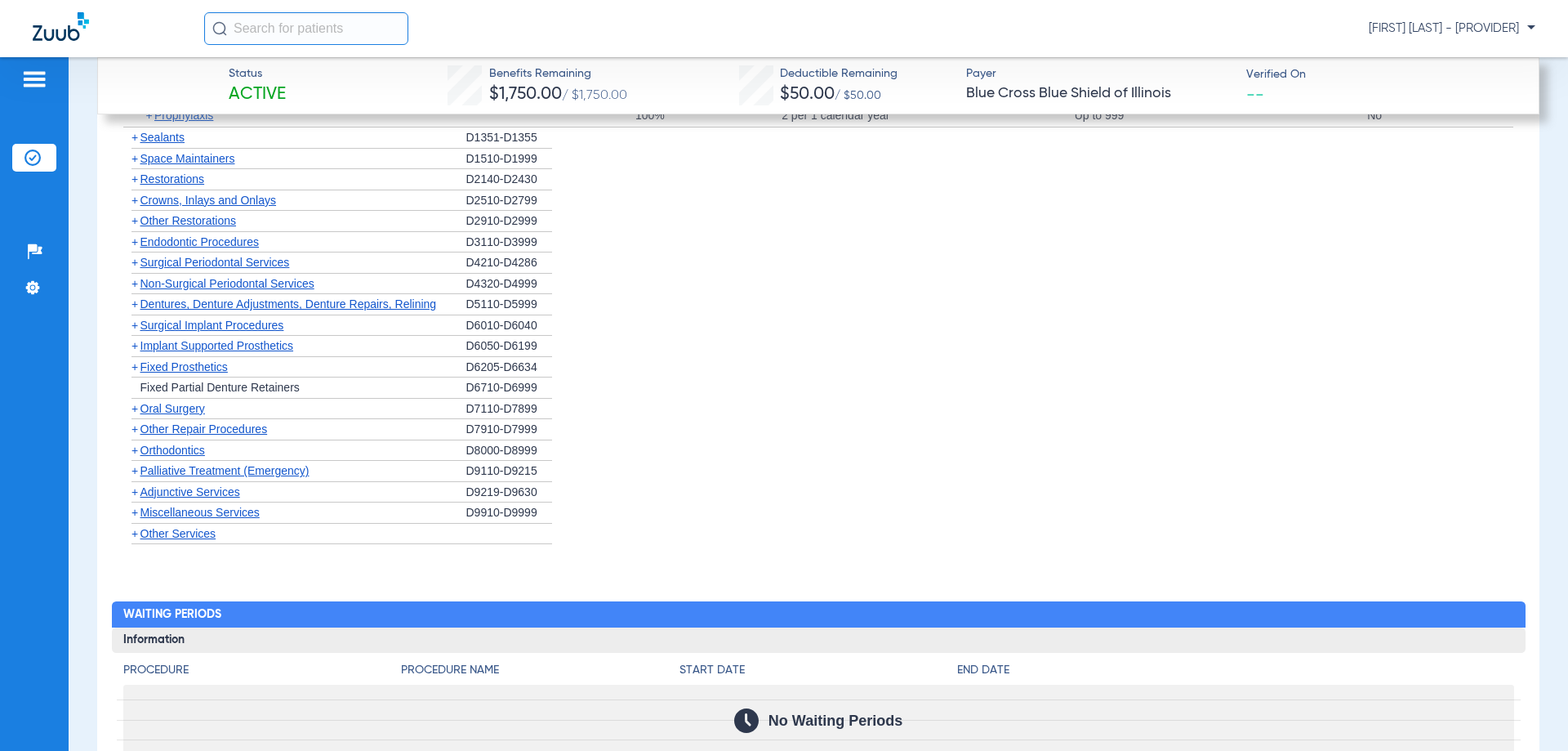 click on "Orthodontics" 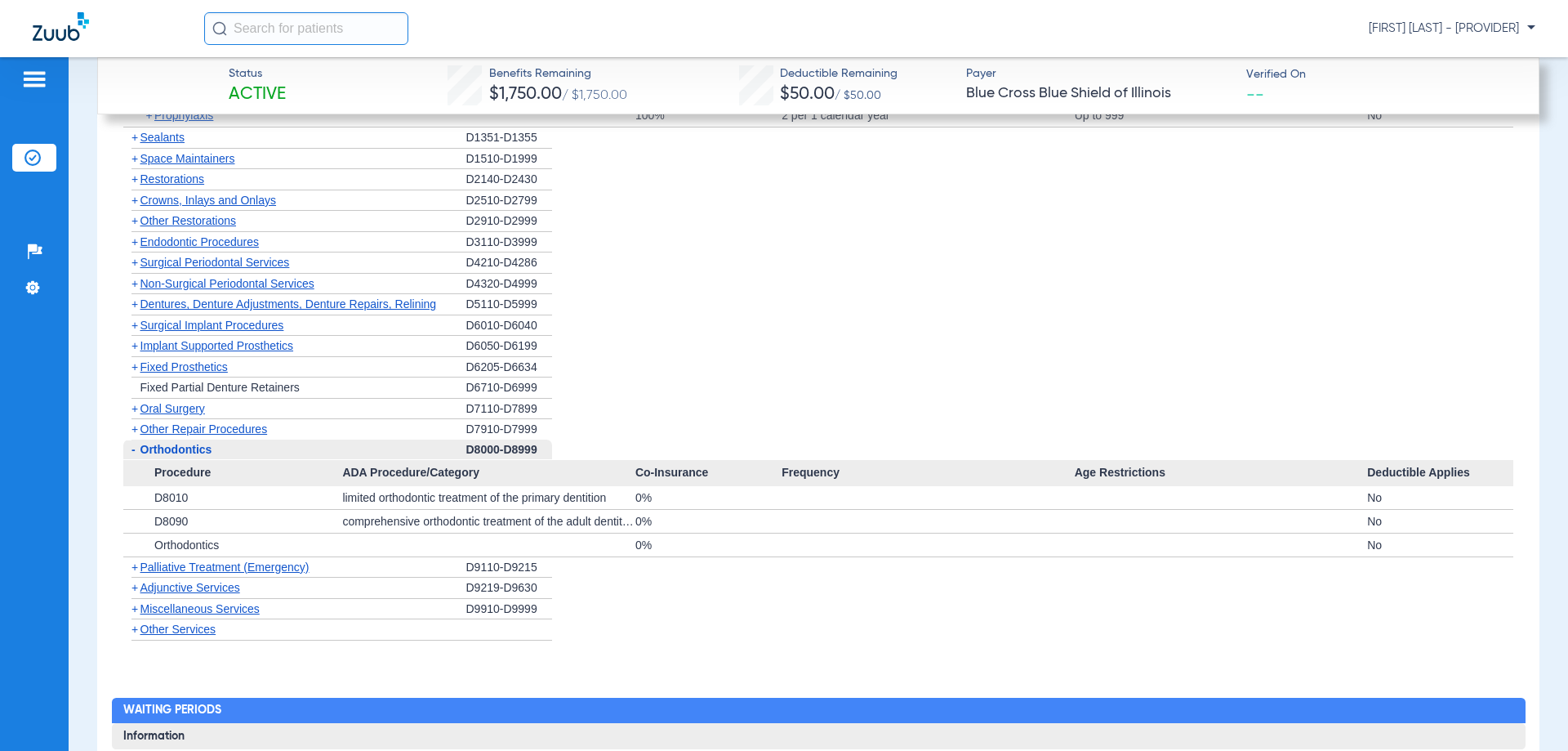 click on "Other Services" 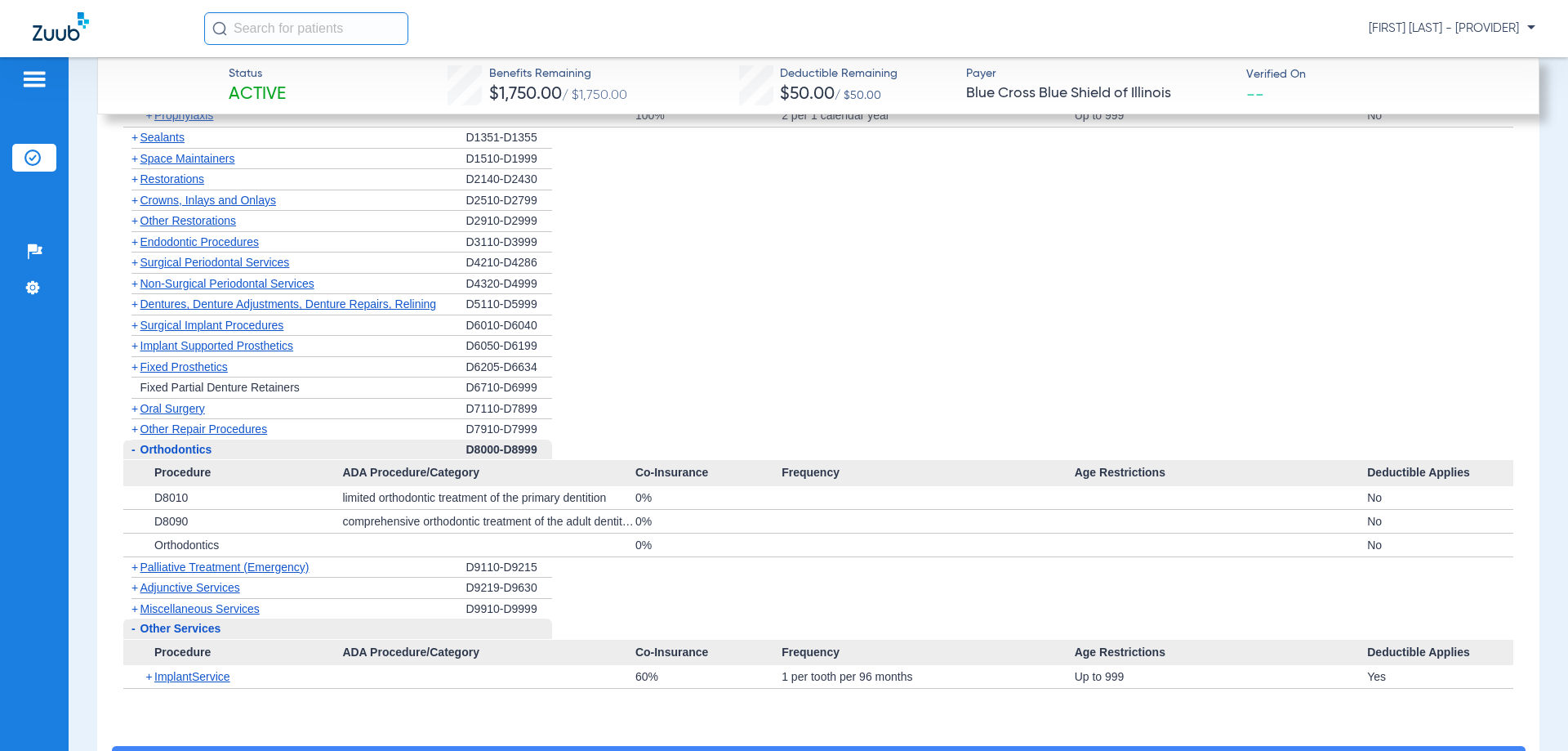 click on "Miscellaneous Services" 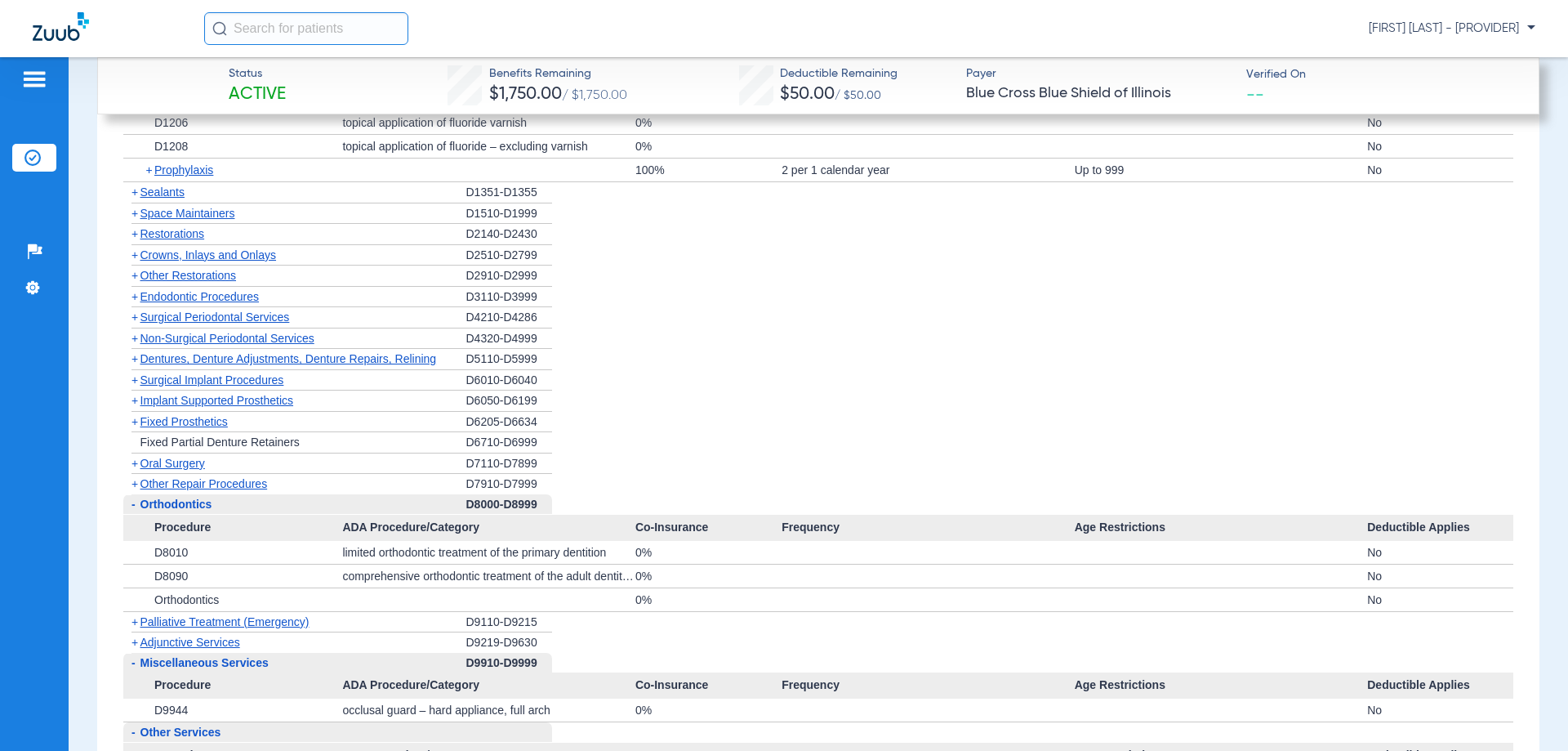 scroll, scrollTop: 1716, scrollLeft: 0, axis: vertical 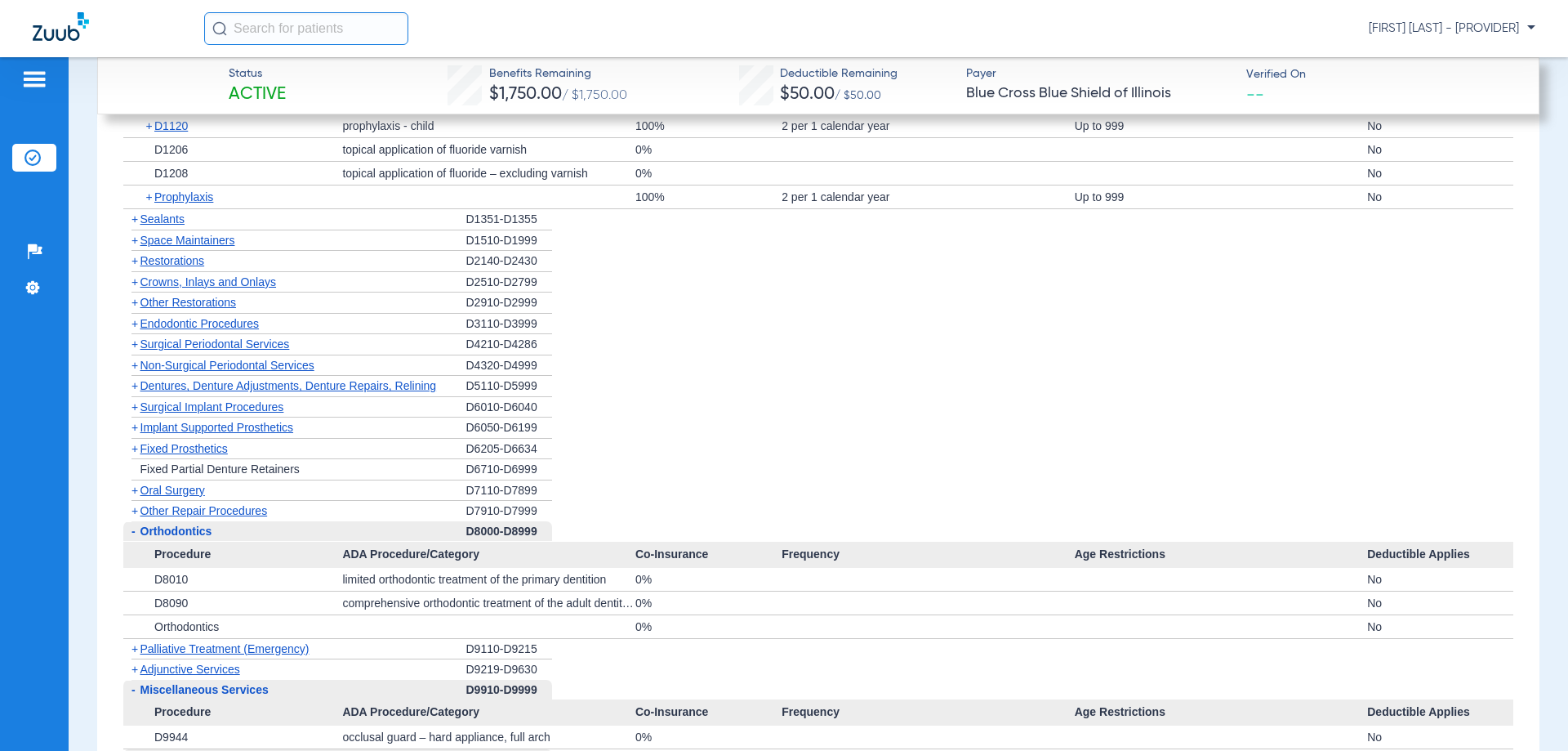 click on "Non-Surgical Periodontal Services" 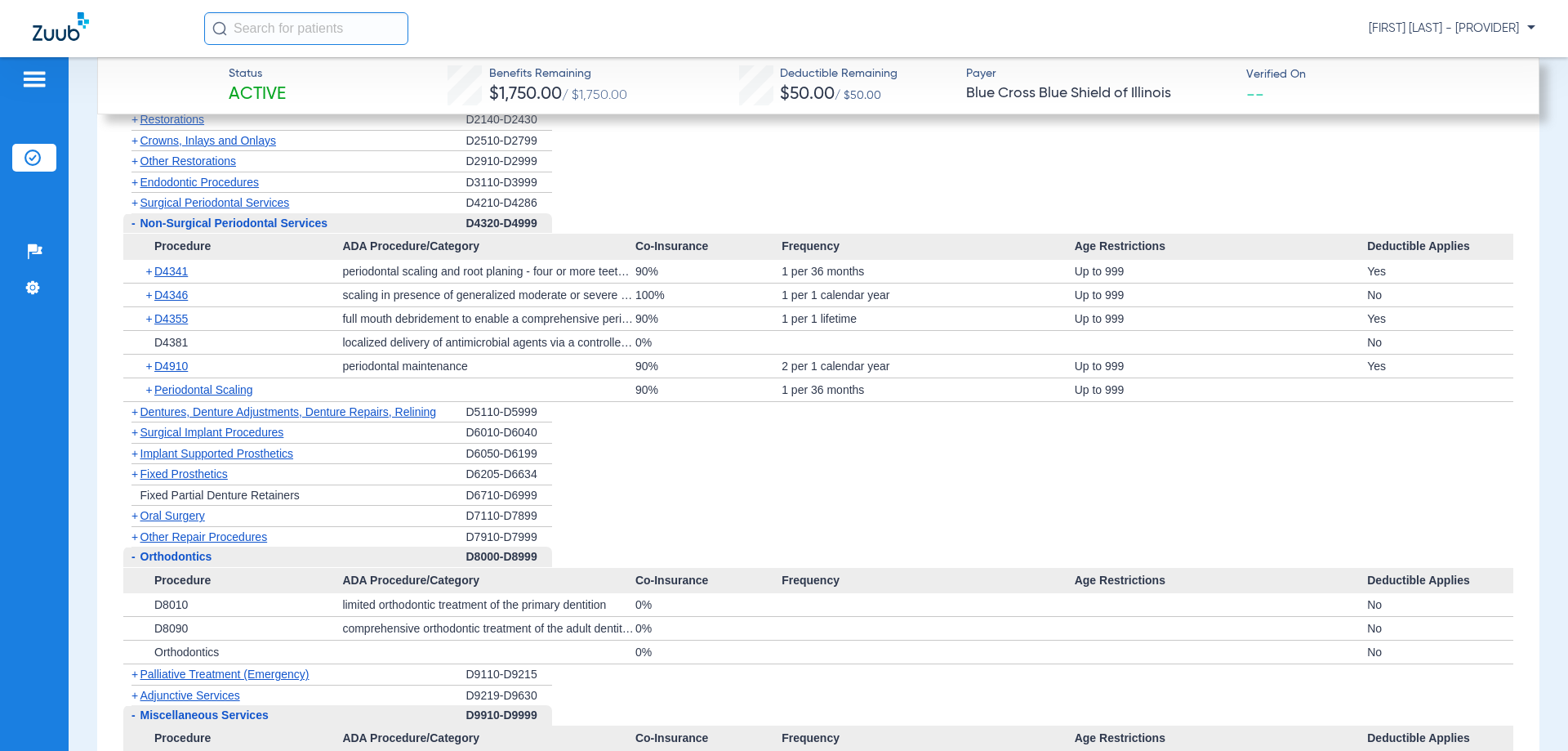 scroll, scrollTop: 1880, scrollLeft: 0, axis: vertical 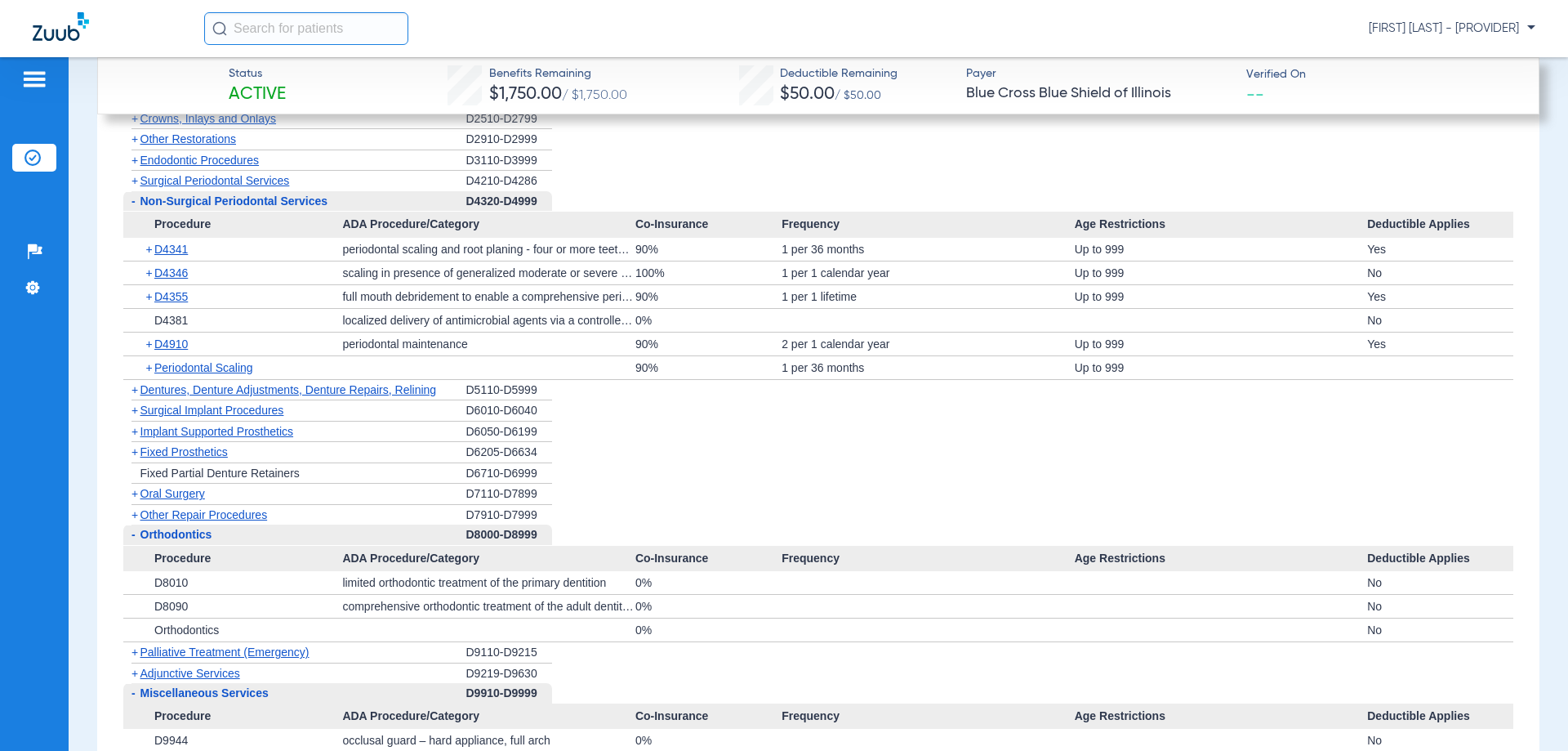 click on "+" 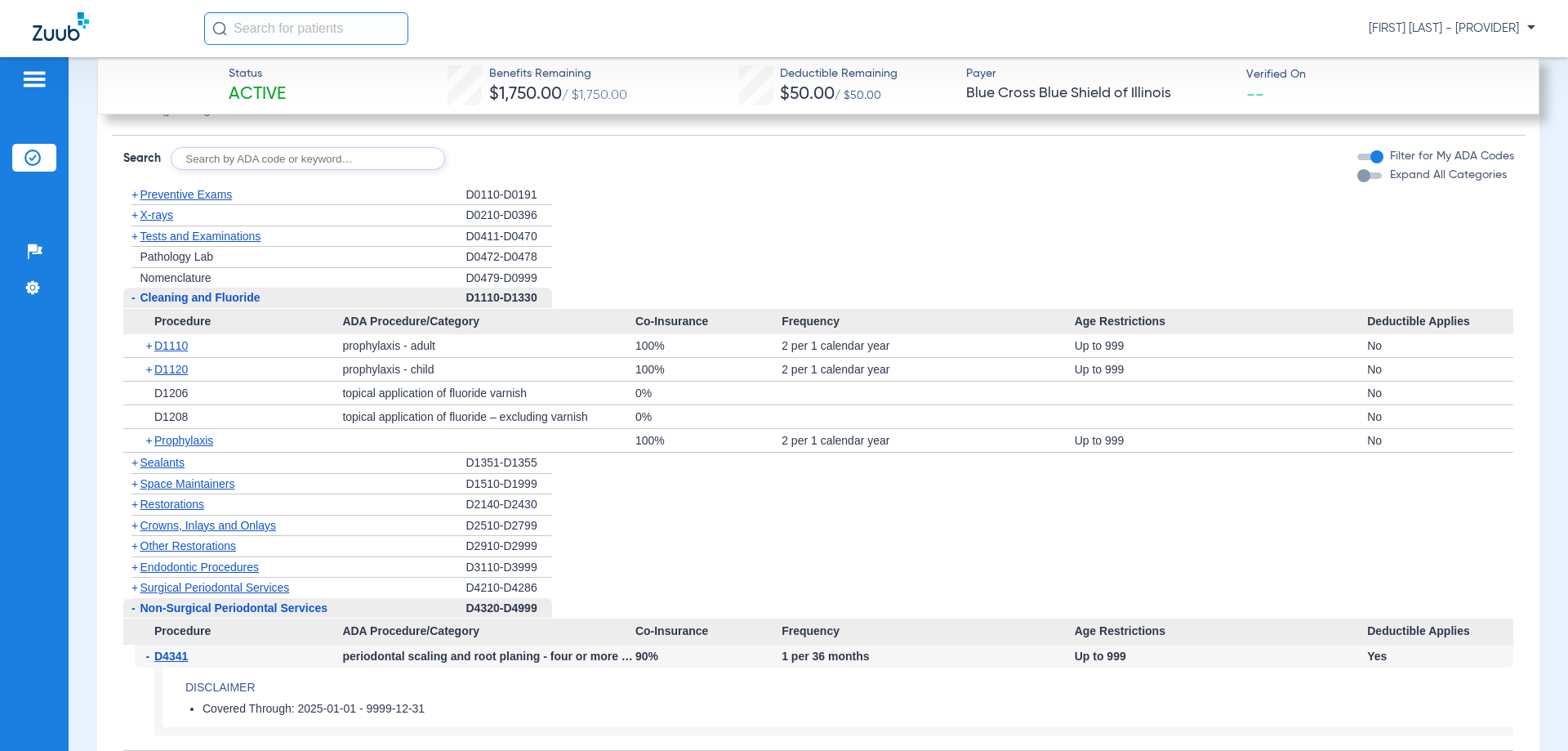 scroll, scrollTop: 1471, scrollLeft: 0, axis: vertical 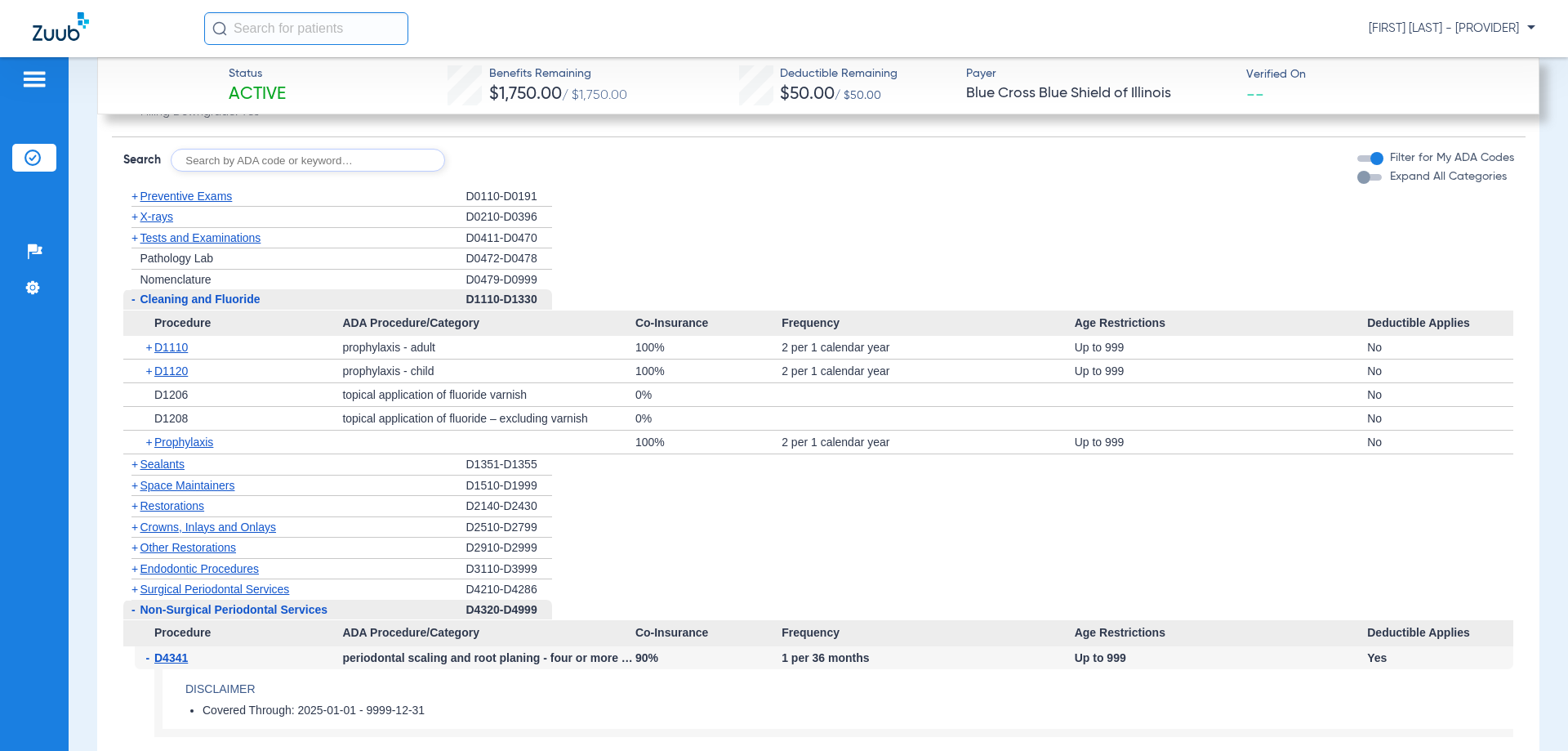 click on "X-rays" 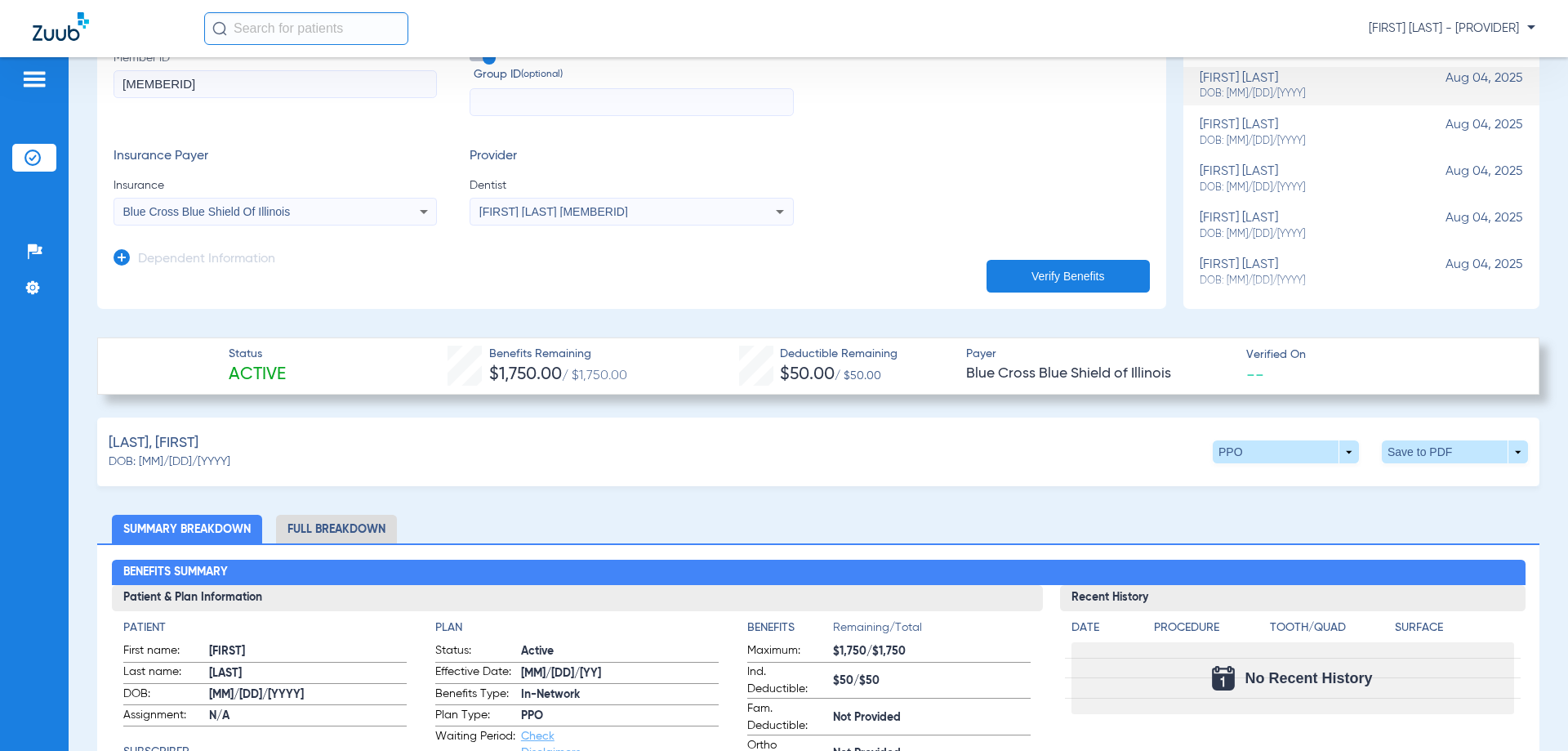 scroll, scrollTop: 409, scrollLeft: 0, axis: vertical 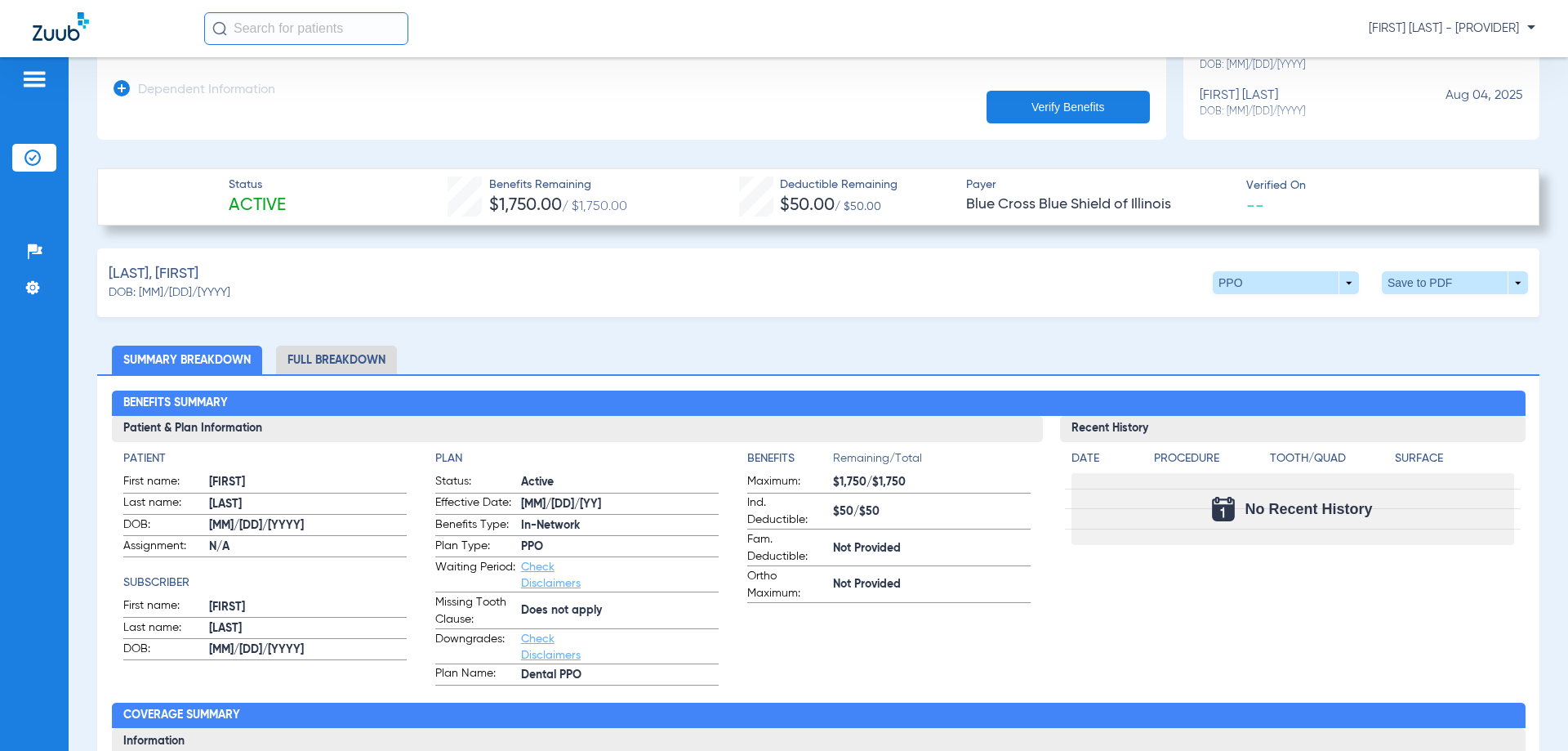 click on "Full Breakdown" 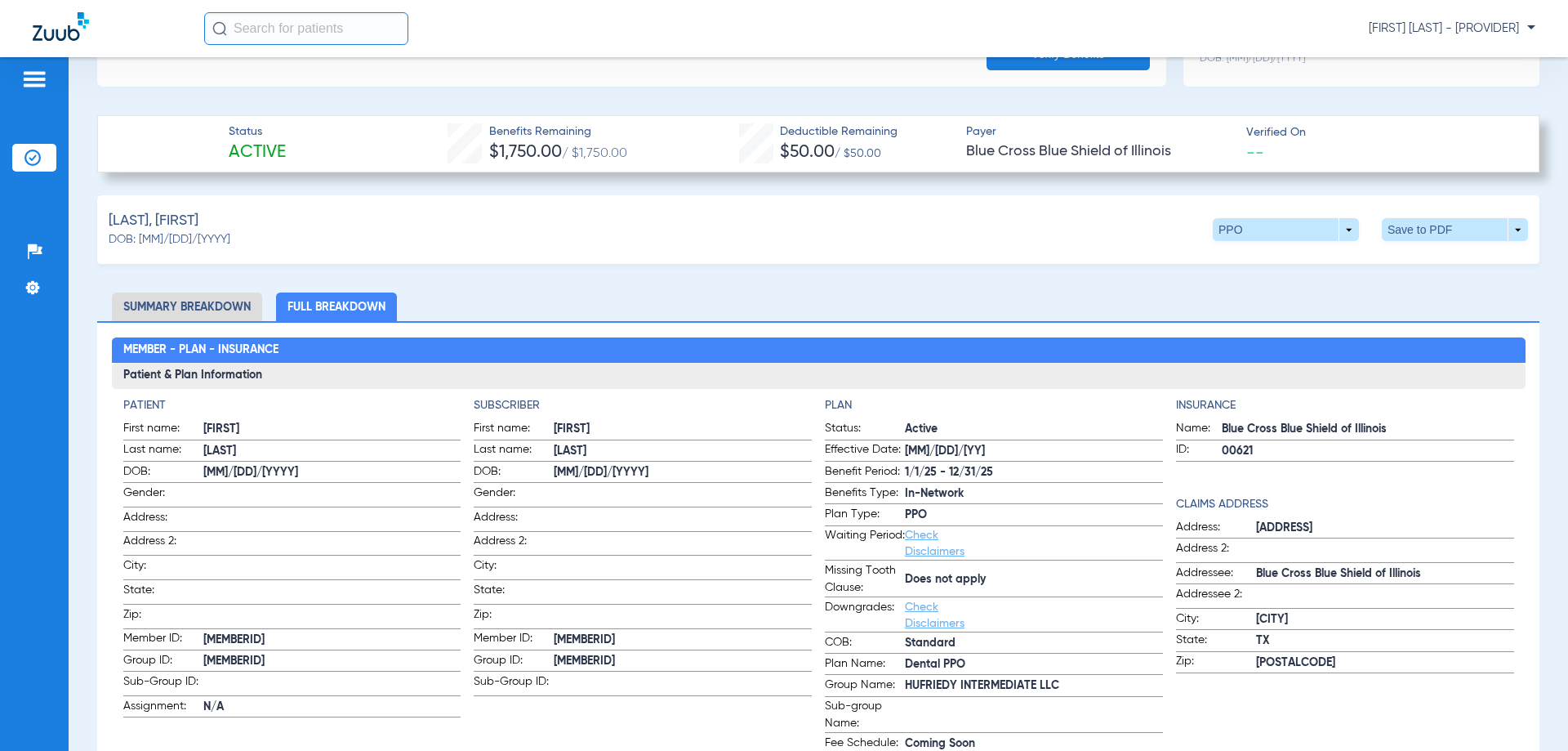 scroll, scrollTop: 572, scrollLeft: 0, axis: vertical 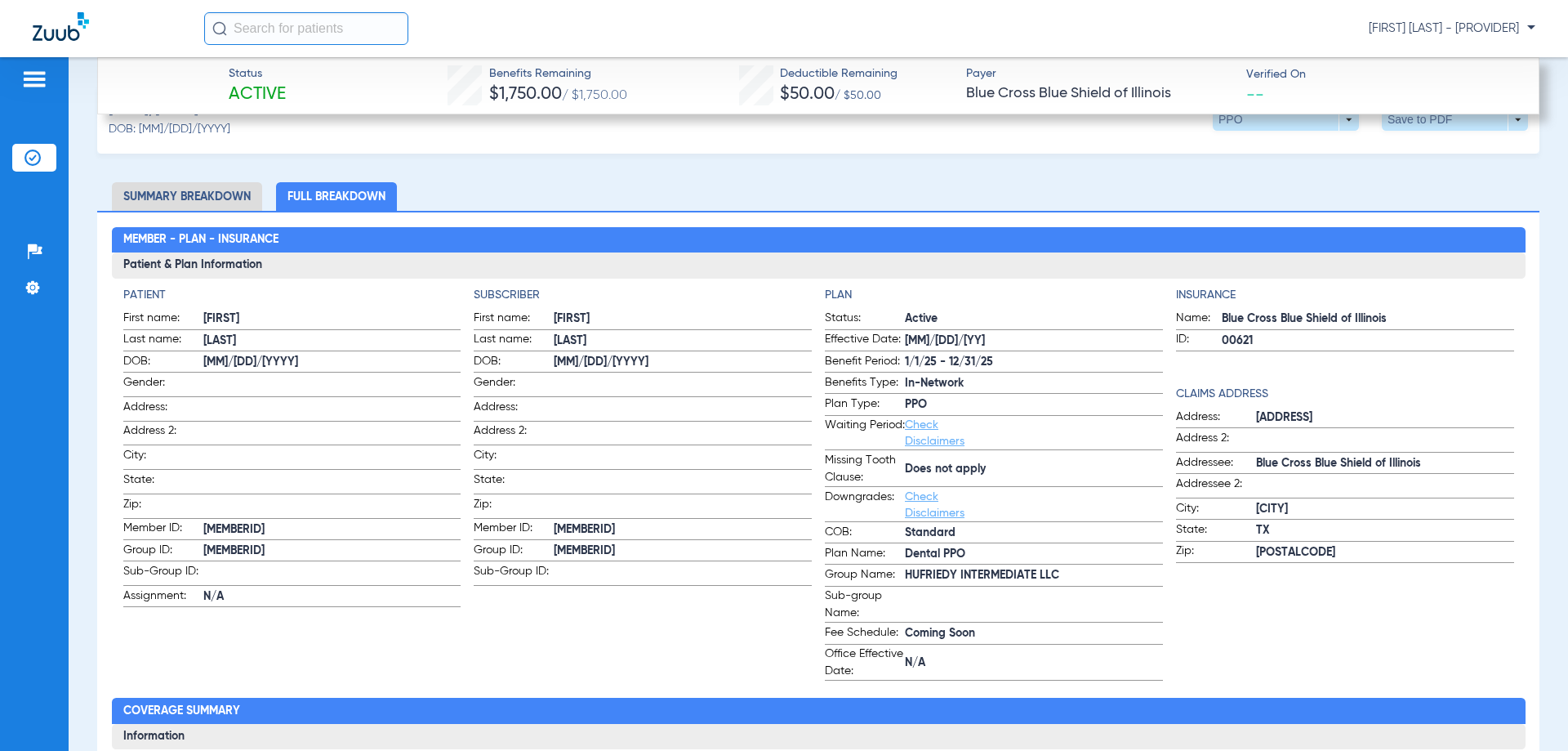 drag, startPoint x: 903, startPoint y: 574, endPoint x: 1097, endPoint y: 580, distance: 194.09276 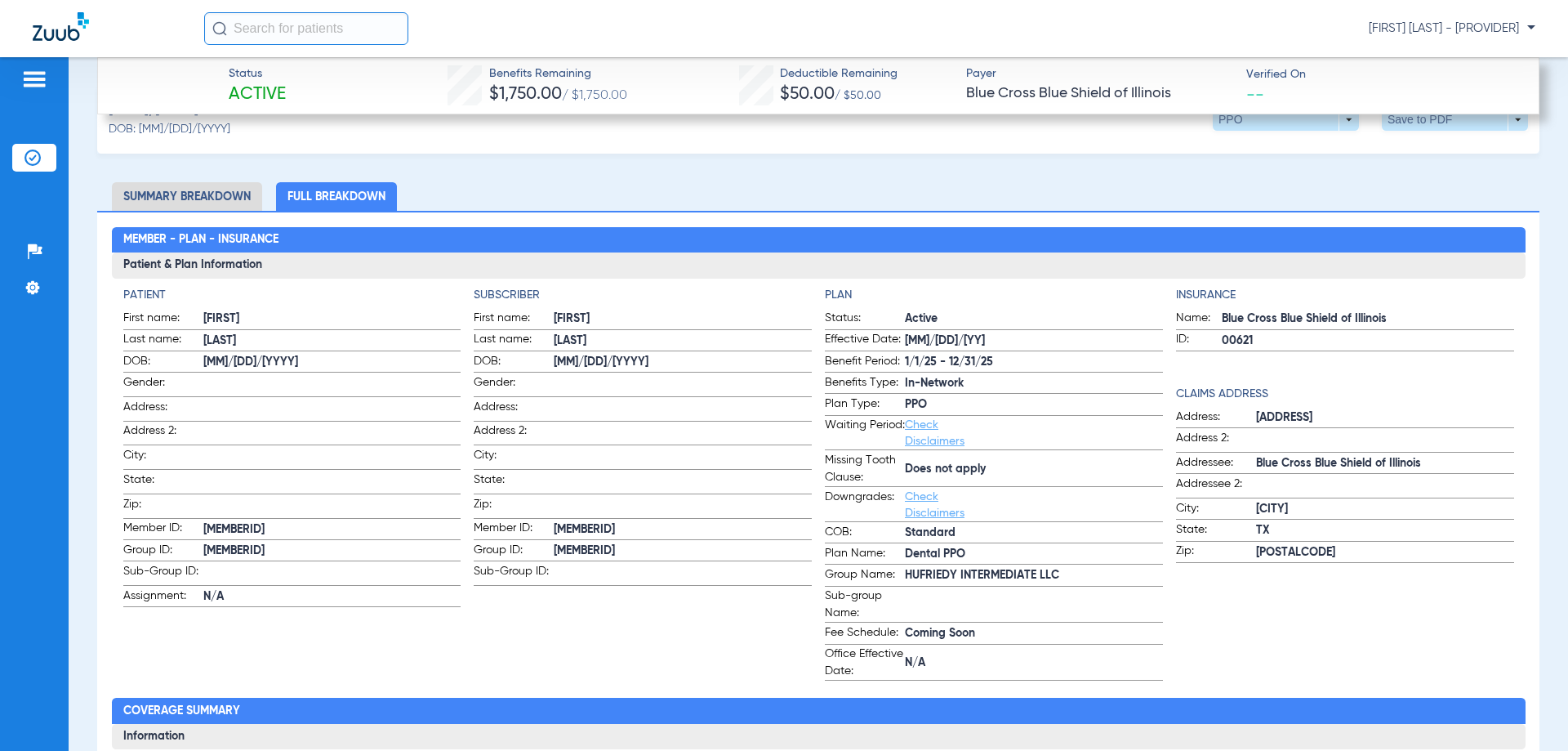 copy on "HUFRIEDY INTERMEDIATE LLC" 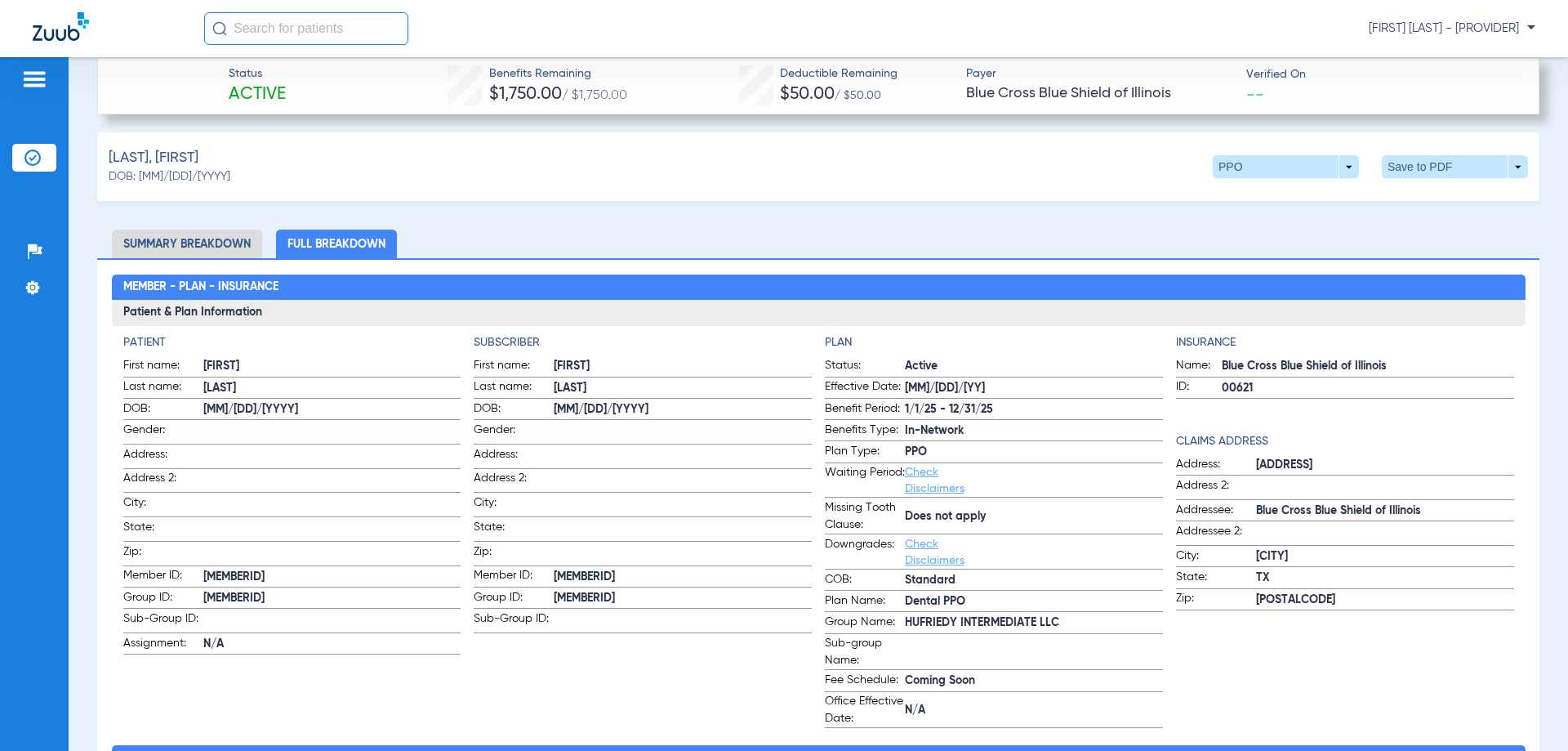scroll, scrollTop: 490, scrollLeft: 0, axis: vertical 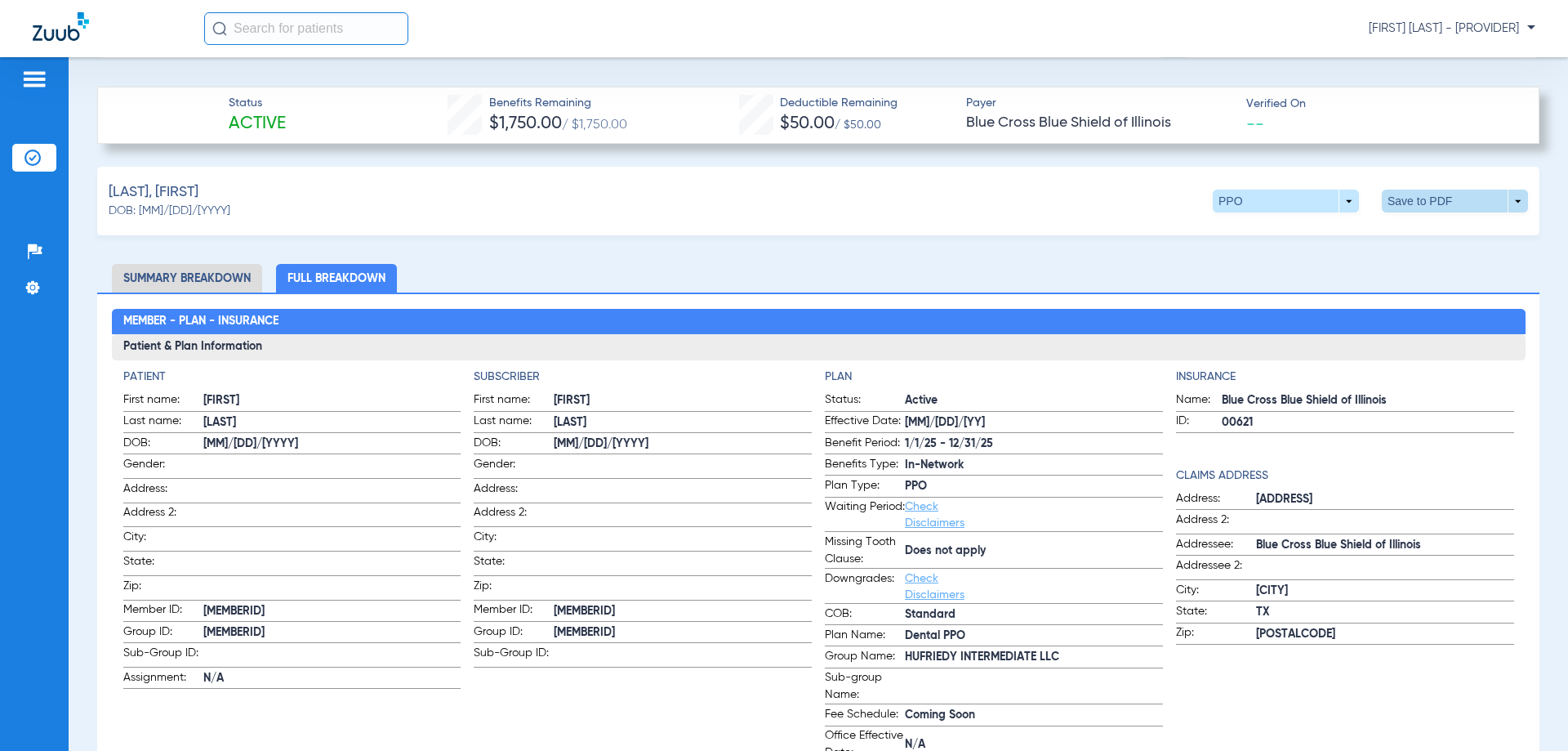 click 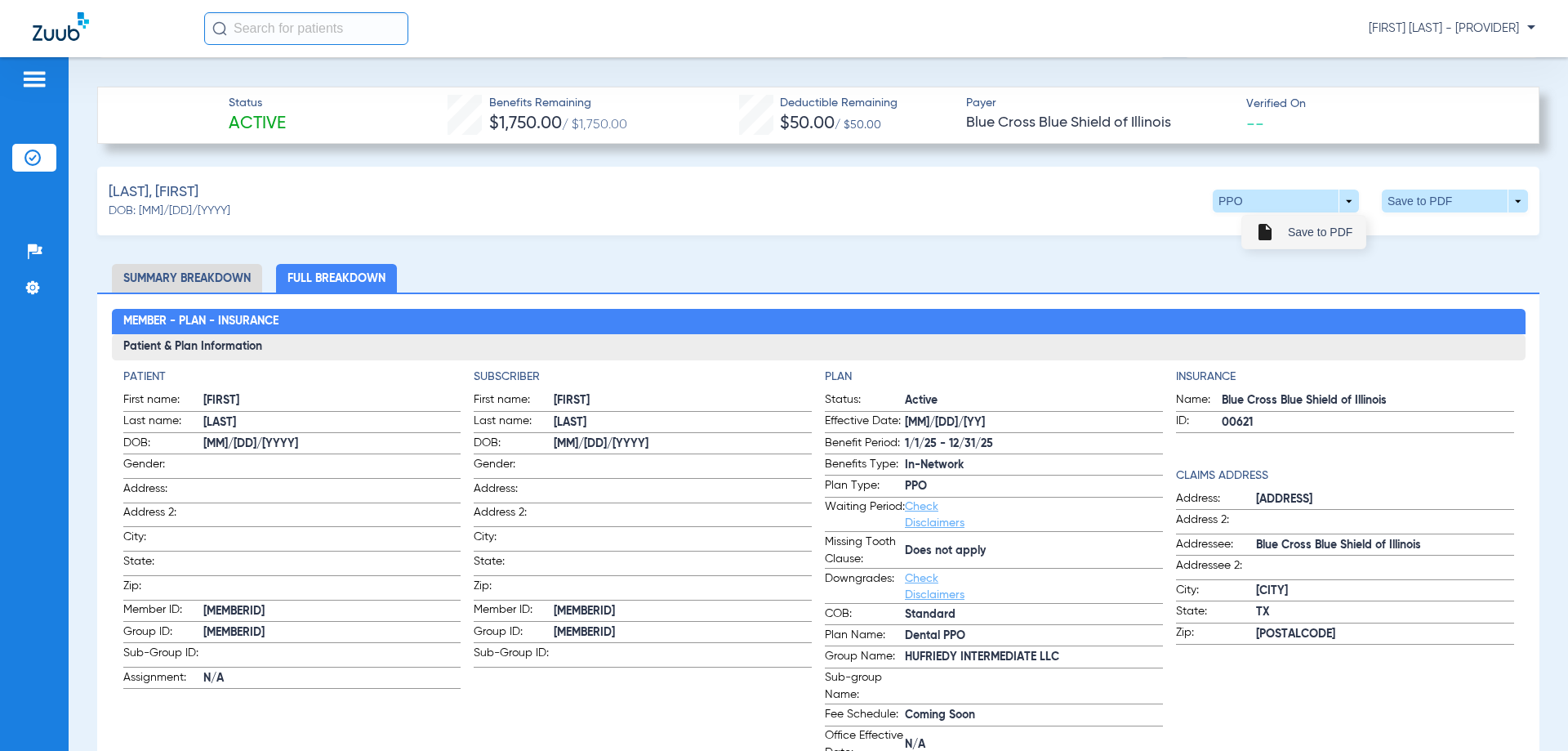 click on "insert_drive_file  Save to PDF" at bounding box center [1303, 232] 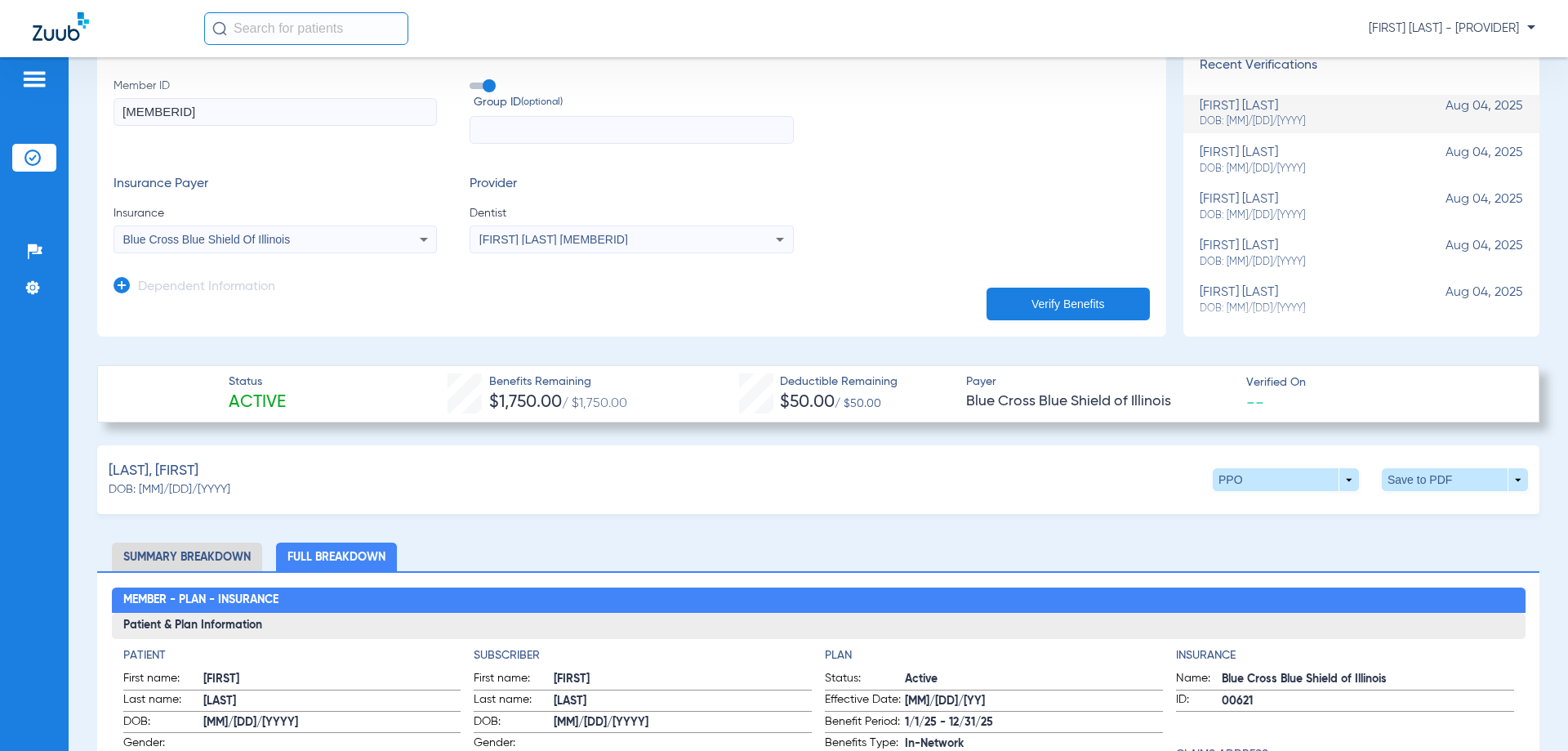 scroll, scrollTop: 0, scrollLeft: 0, axis: both 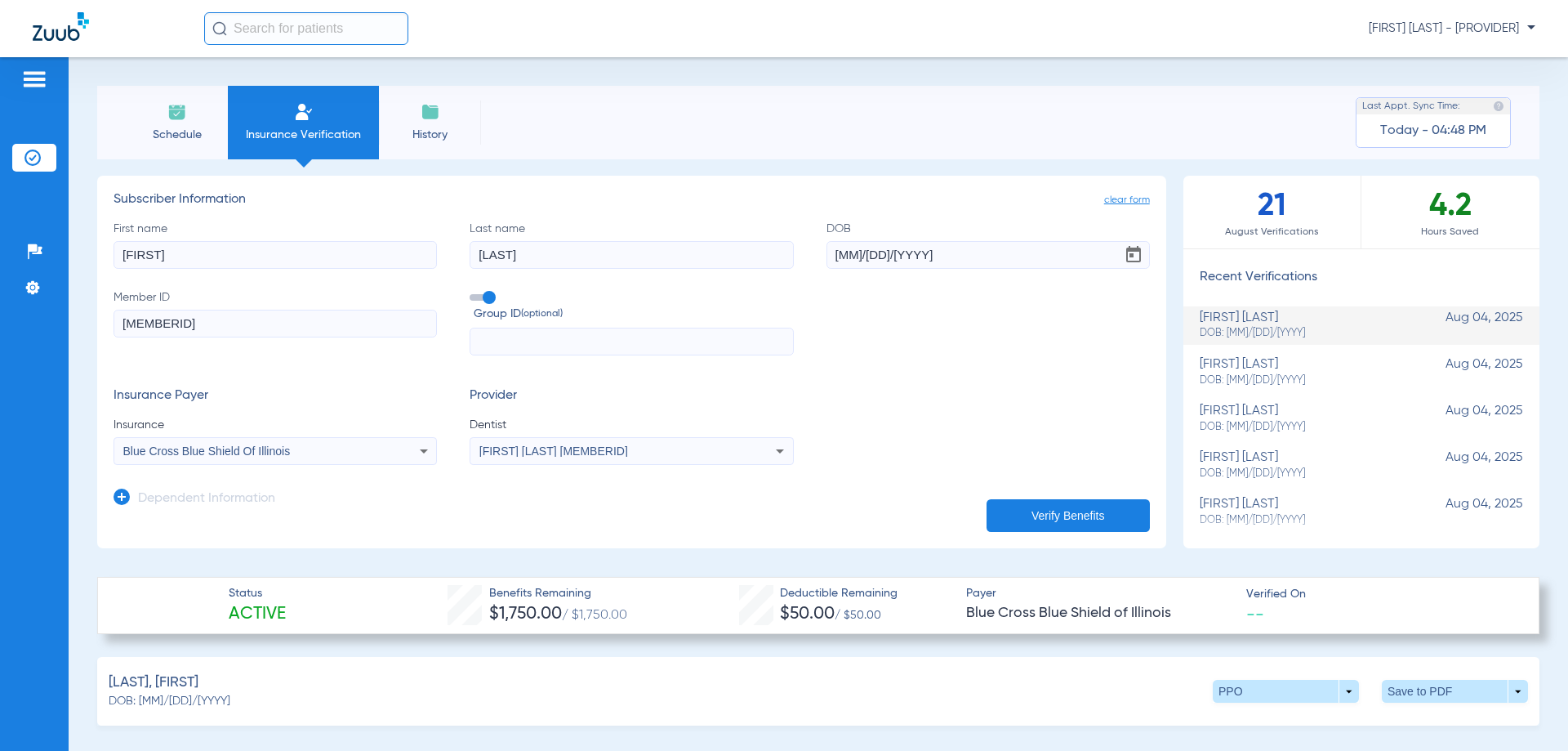 click 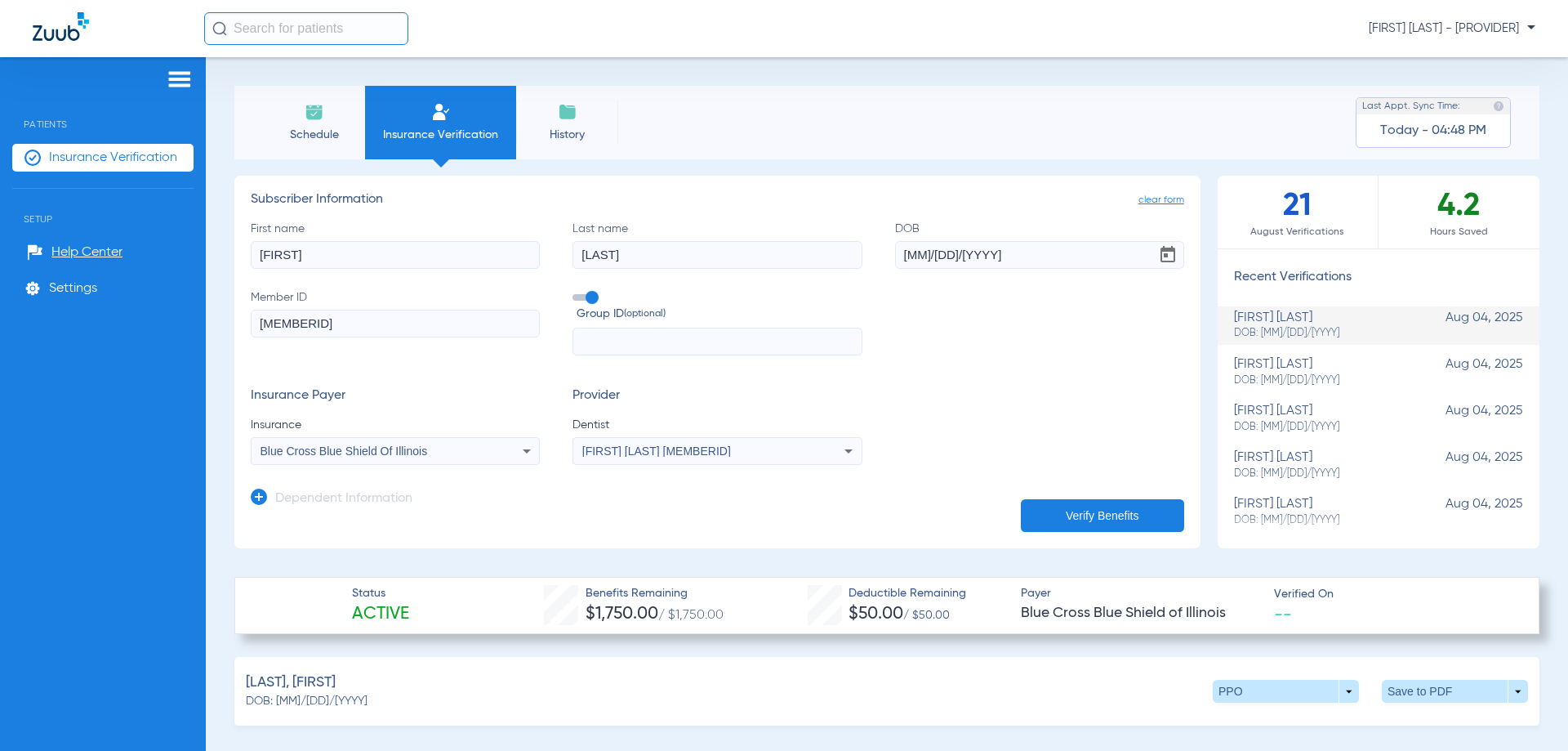 click on "Patients  Insurance Verification  Setup  Help Center Settings" 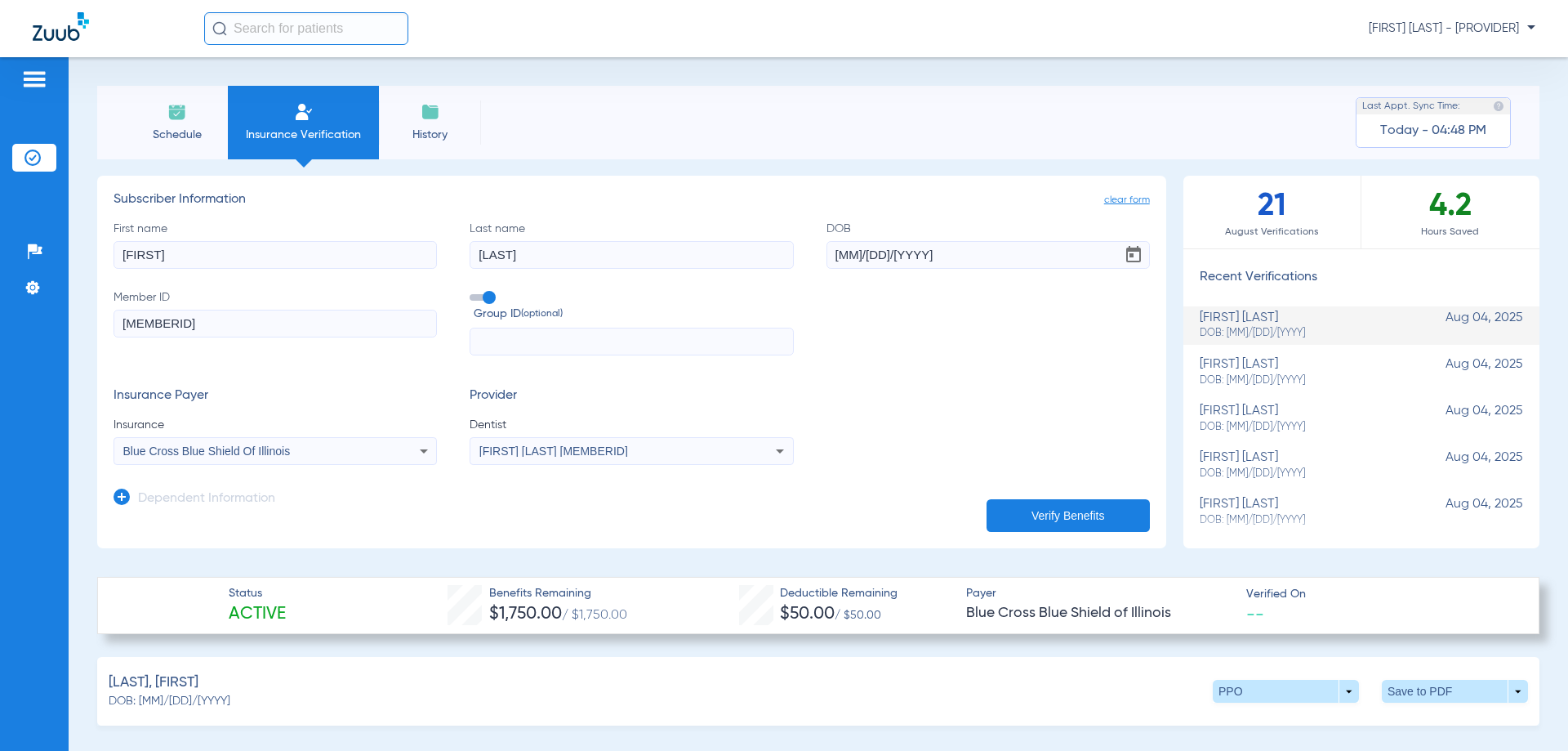 click on "Schedule Insurance Verification History  Last Appt. Sync Time:   Today - 04:48 PM   clear form   Subscriber Information
First name  ROSARIO  Last name  MARTINEZ  DOB  12/07/1965  Member ID  814757449  Group ID  (optional)  Insurance Payer   Insurance
Blue Cross Blue Shield Of Illinois  Provider   Dentist
Arjun Bassin  1902386634  Dependent Information   Verify Benefits   21   August Verifications   4.2   Hours Saved   Recent Verifications   rosario martinez   DOB: 12/07/1965   Aug 04, 2025   elena vallarta   DOB: 12/14/2006   Aug 04, 2025   rosario martinez   DOB: 12/07/1965   Aug 04, 2025   rosario martinez   DOB: 12/07/1965   Aug 04, 2025   rosario martinez   DOB: 12/07/1965   Aug 04, 2025   rosario martinez   DOB: 12/07/1965   Aug 04, 2025   rosario martinez   DOB: 12/07/1965   Aug 04, 2025   rosario martinez   DOB: 12/07/1965   Aug 04, 2025   elena vallarta   DOB: 12/14/2006   Aug 04, 2025   elena vallarta   DOB: 12/14/2006   Aug 04, 2025   elena vallarta   DOB: 12/14/2006   Aug 04, 2025  Status Payer" at bounding box center (818, 404) 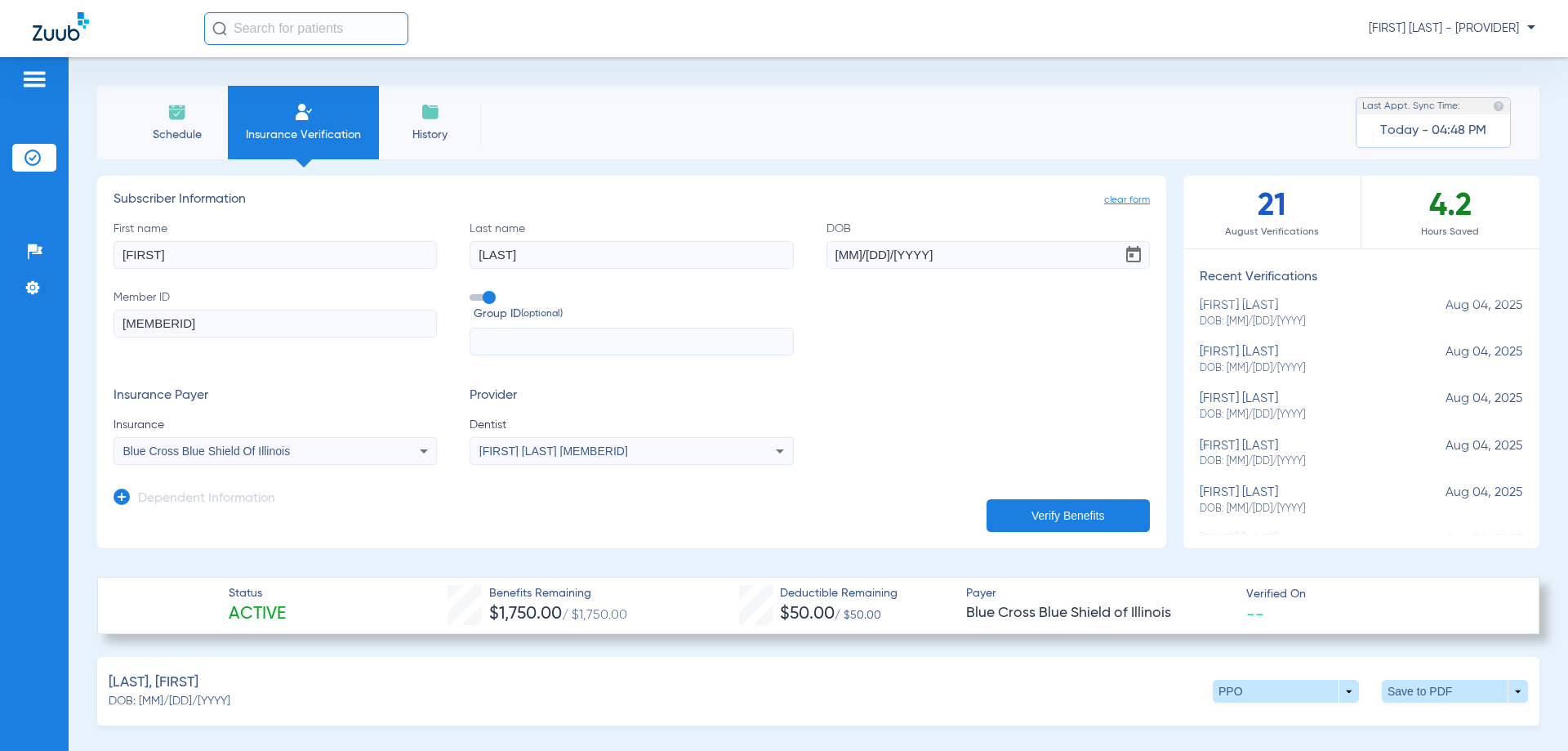 scroll, scrollTop: 390, scrollLeft: 0, axis: vertical 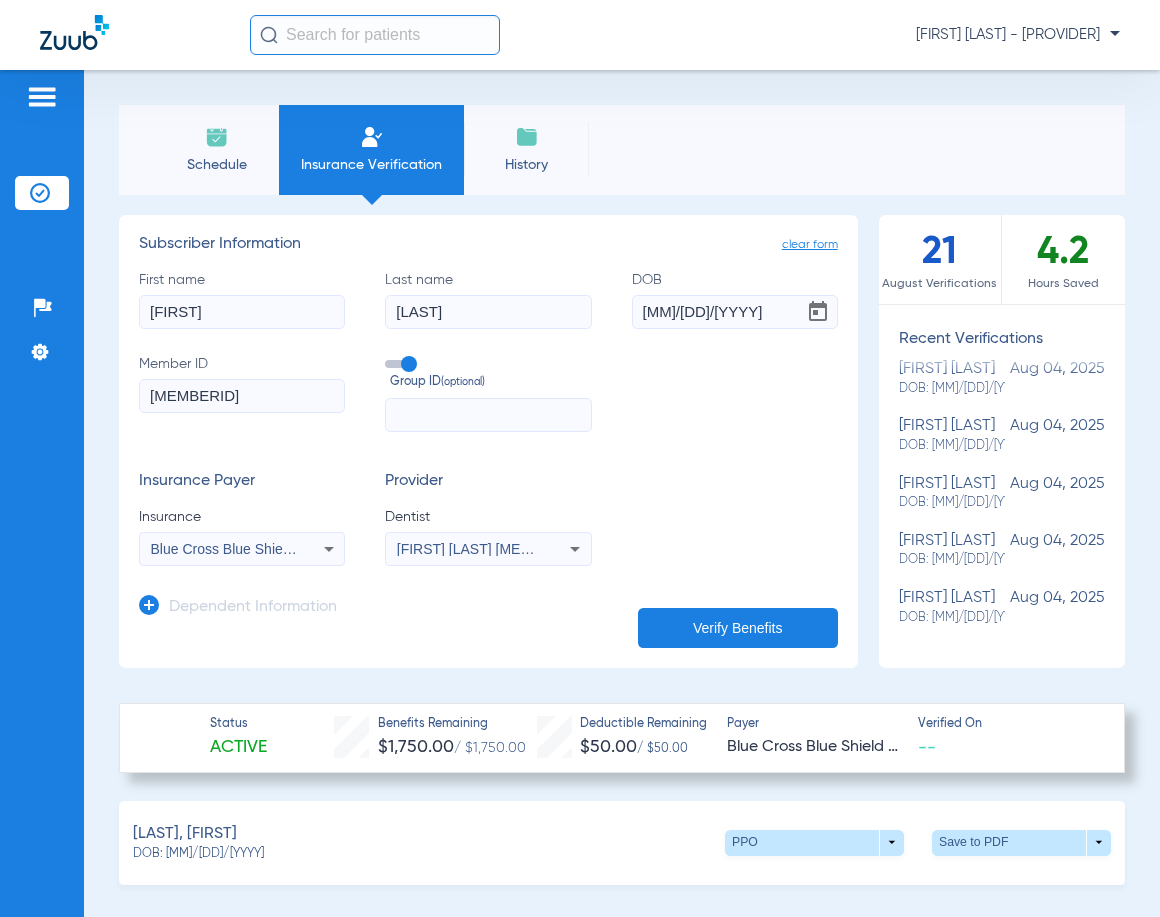 click 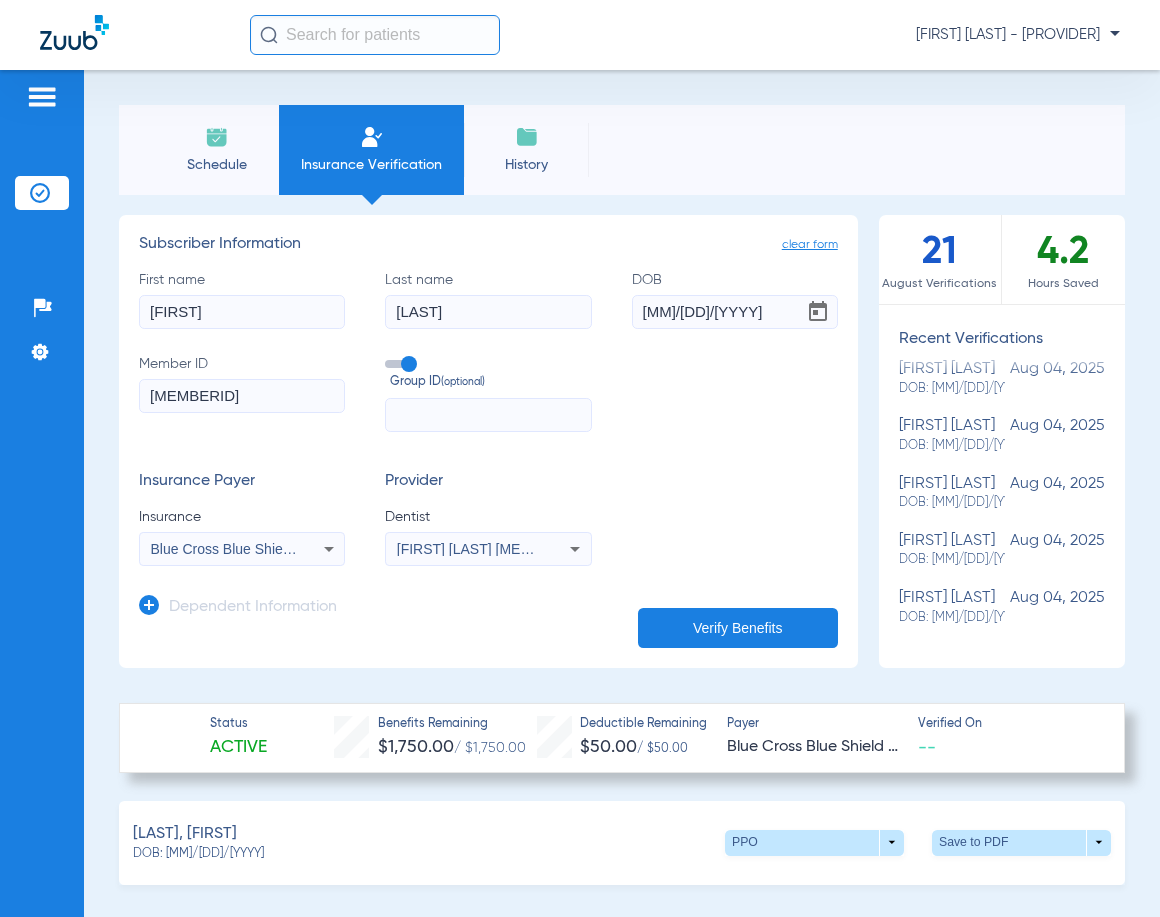 click on "Insurance Verification" 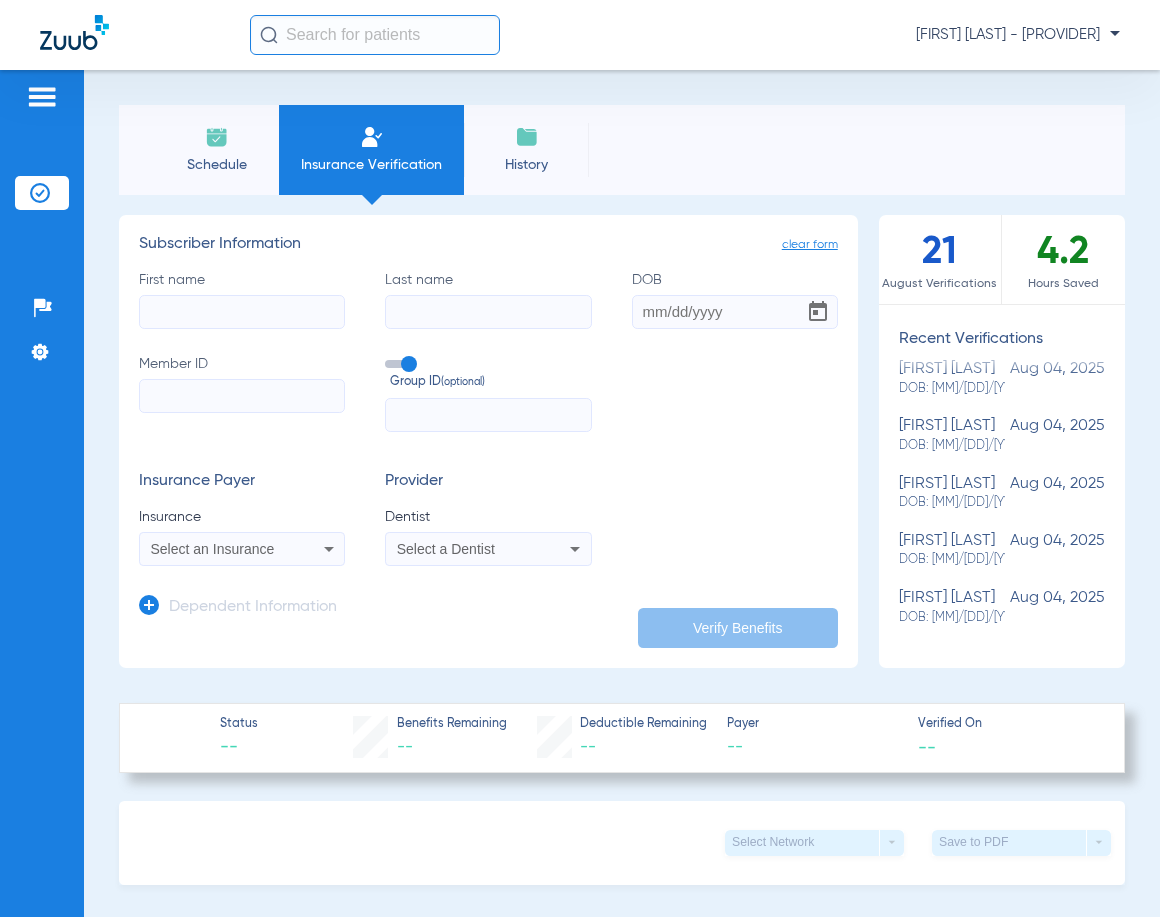 click on "First name" 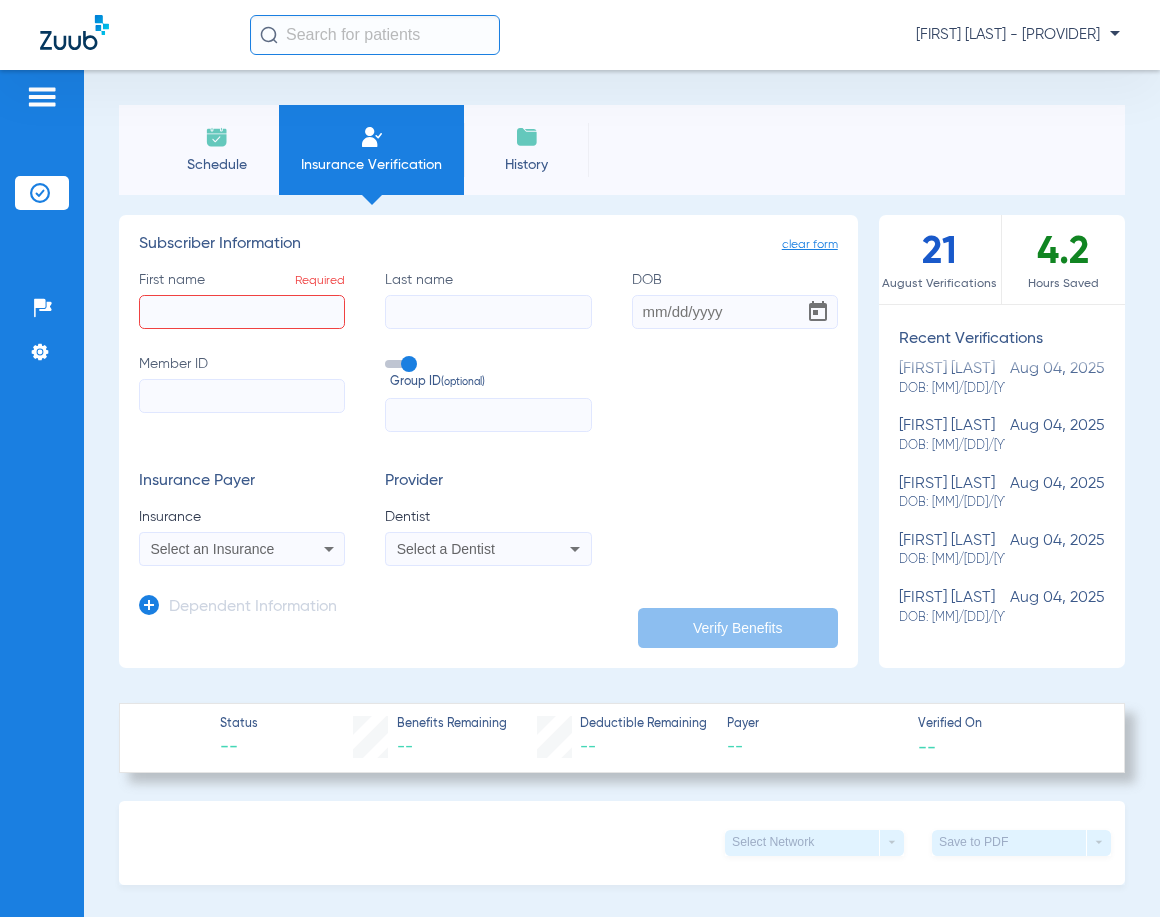 click on "Select an Insurance" at bounding box center [213, 549] 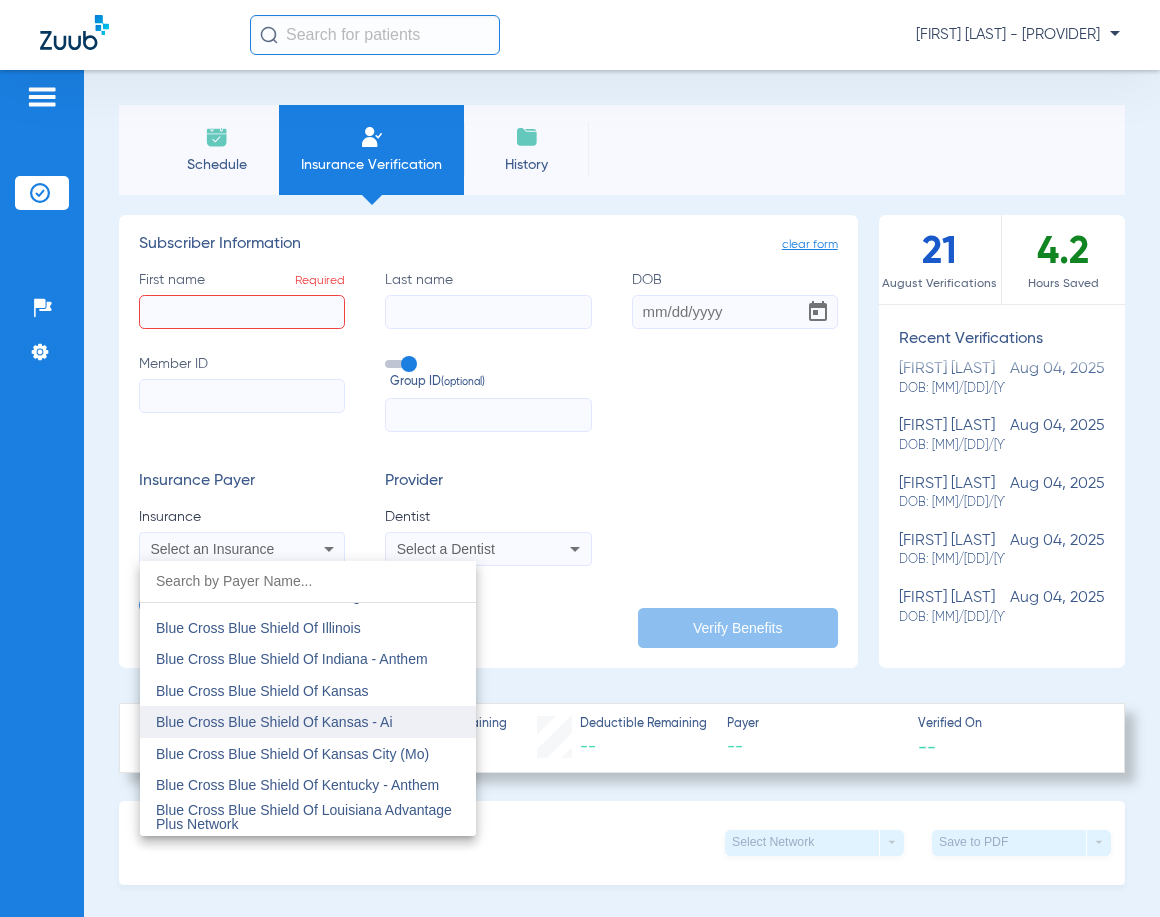 scroll, scrollTop: 1700, scrollLeft: 0, axis: vertical 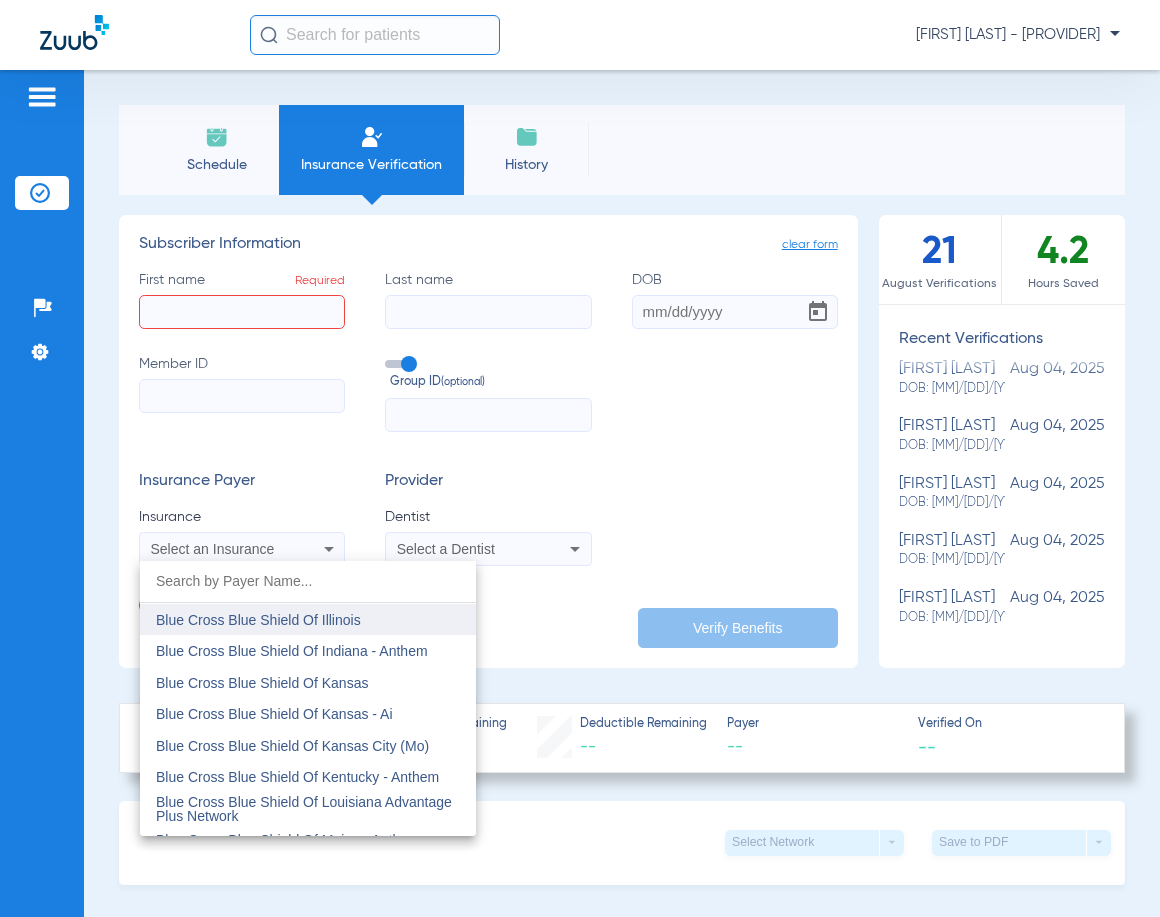 click on "Blue Cross Blue Shield Of Illinois" at bounding box center [258, 620] 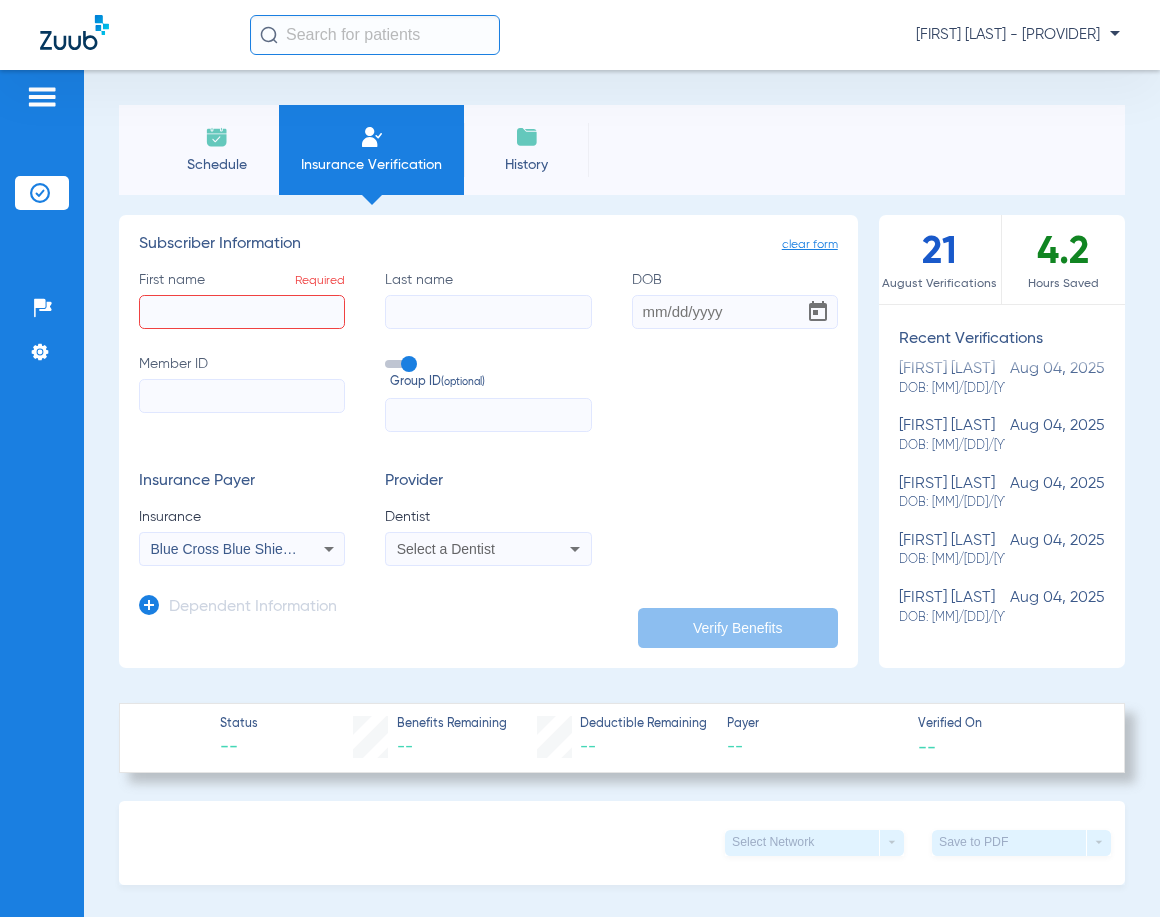 click on "Member ID" 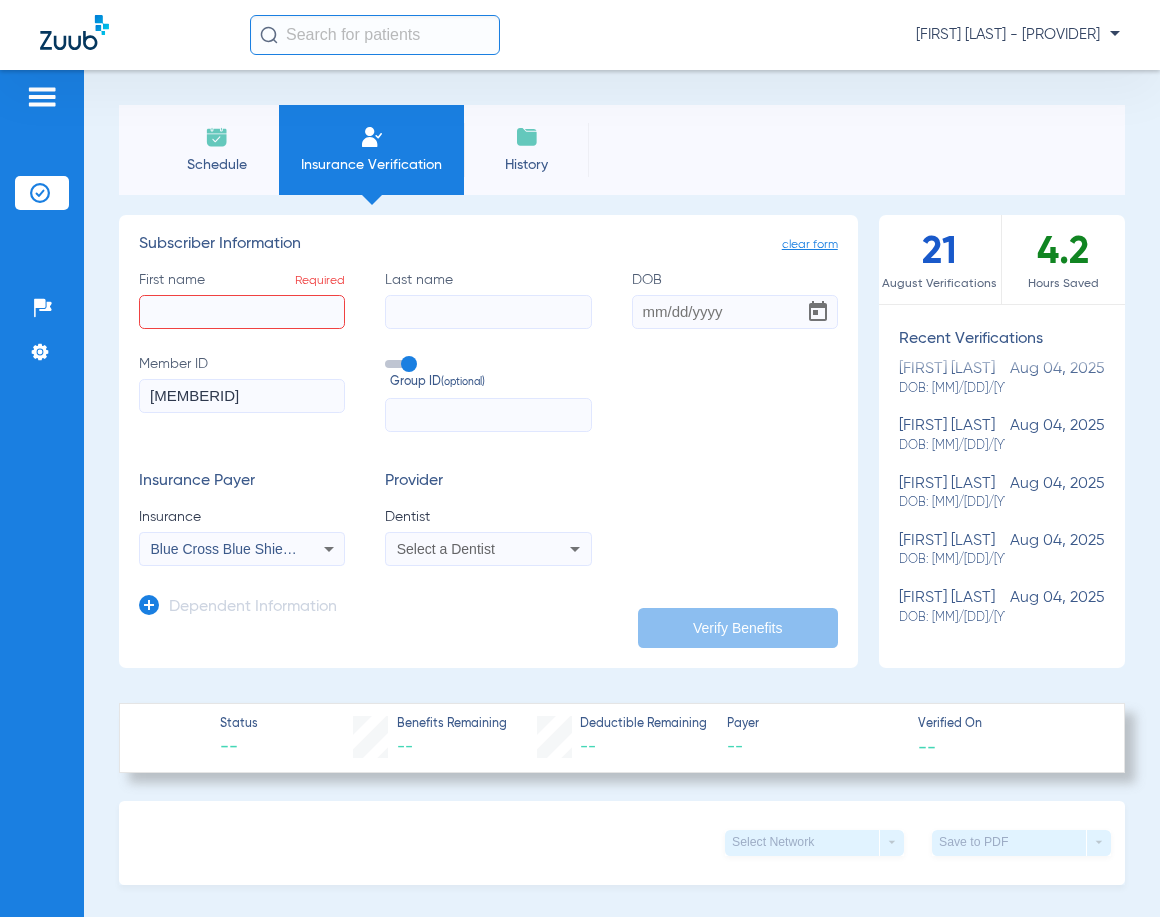 type on "TXX967638803" 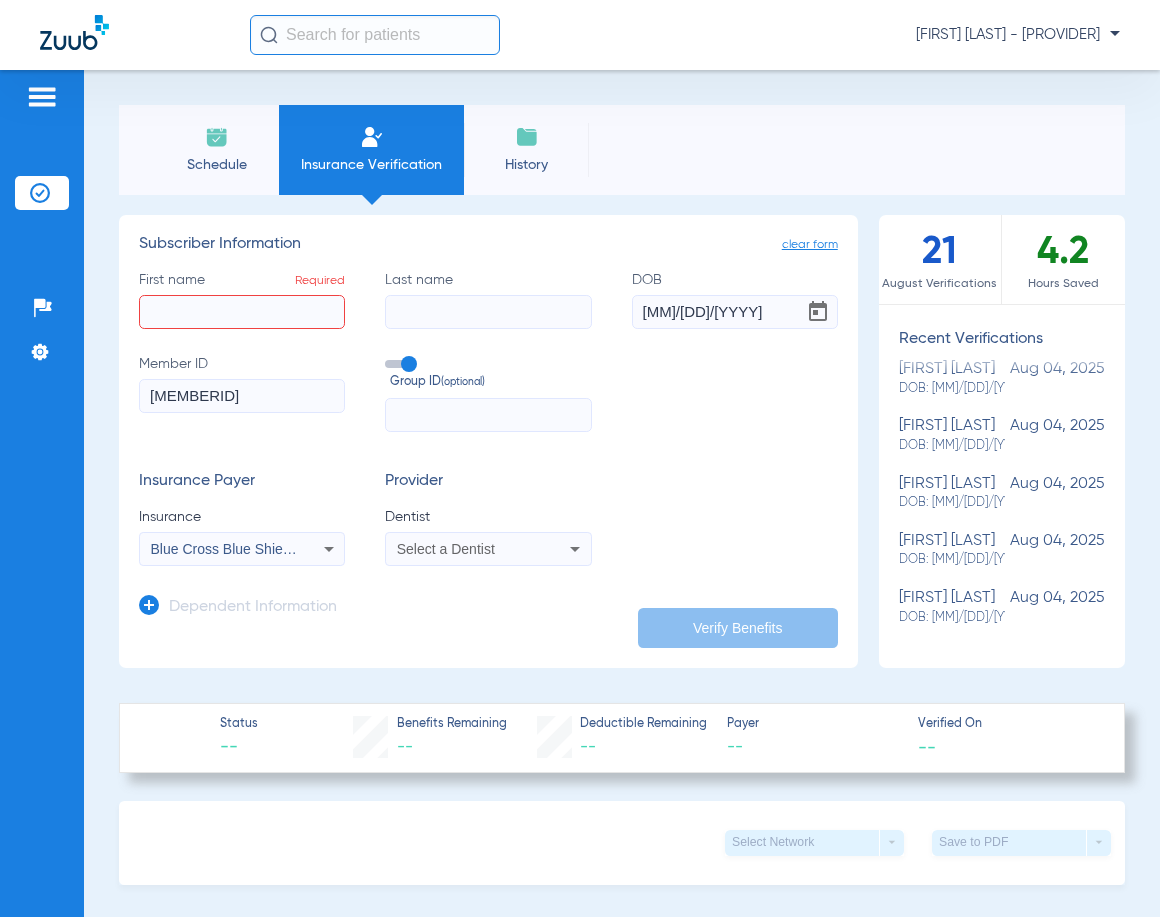 type on "06/09/1974" 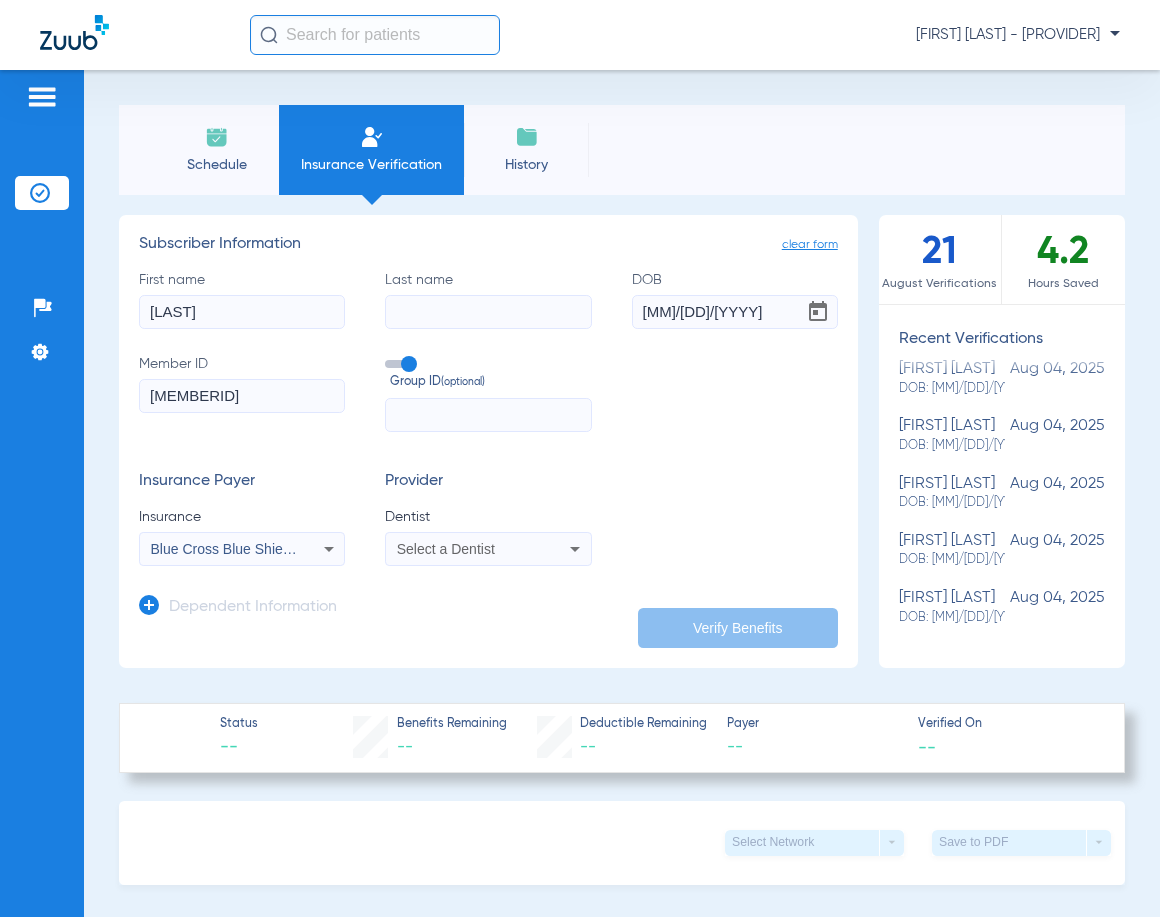 click on "ELENA" 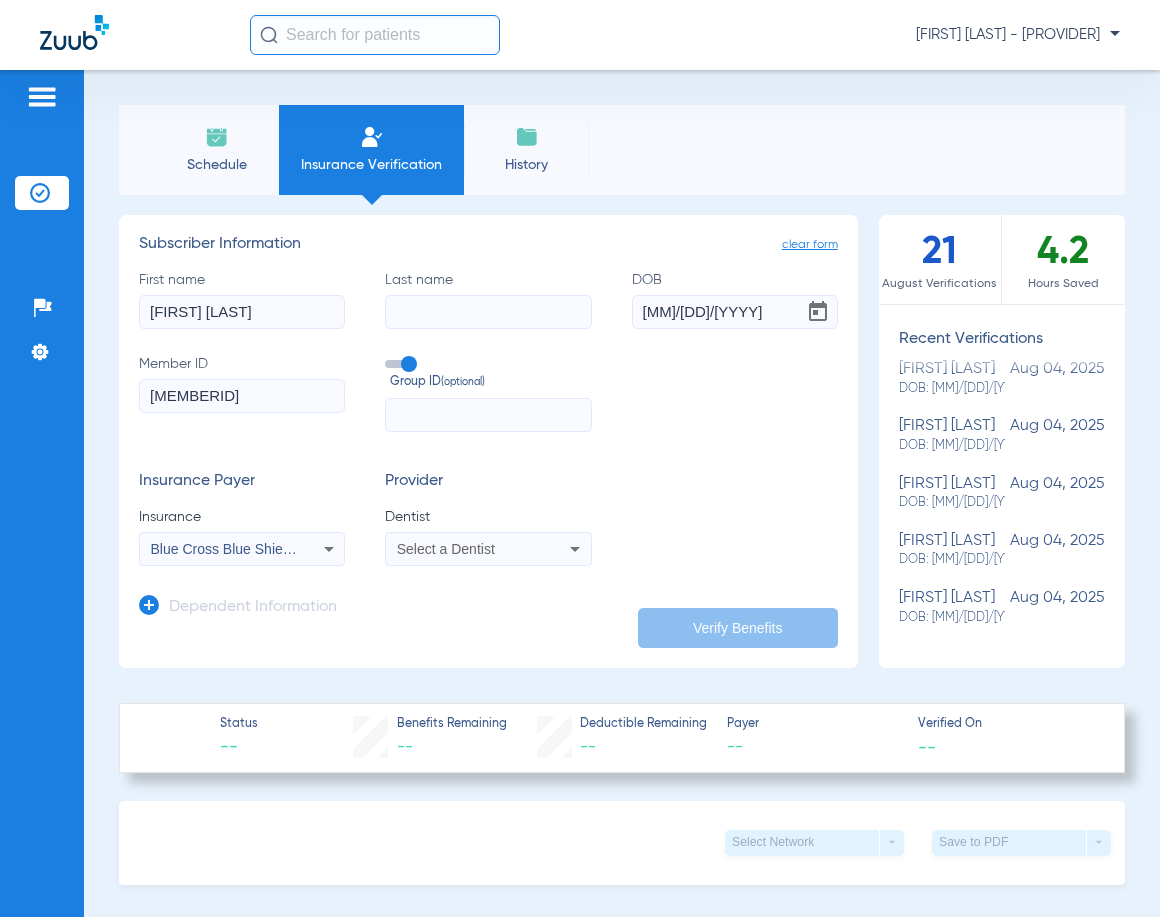 type on "JESUS ELENA" 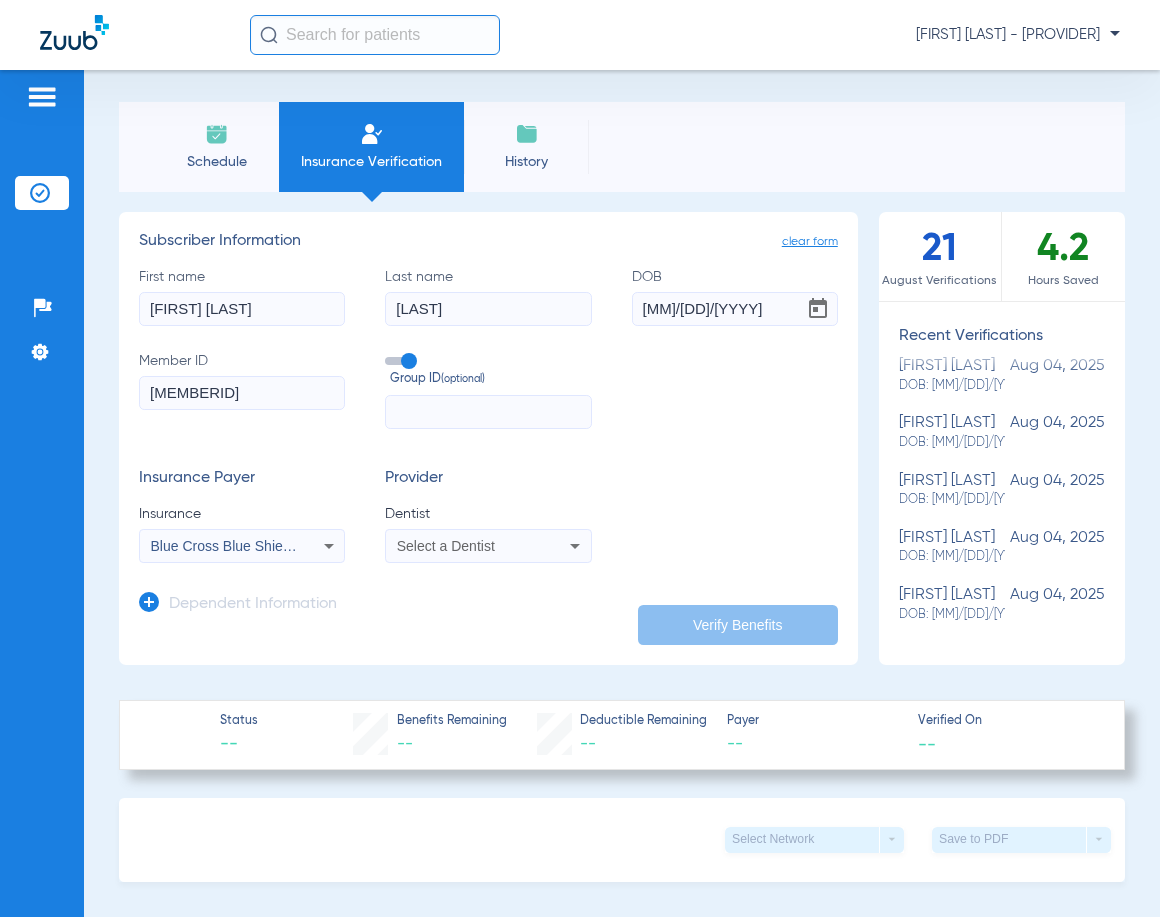 scroll, scrollTop: 0, scrollLeft: 0, axis: both 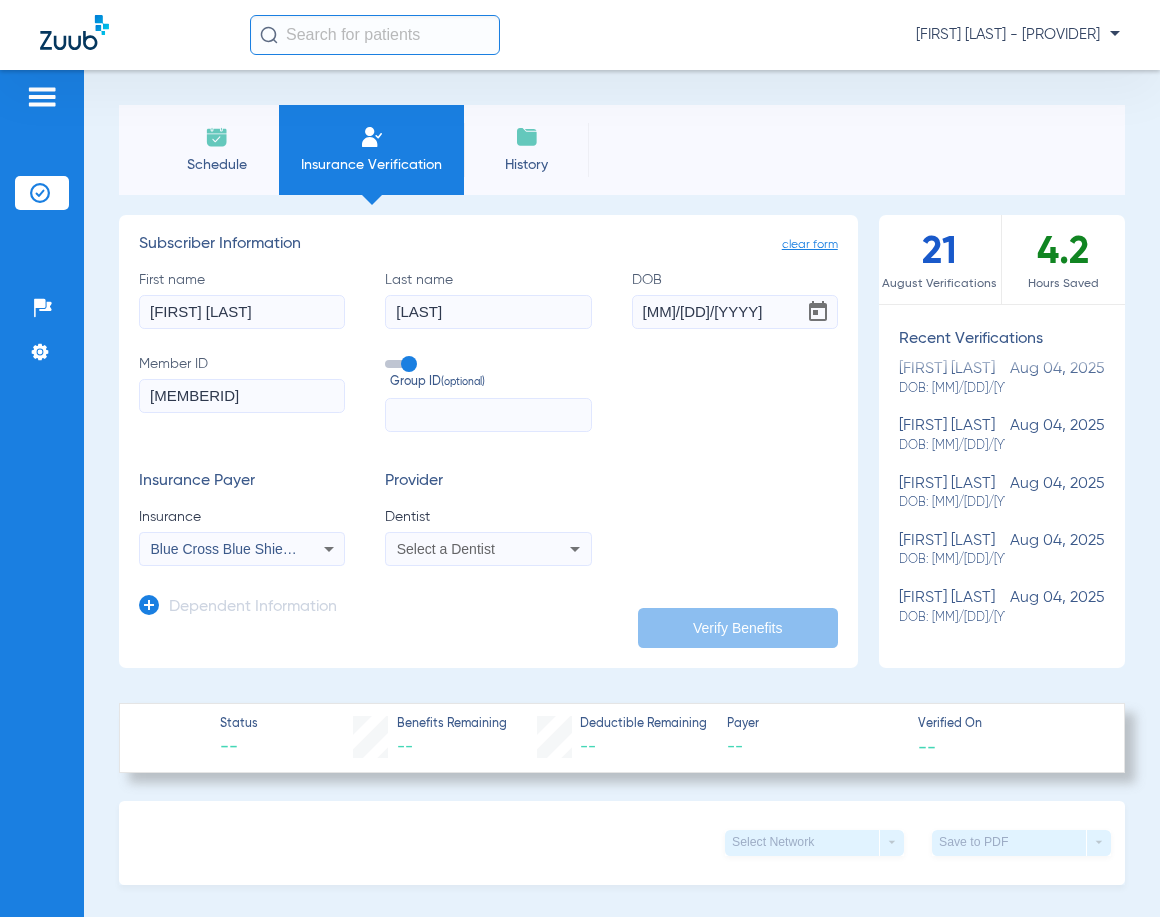 type on "CAMPILLO" 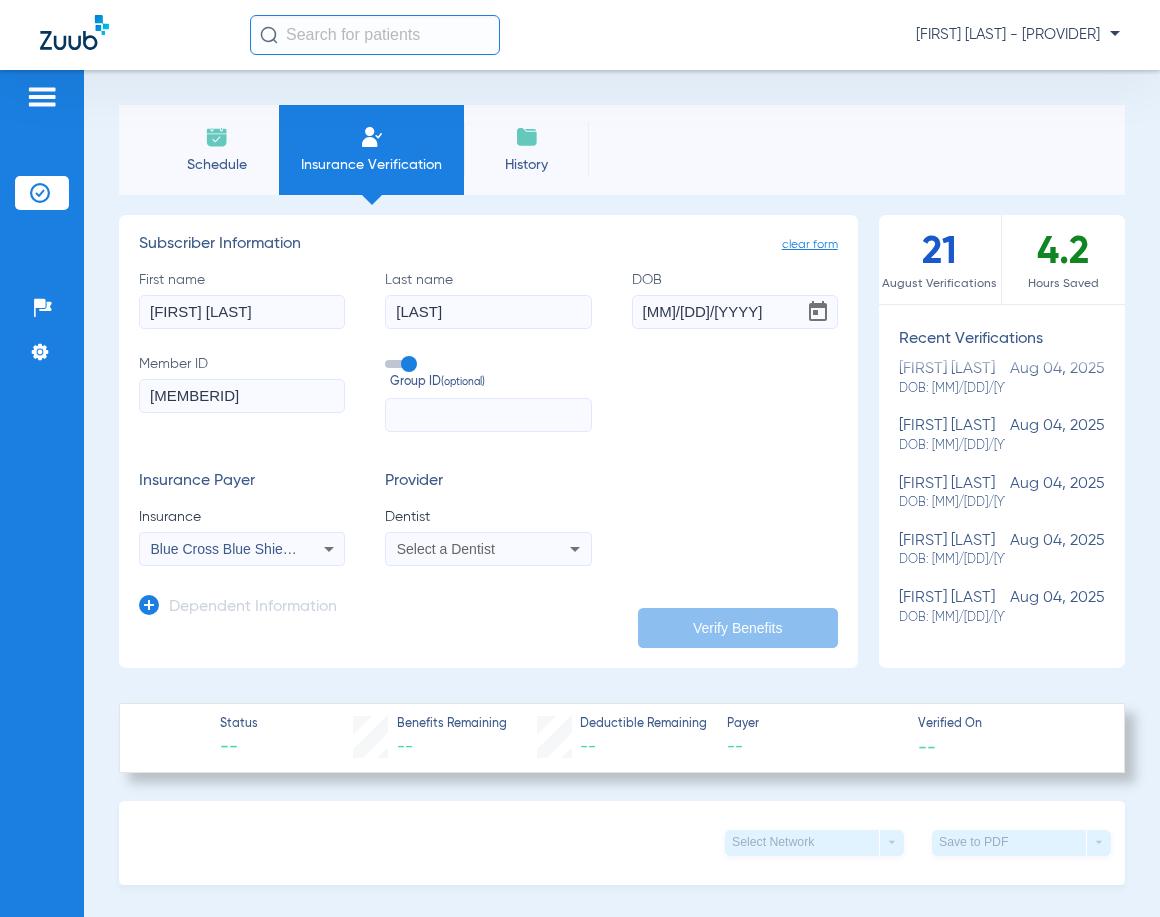 click on "CAMPILLO" 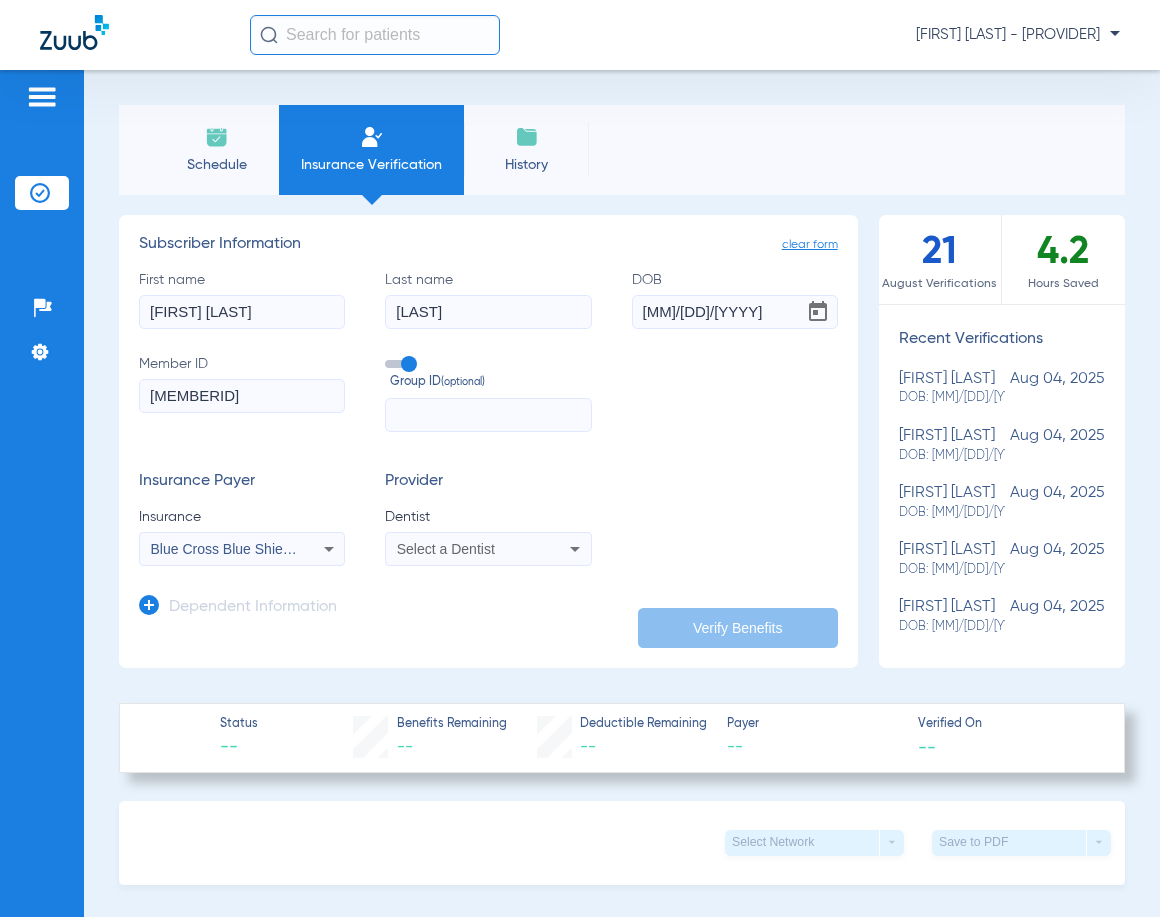 scroll, scrollTop: 0, scrollLeft: 0, axis: both 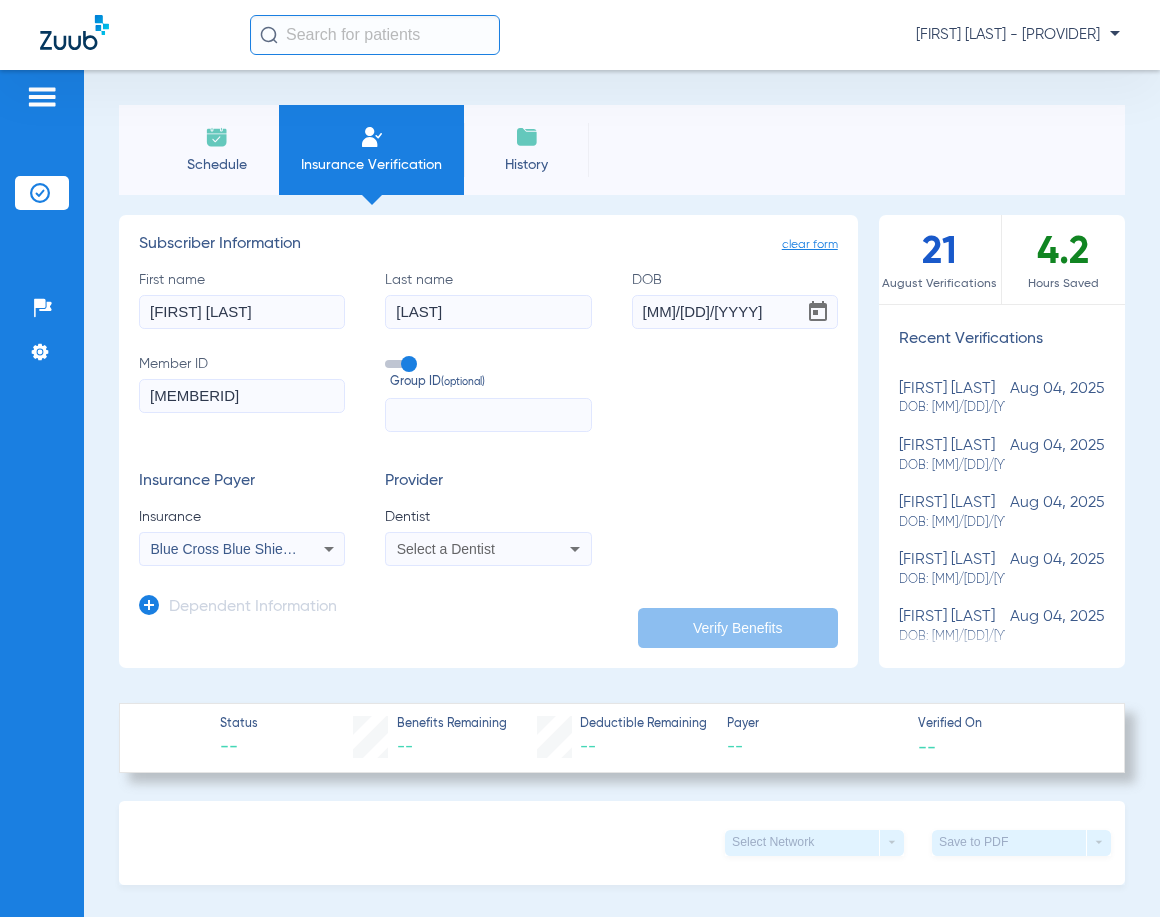 click on "Select a Dentist" at bounding box center (470, 549) 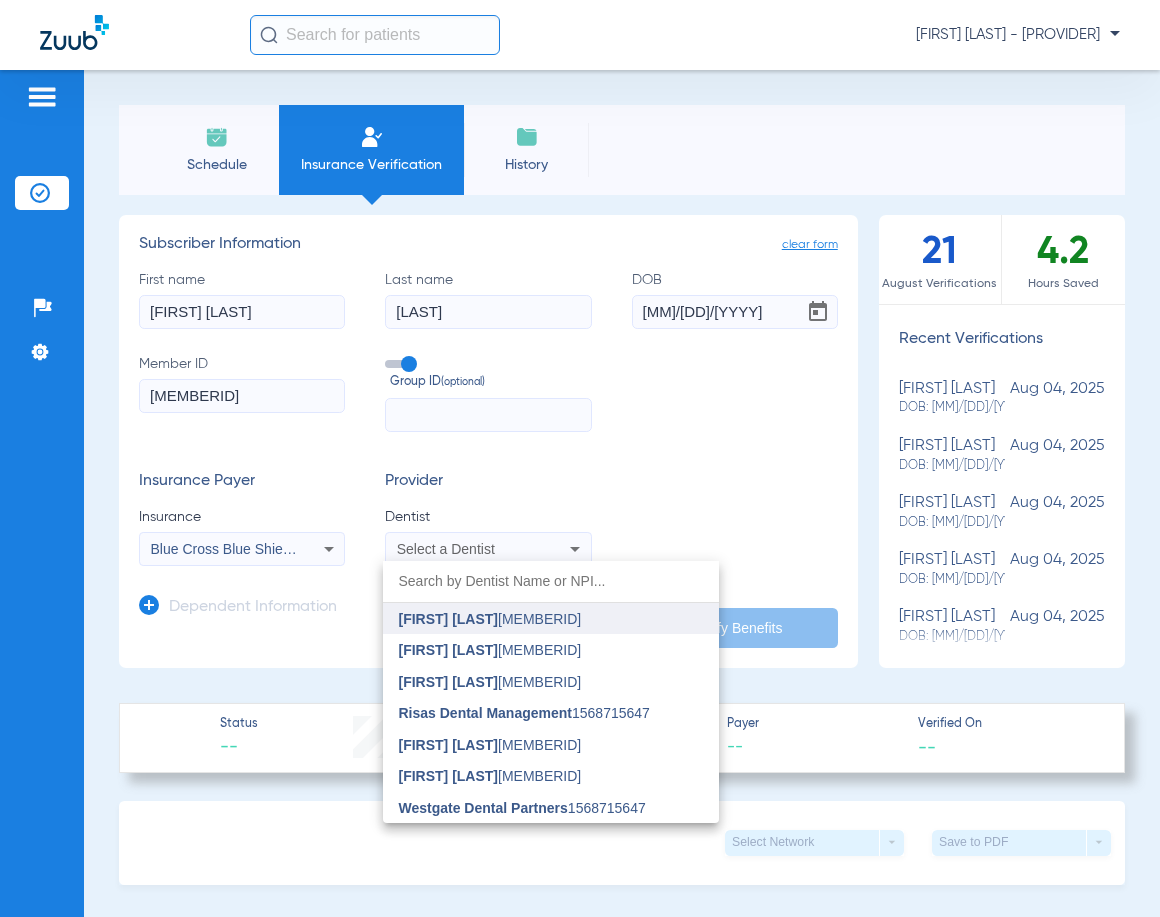 click on "[FIRST] [LAST]" at bounding box center (449, 619) 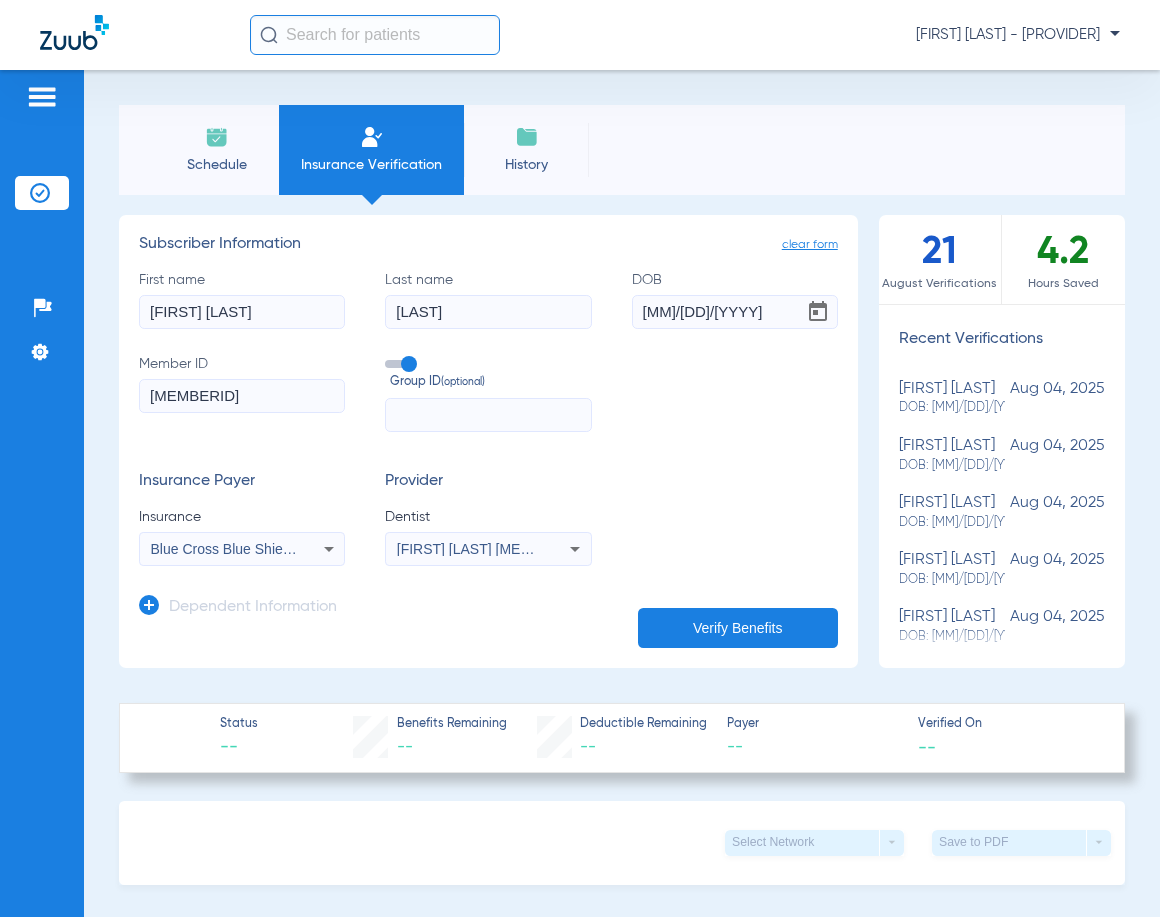 click on "Verify Benefits" 